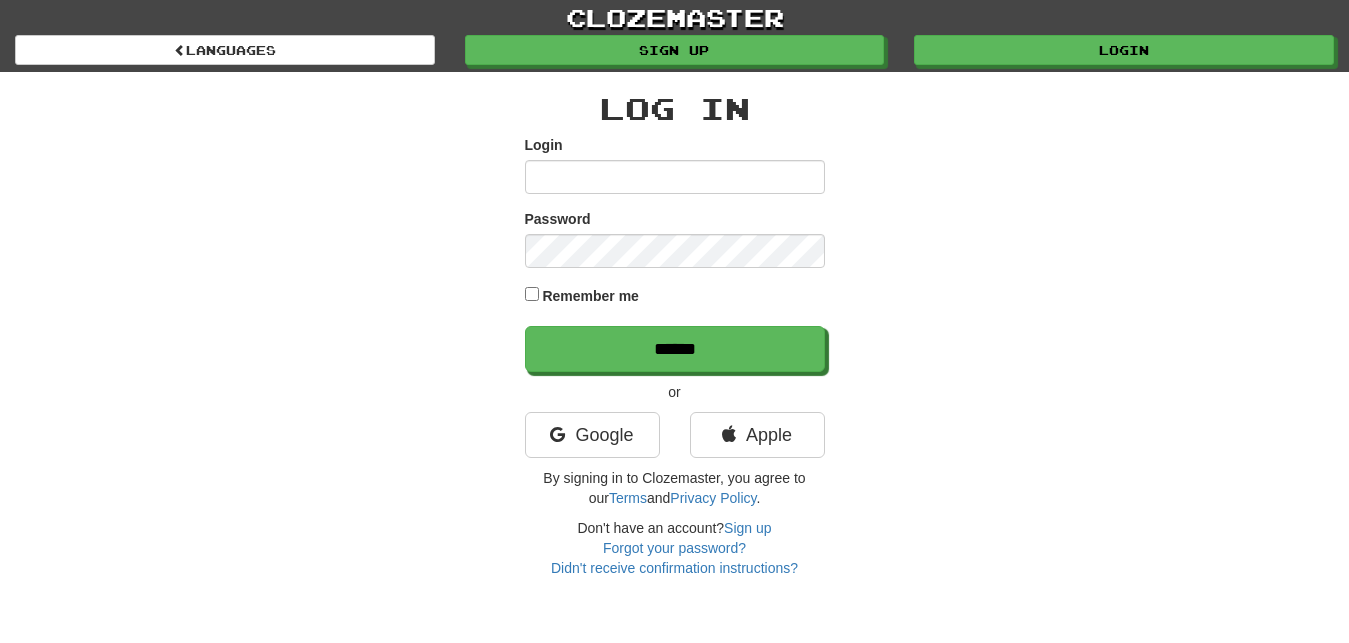 scroll, scrollTop: 0, scrollLeft: 0, axis: both 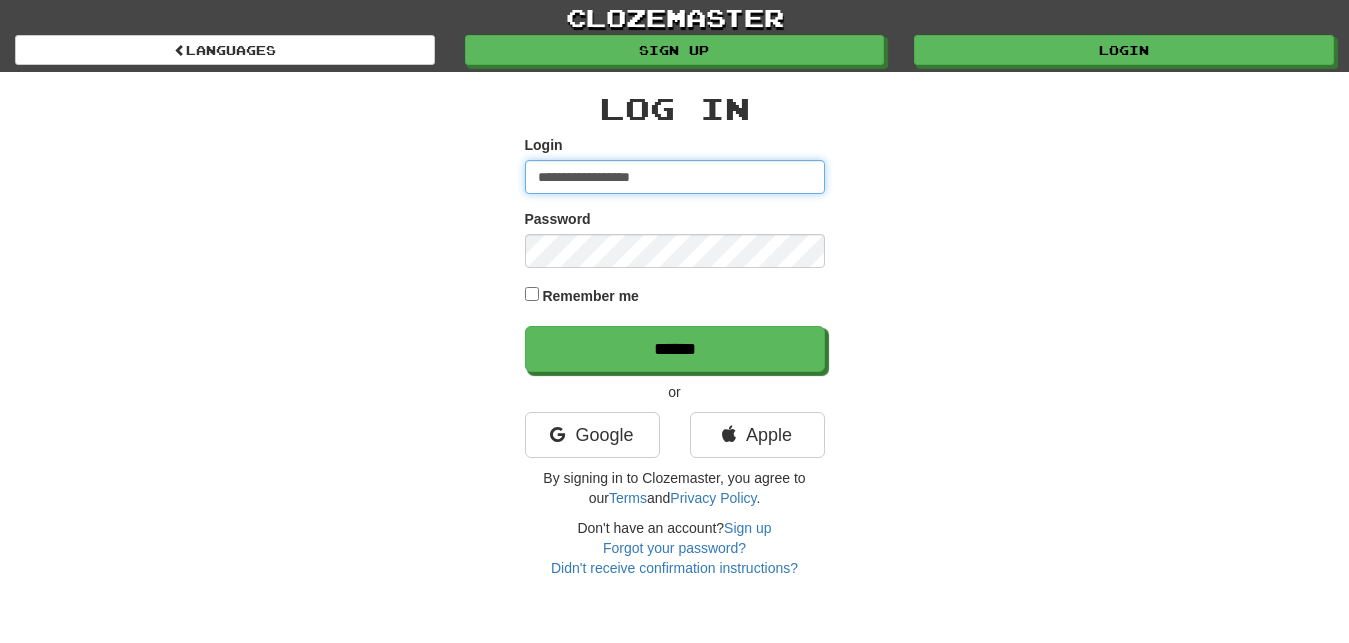 type on "**********" 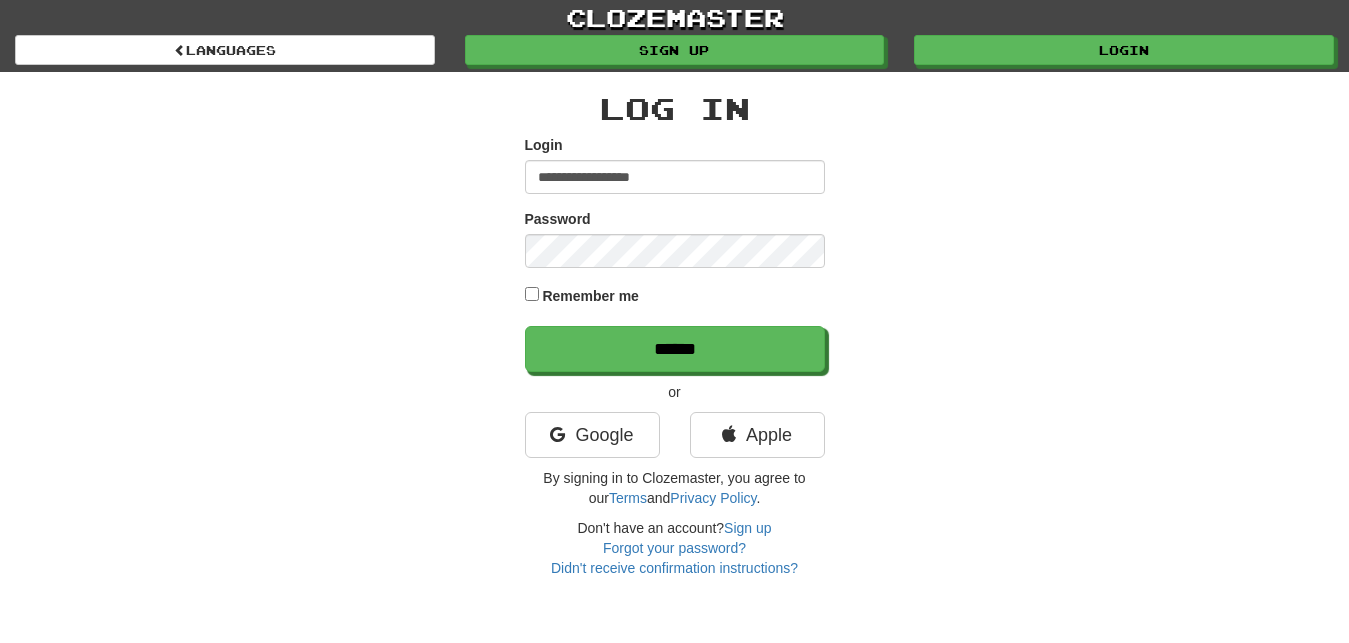 click on "Remember me" at bounding box center (675, 297) 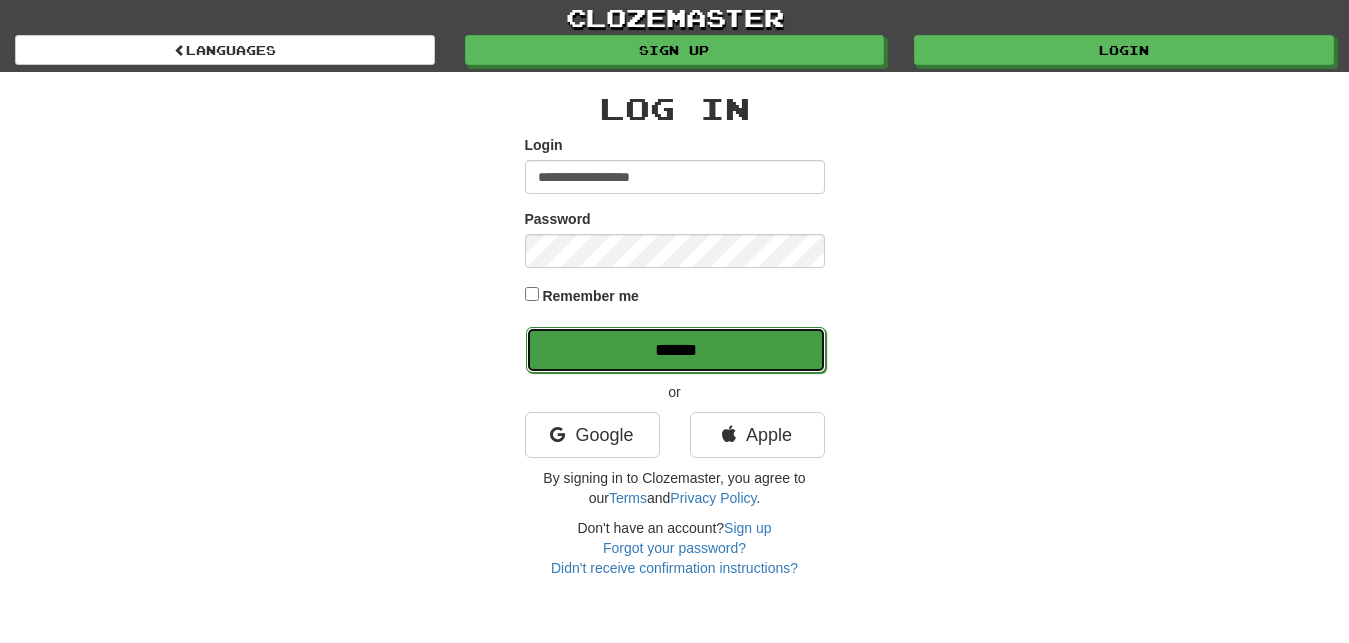 click on "******" at bounding box center [676, 350] 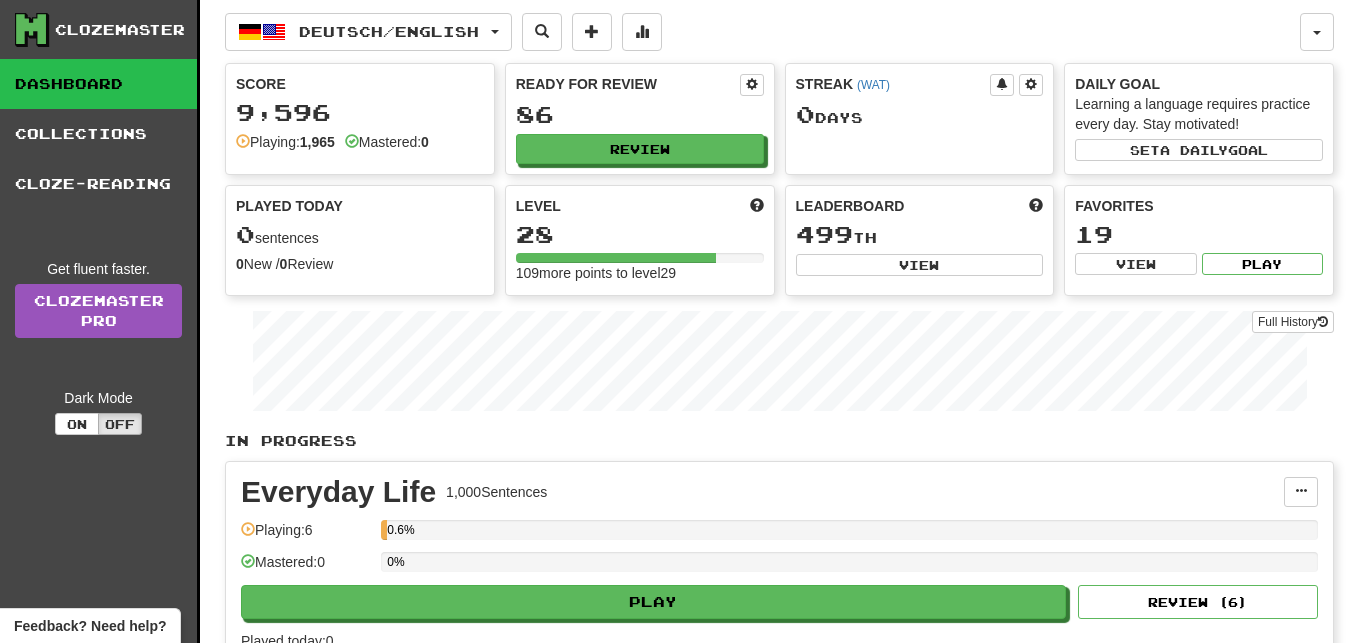 scroll, scrollTop: 0, scrollLeft: 0, axis: both 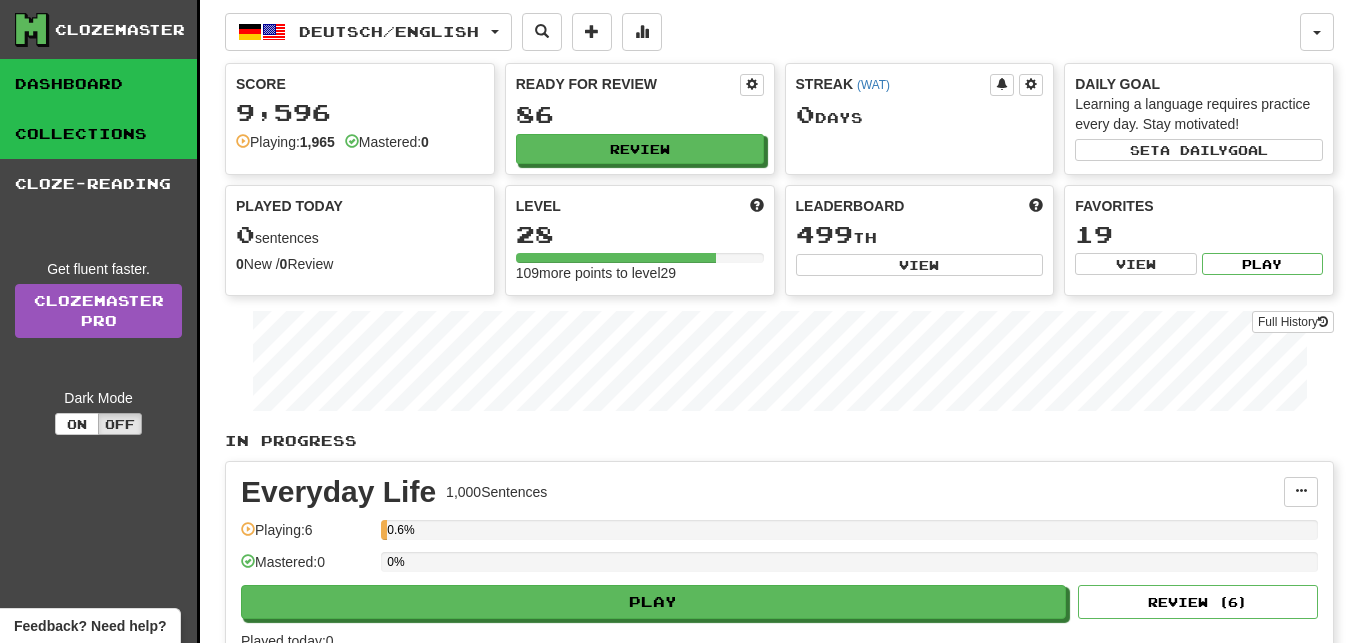 click on "Collections" at bounding box center [98, 134] 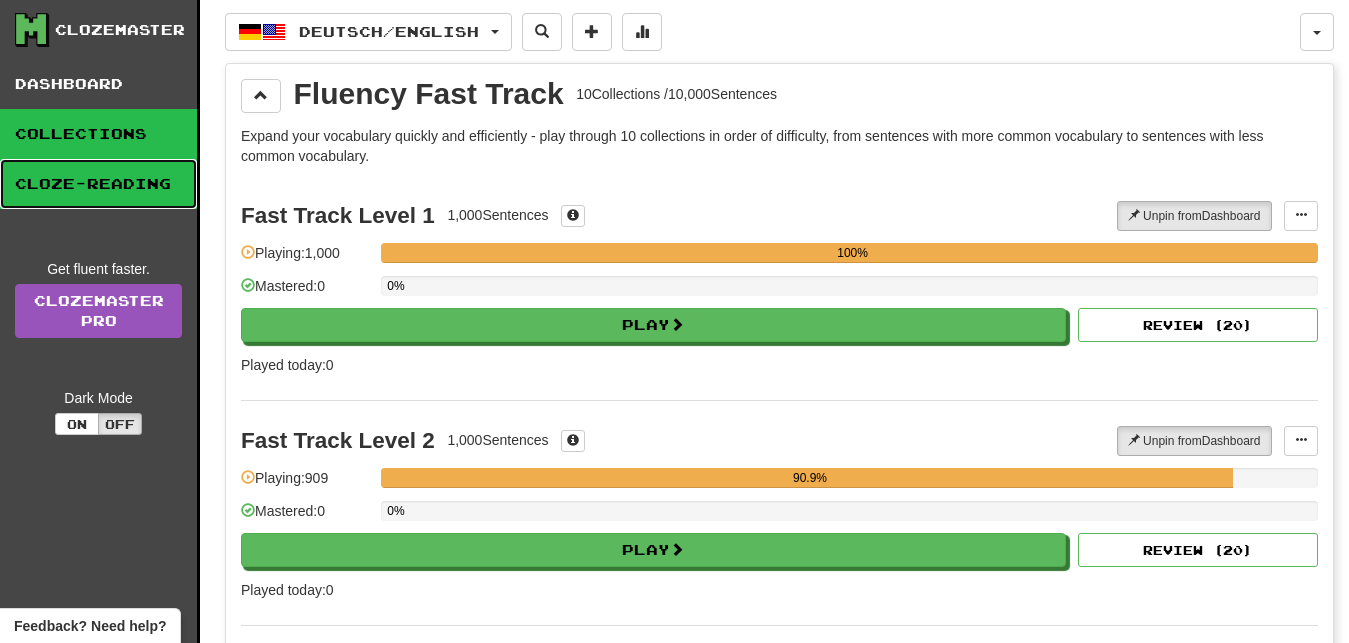 click on "Cloze-Reading" at bounding box center (98, 184) 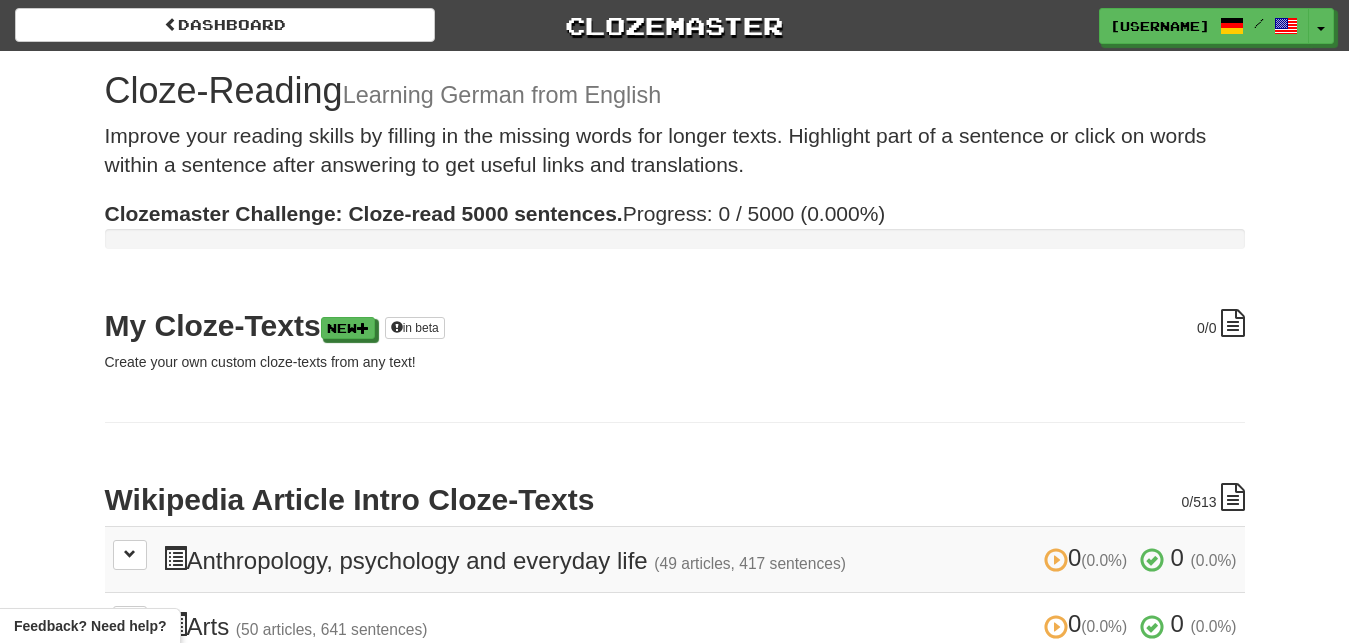 scroll, scrollTop: 0, scrollLeft: 0, axis: both 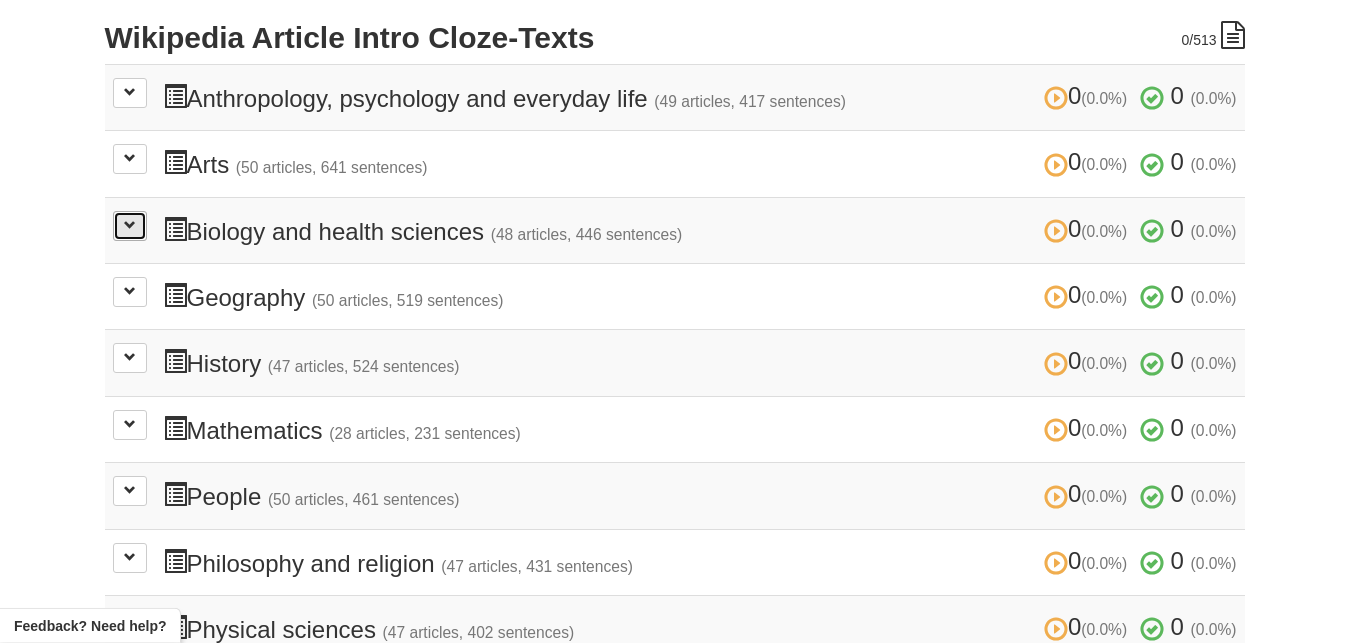 click at bounding box center [130, 225] 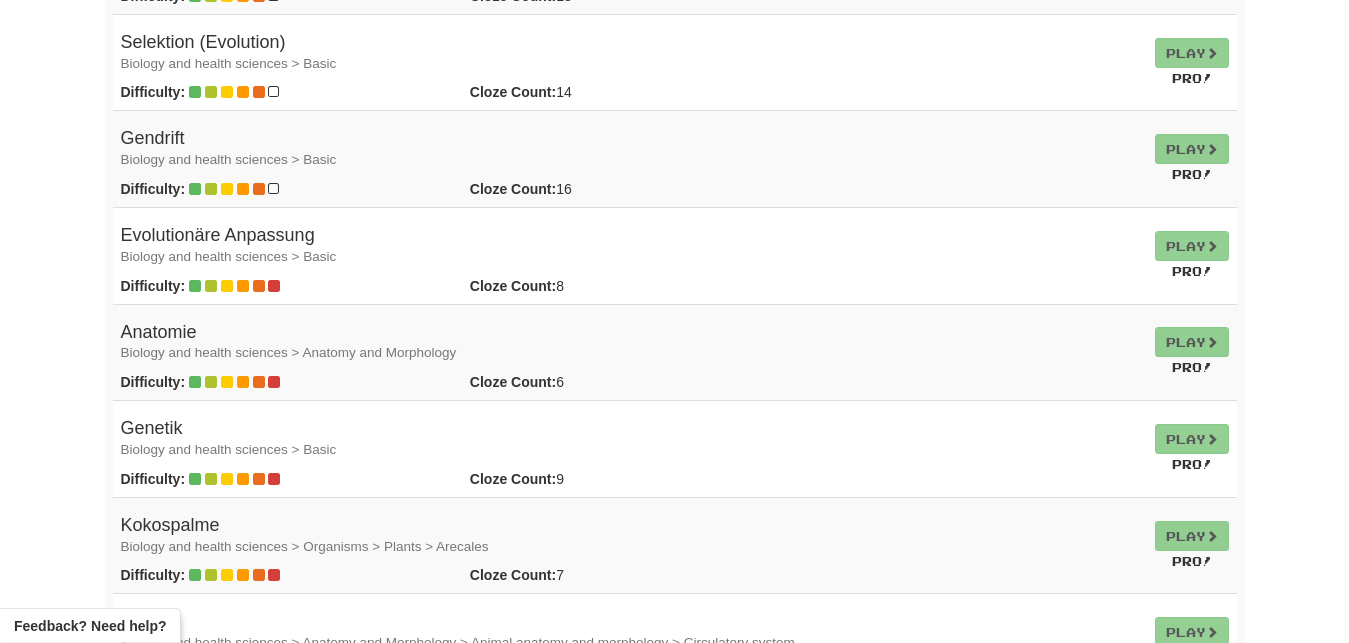 scroll, scrollTop: 2239, scrollLeft: 0, axis: vertical 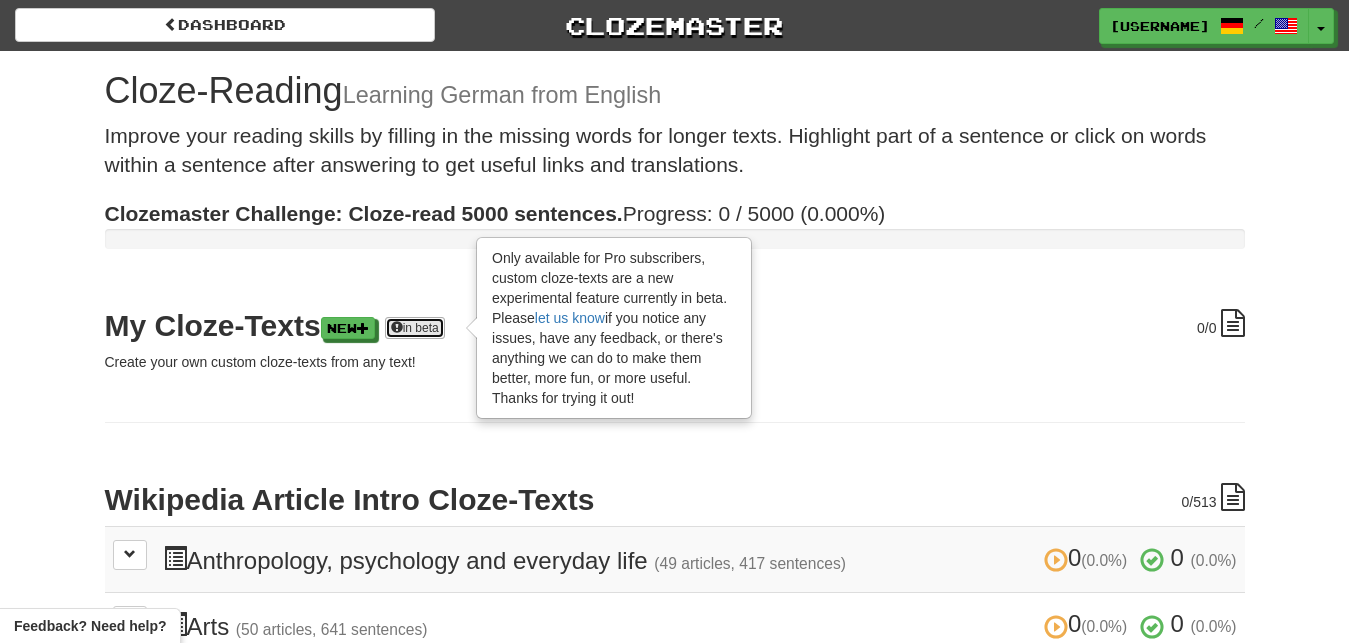 click at bounding box center (397, 327) 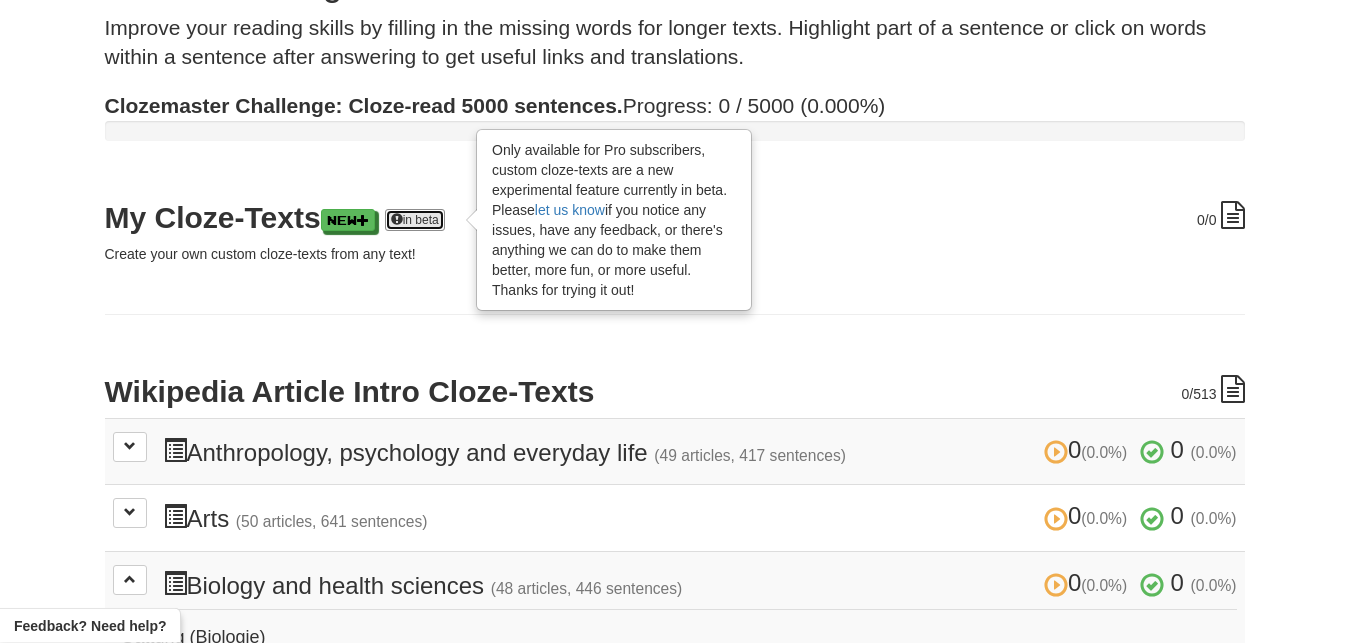 scroll, scrollTop: 0, scrollLeft: 0, axis: both 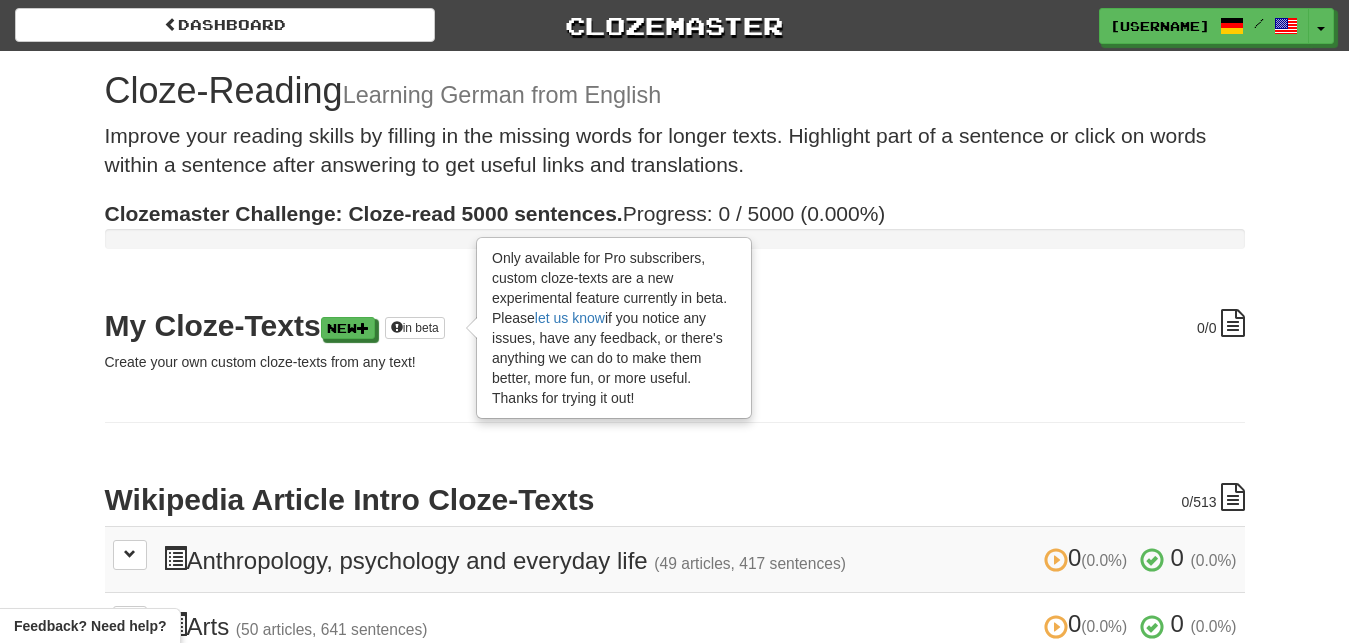 click on "Cloze-Reading
Learning German from English
Improve your reading skills by filling in the missing words for longer texts. Highlight part of a sentence or click on words within a sentence after answering to get useful links and translations.
Clozemaster Challenge: Cloze-read 5000 sentences.  Progress: 0 / 5000 (0.000%)
0 /0
My Cloze-Texts
New
in beta
Only available for Pro subscribers, custom cloze-texts are a new experimental feature currently in beta. Please  let us know  if you notice any issues, have any feedback, or there's anything we can do to make them better, more fun, or more useful. Thanks for trying it out!
Create your own custom cloze-texts from any text!
0 /513
Wikipedia Article Intro Cloze-Texts
0
(0.0%)
0
(0.0%)
Anthropology, psychology and everyday life
(49 articles, 417 sentences)
0
(0.0%)
0
(0.0%)
Loading...
0
(0.0%)" at bounding box center [675, 2992] 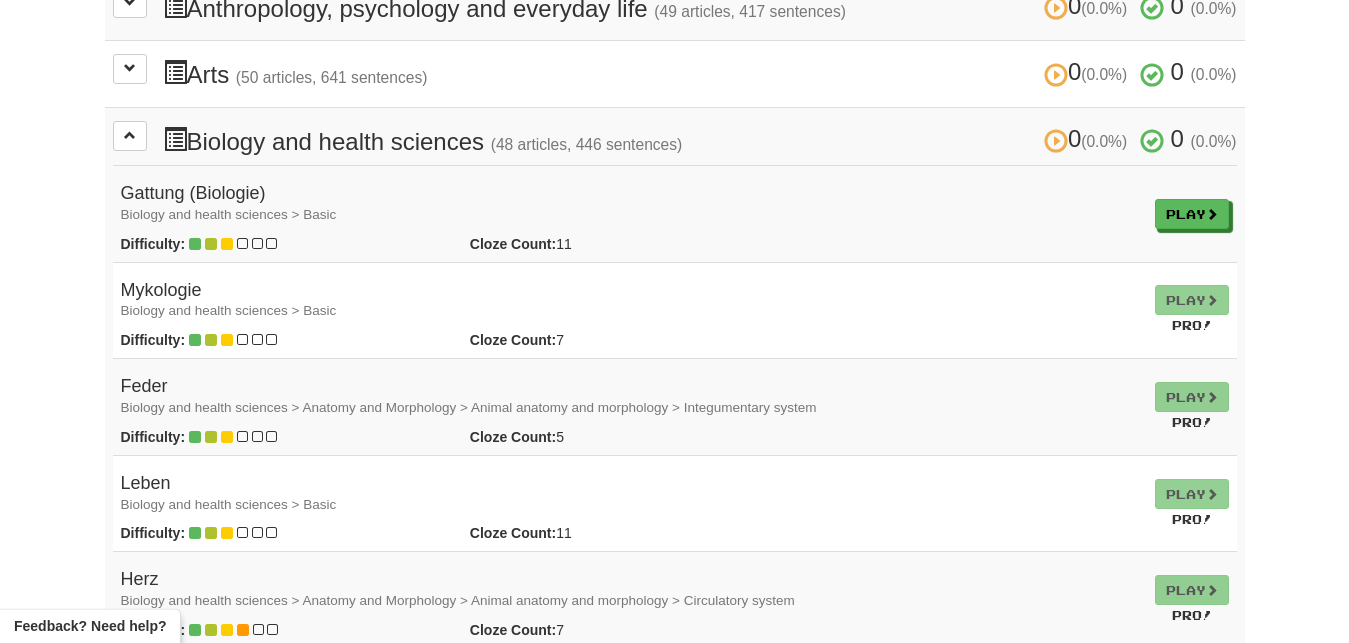 scroll, scrollTop: 573, scrollLeft: 0, axis: vertical 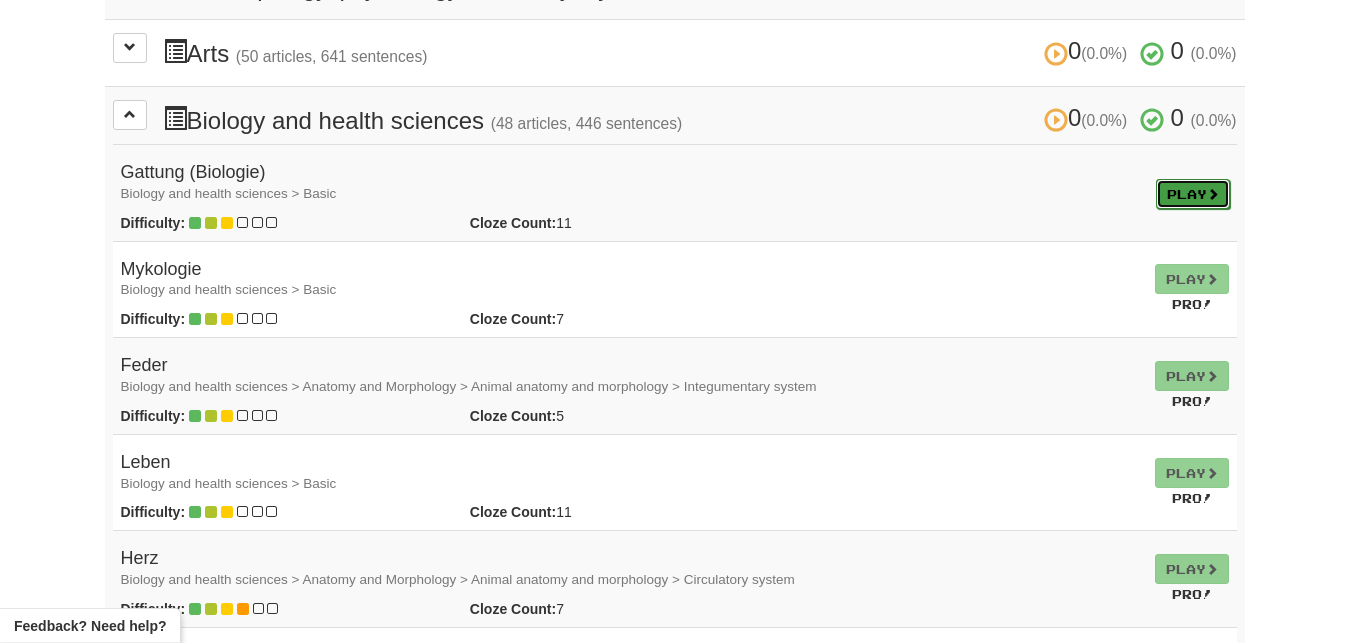 click on "Play" at bounding box center [1193, 194] 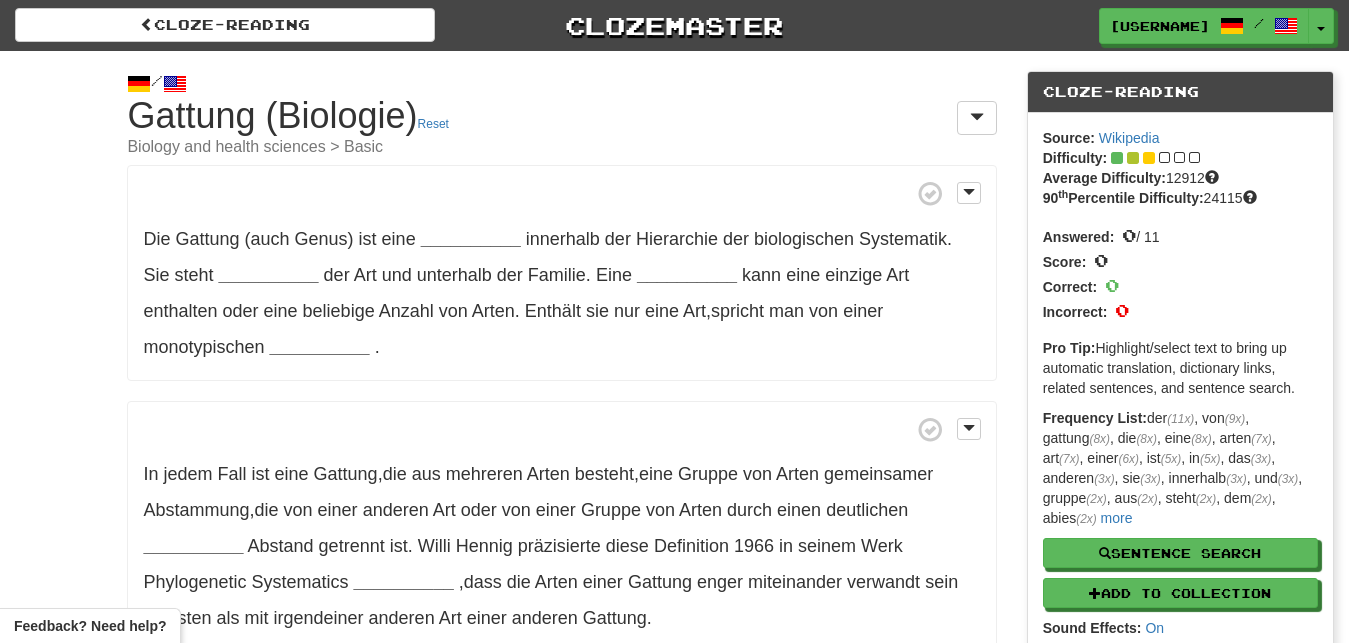 scroll, scrollTop: 0, scrollLeft: 0, axis: both 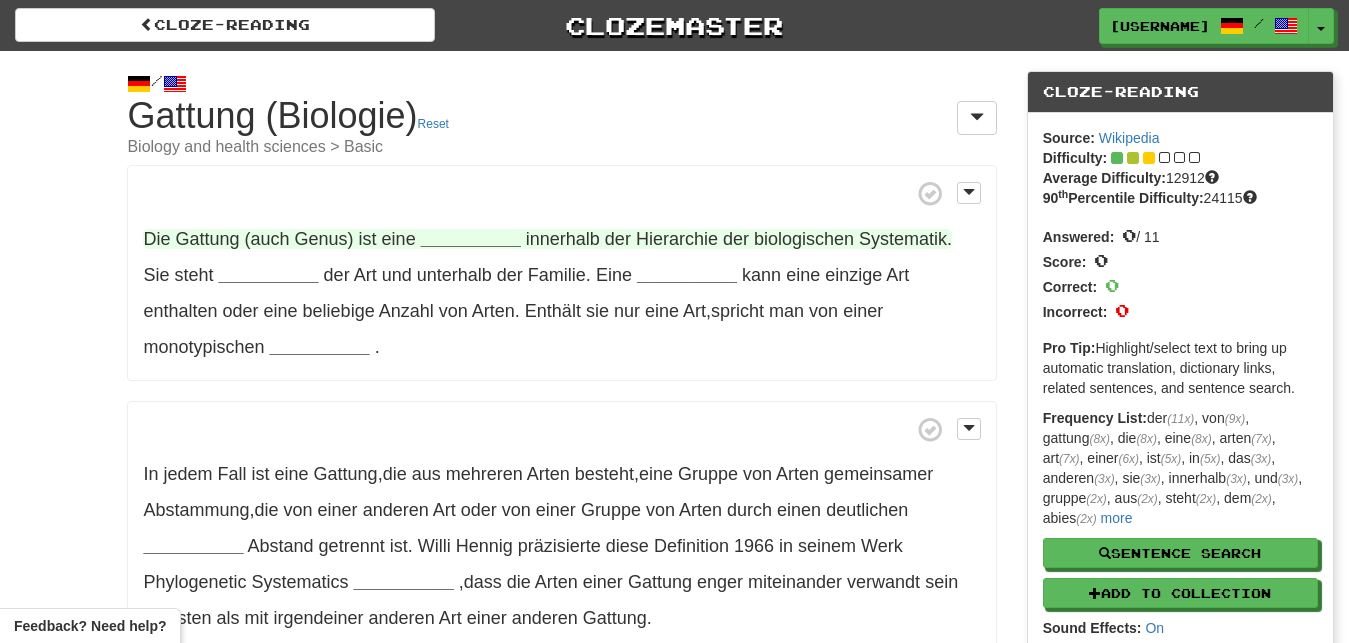 click on "Gattung" at bounding box center (207, 239) 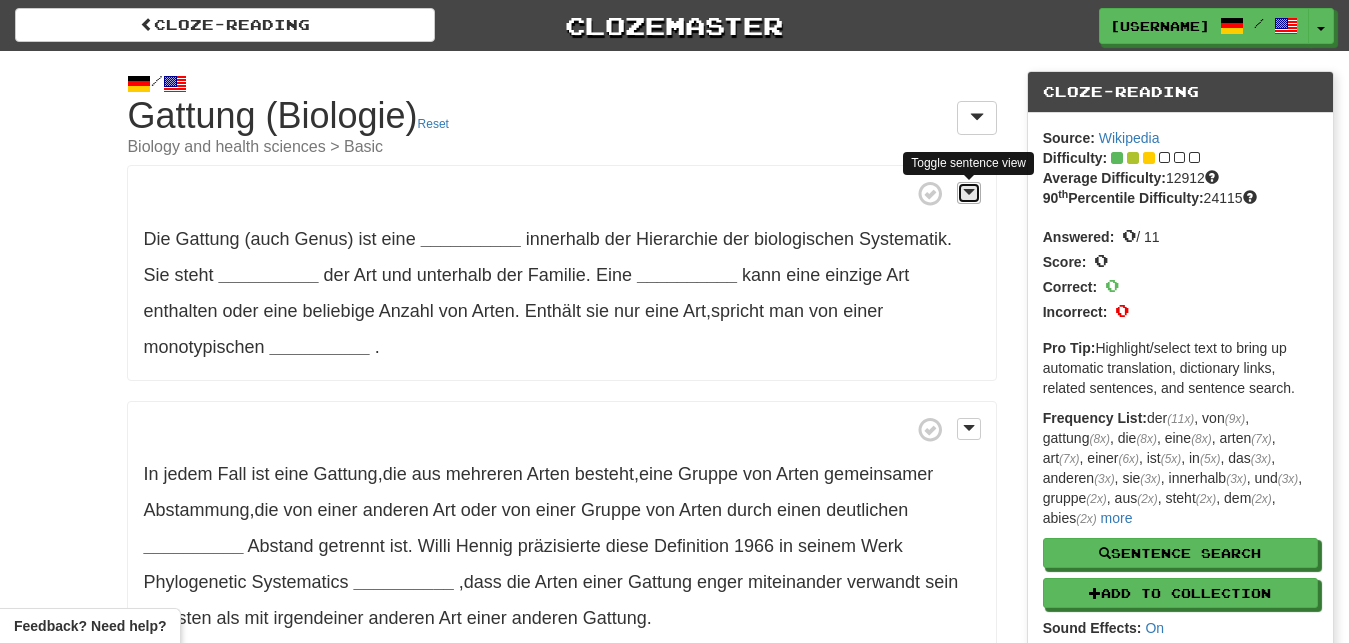 click at bounding box center [969, 192] 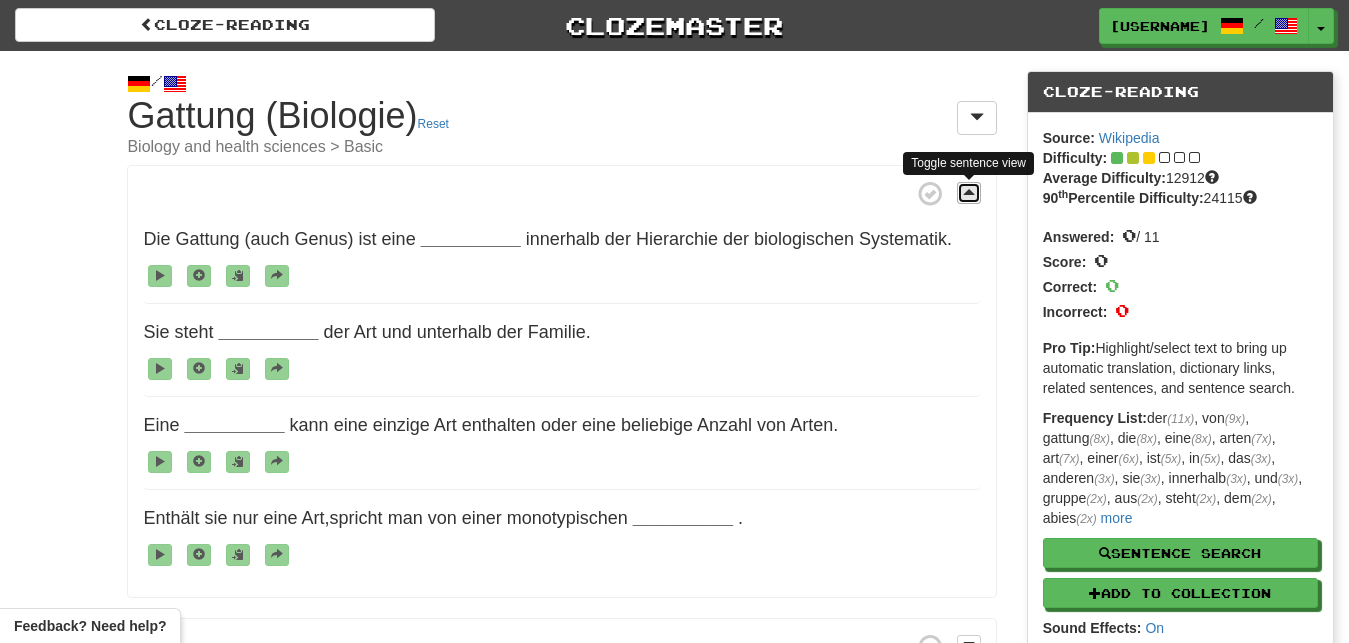 click at bounding box center [969, 192] 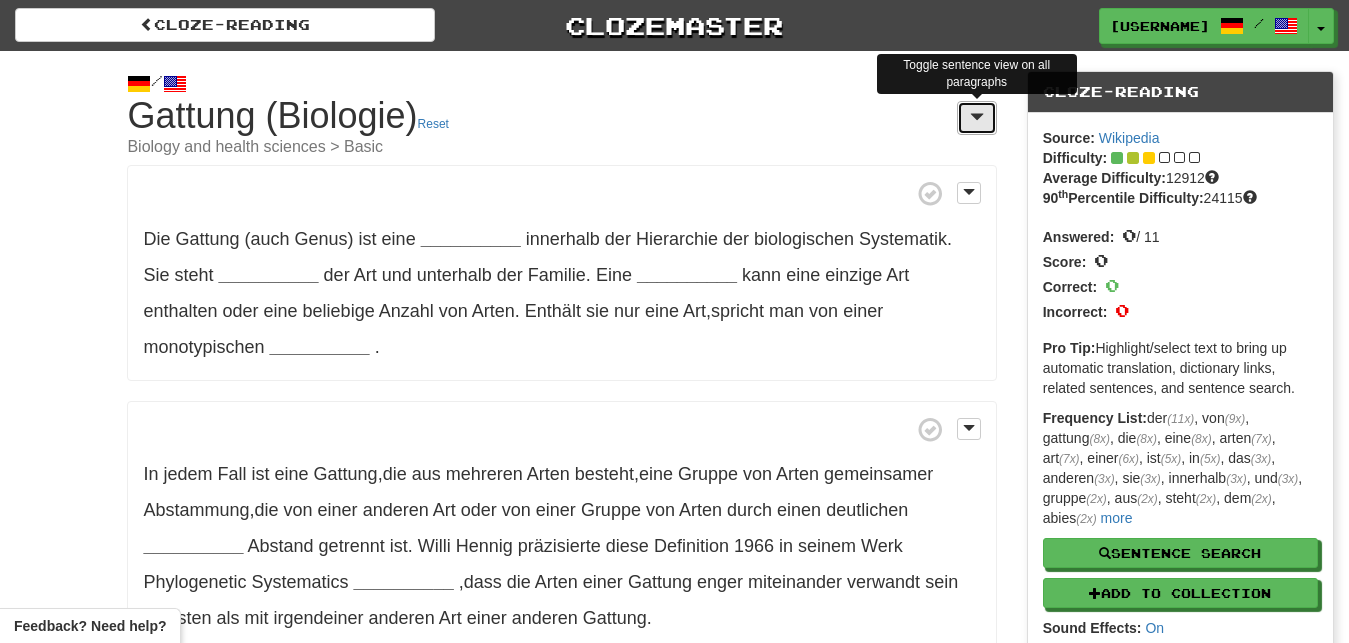 click at bounding box center [977, 117] 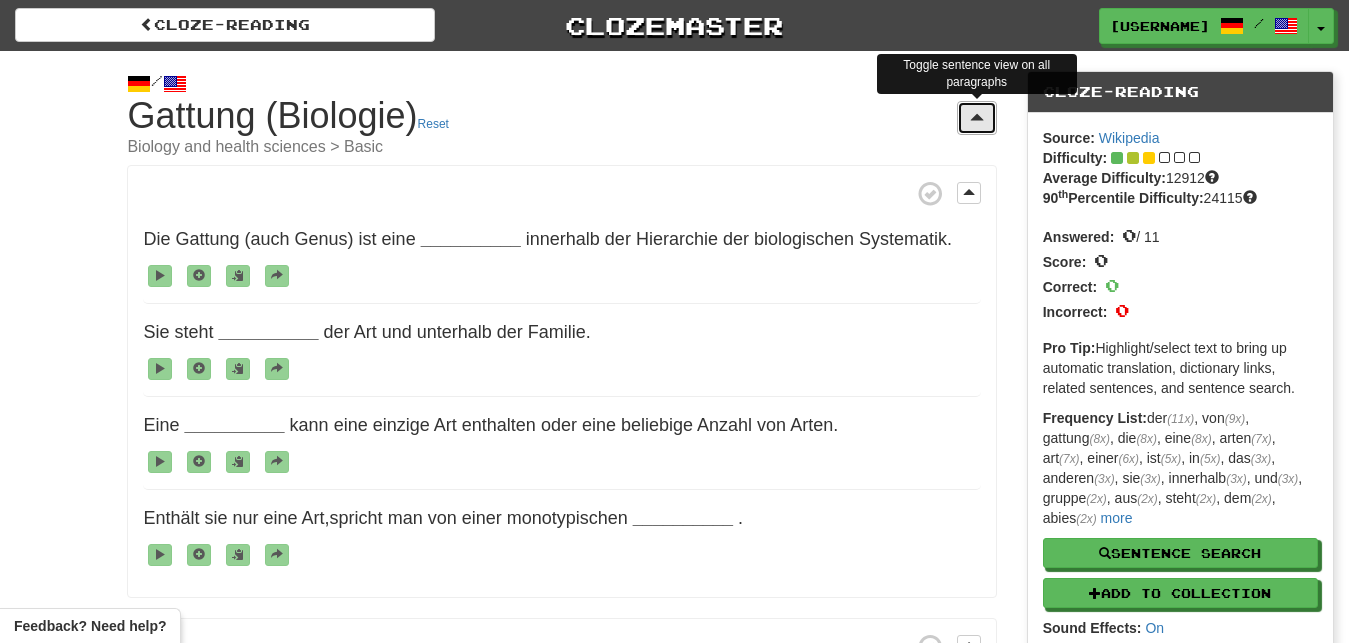 click at bounding box center [977, 117] 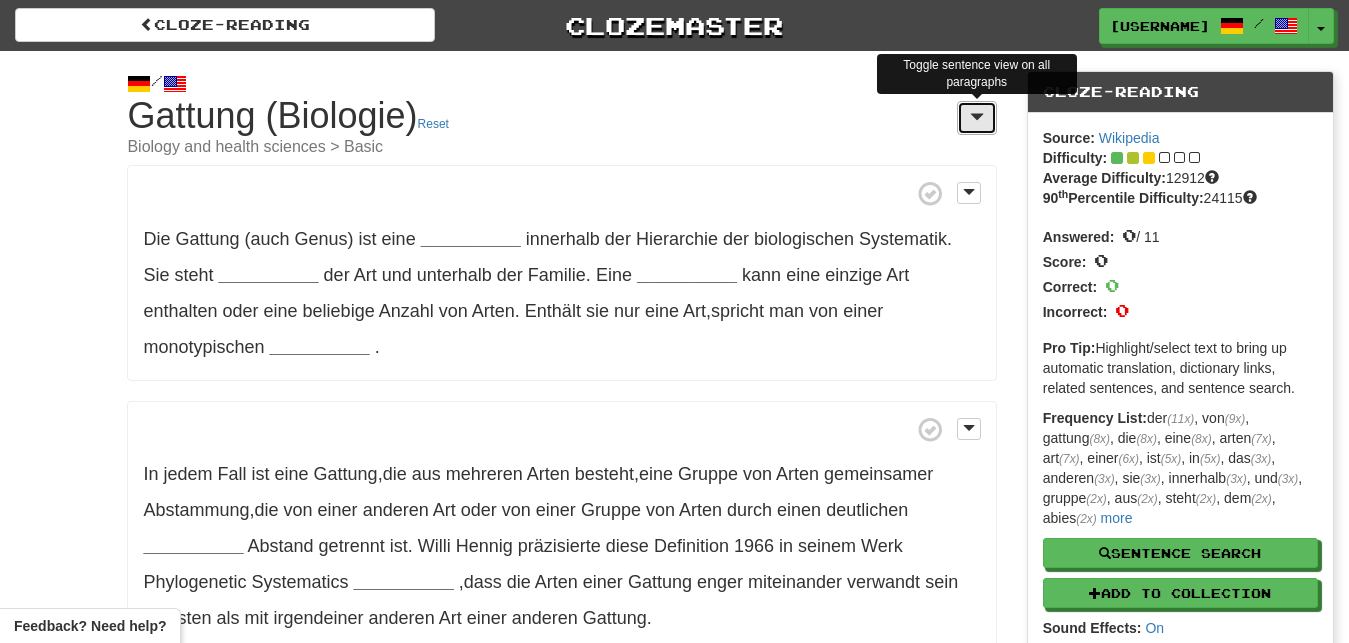 click at bounding box center [977, 117] 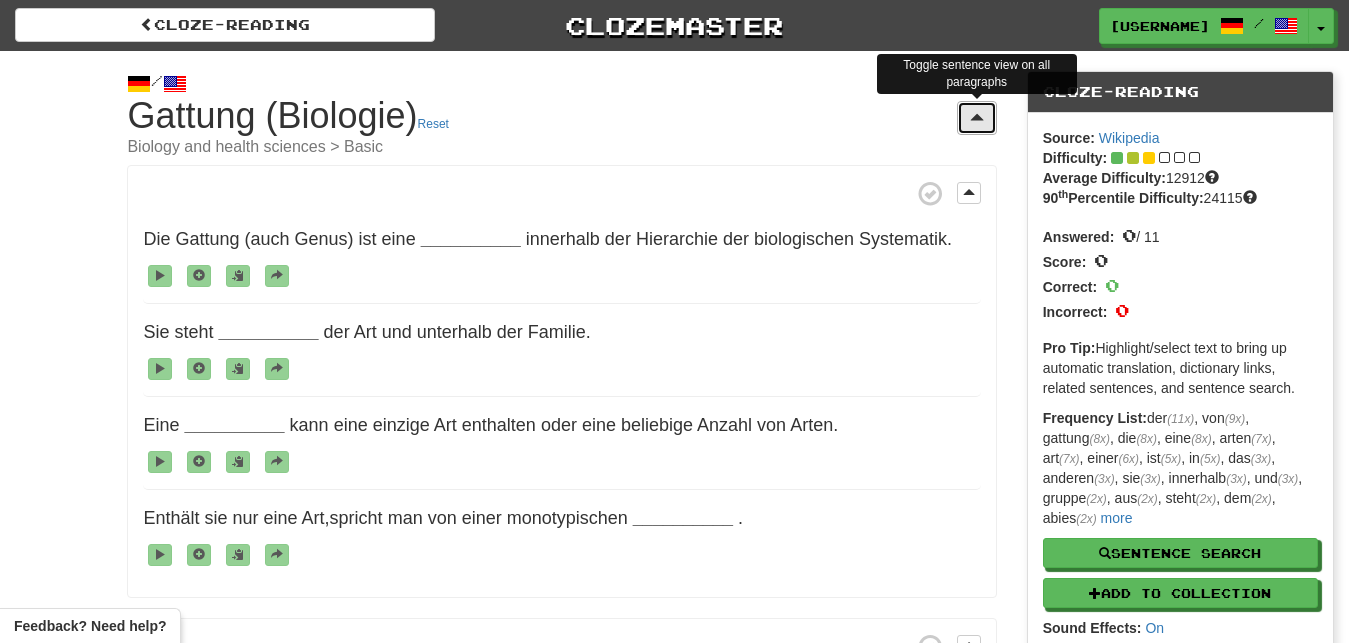 click at bounding box center [977, 117] 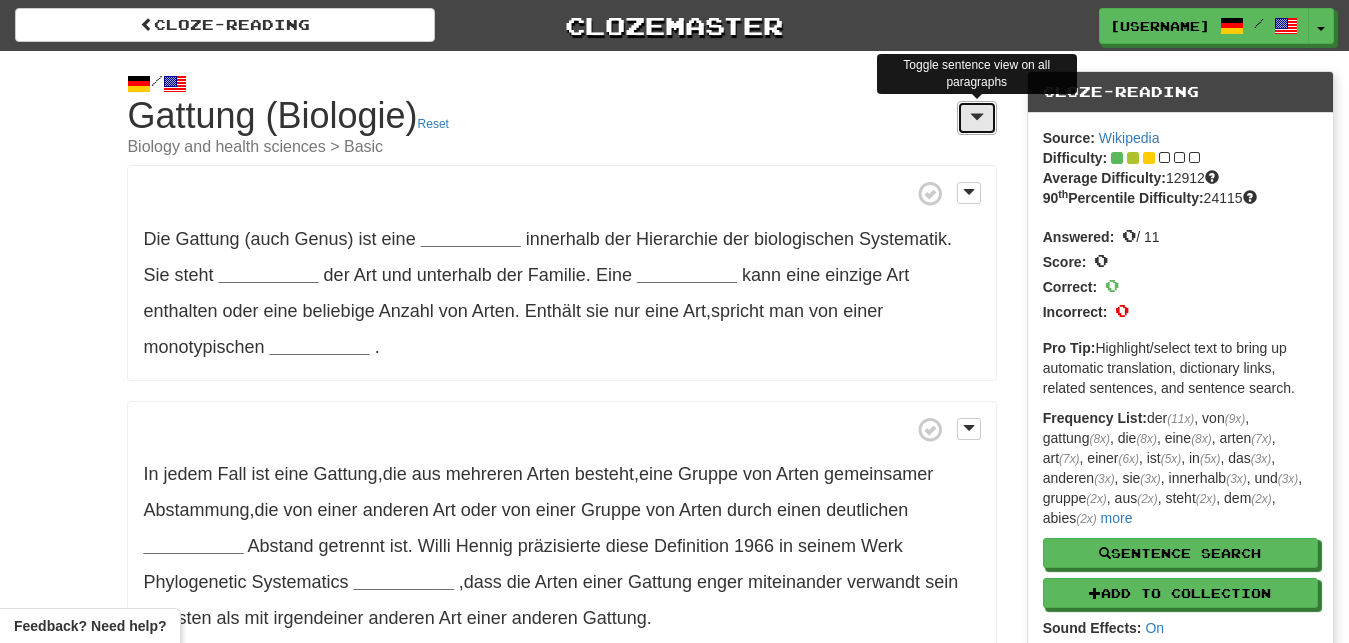 click at bounding box center [977, 117] 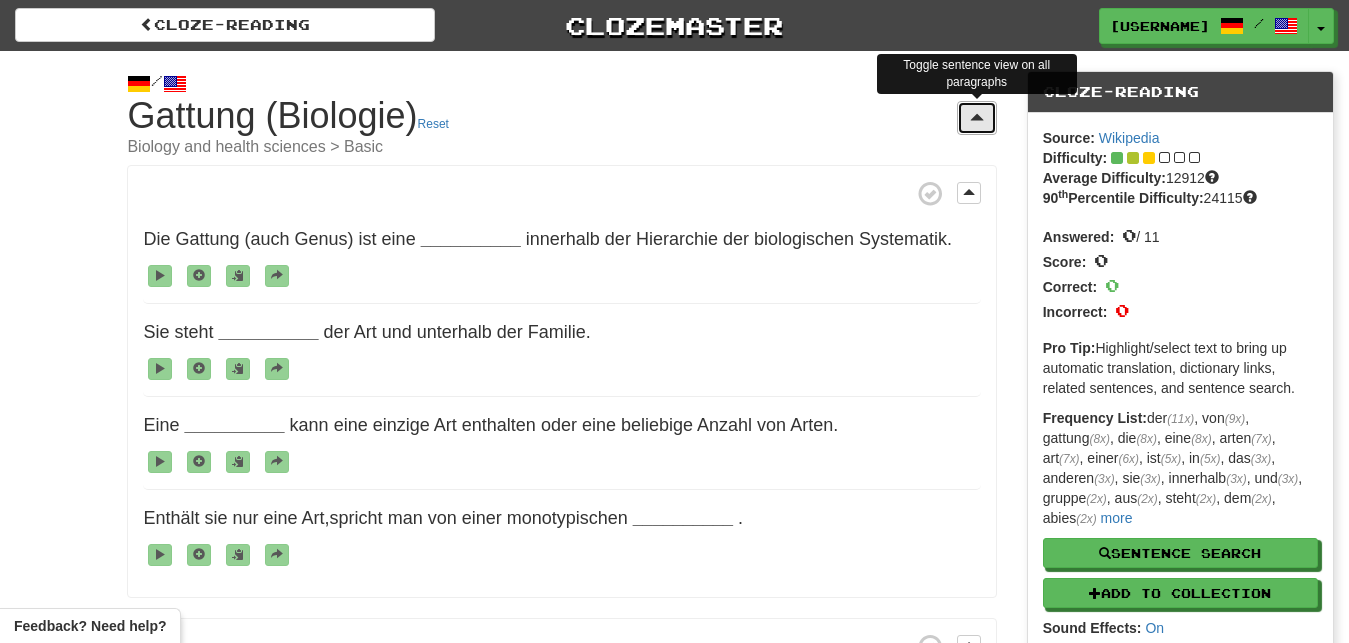 click at bounding box center [977, 117] 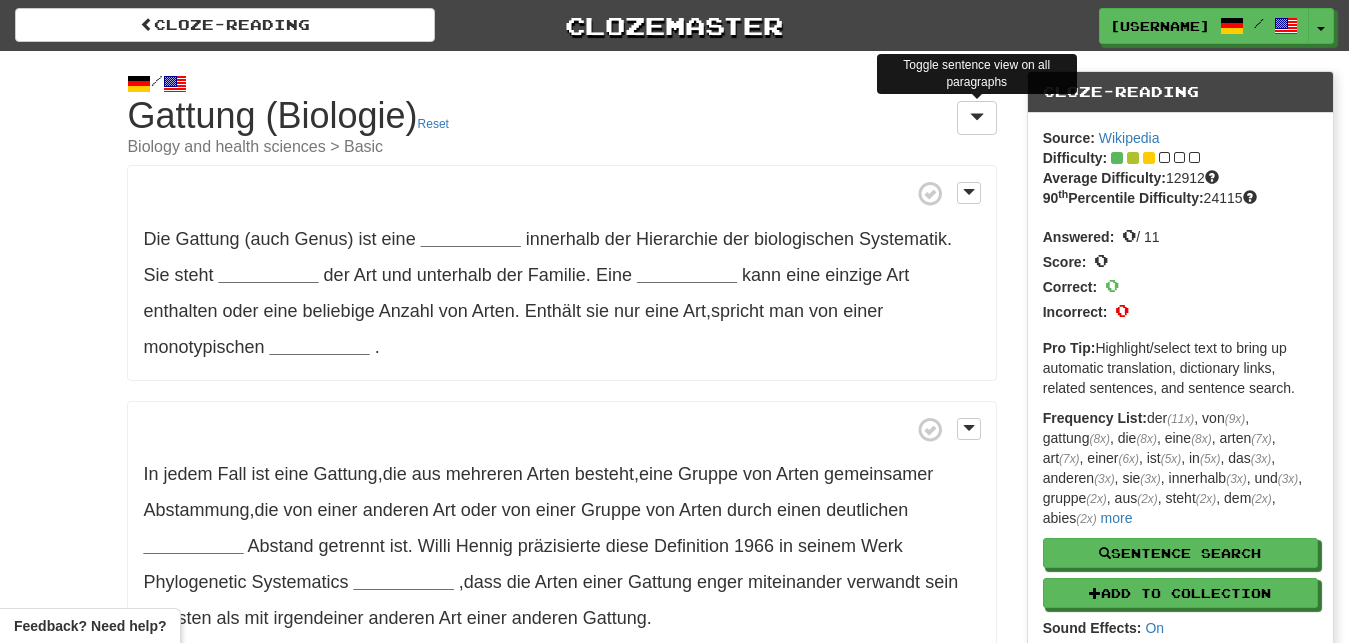 click on "Cloze-Reading
Gattung (Biologie)
Reset
Biology and health sciences > Basic" at bounding box center [561, 126] 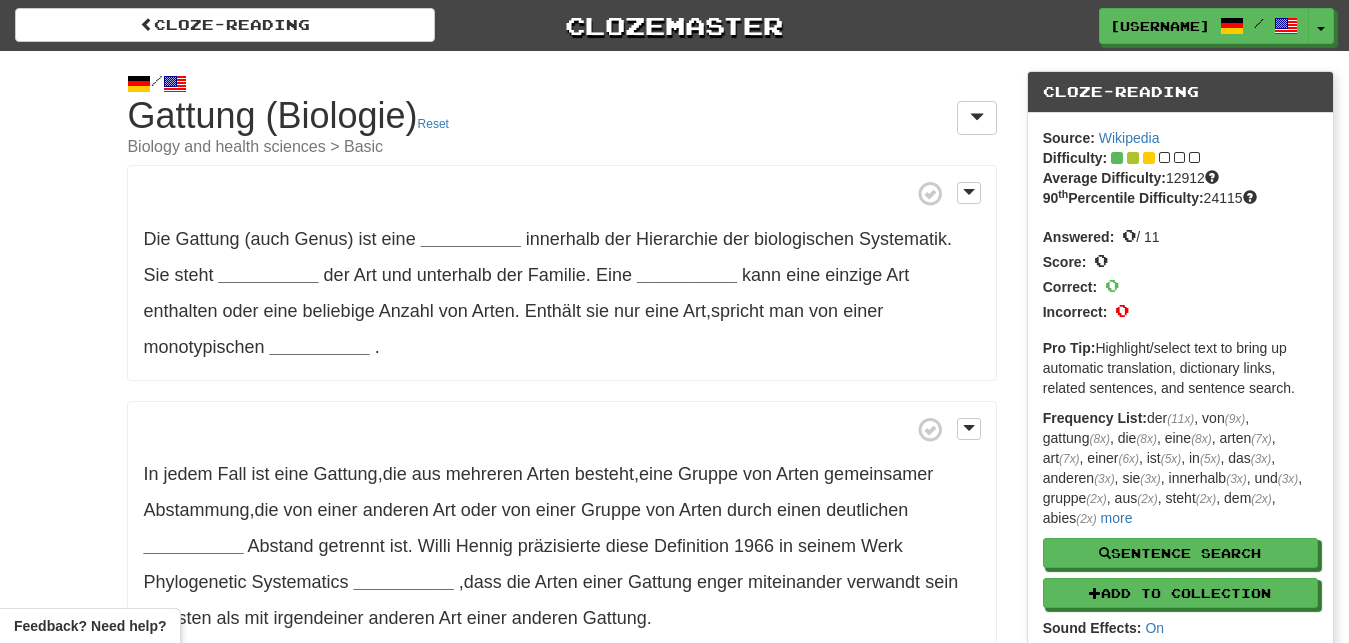 click on "Cloze-Reading
Gattung (Biologie)
Reset
Biology and health sciences > Basic" at bounding box center (561, 126) 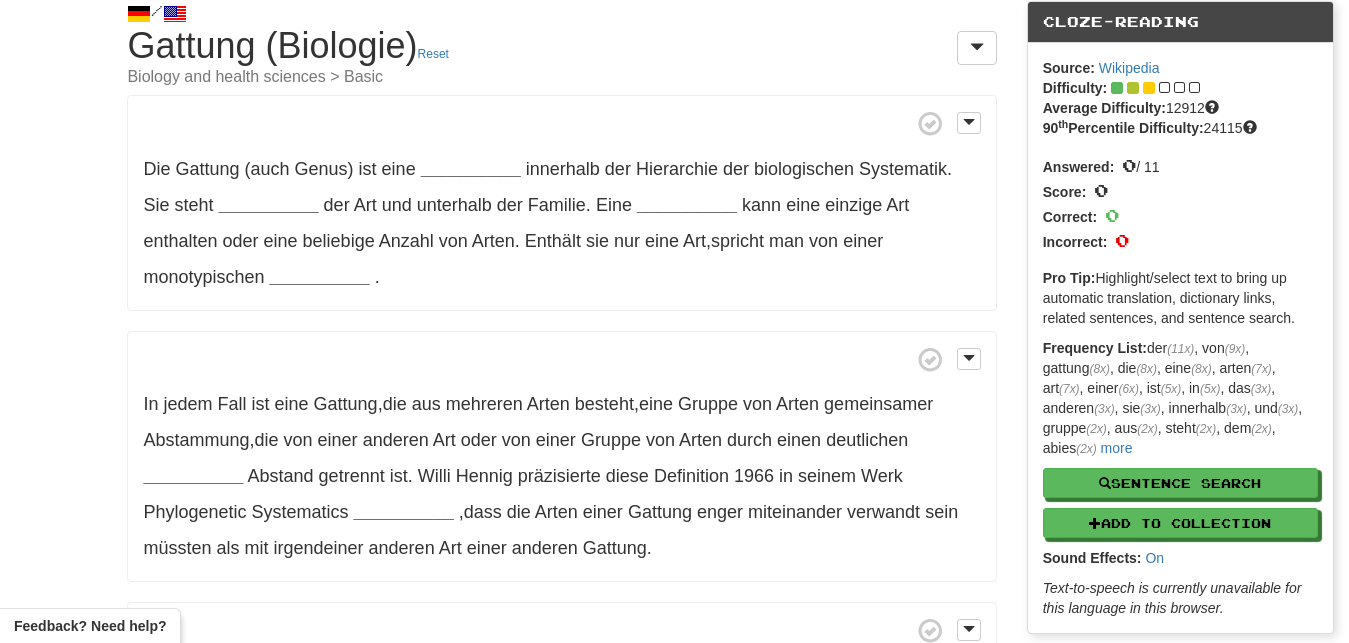 scroll, scrollTop: 151, scrollLeft: 0, axis: vertical 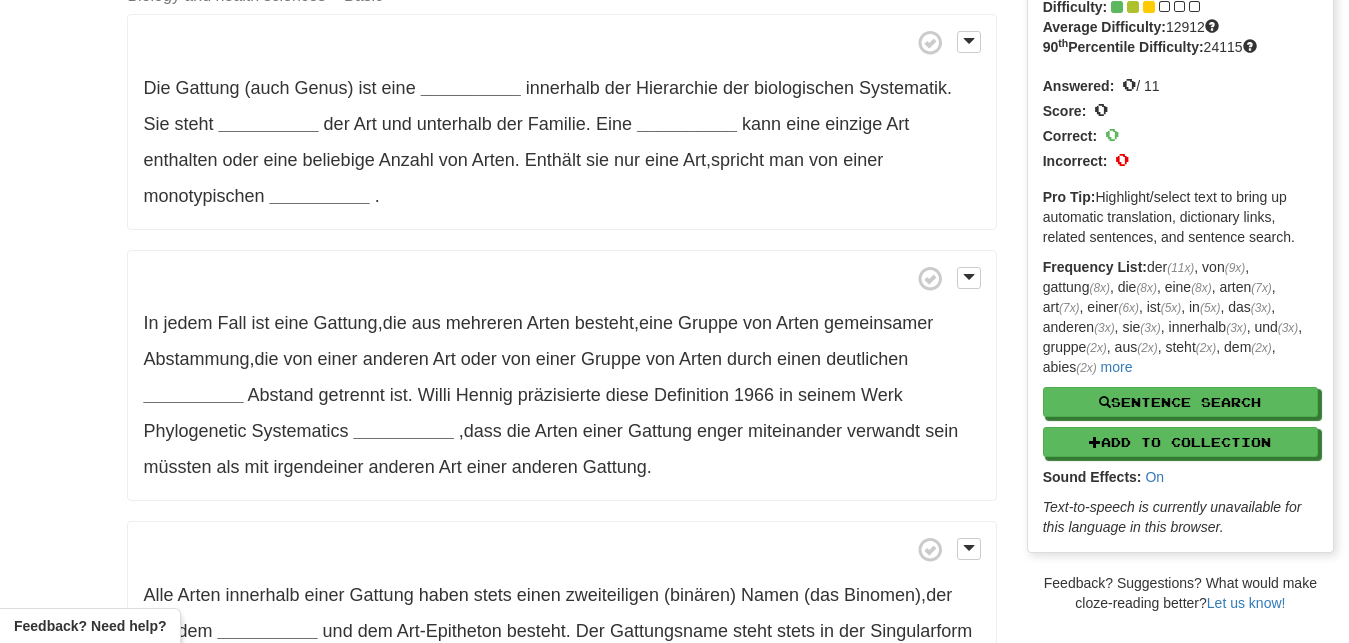 click on "Frequency List:
der  (11x) , von  (9x) , gattung  (8x) , die  (8x) , eine  (8x) , arten  (7x) , art  (7x) , einer  (6x) , ist  (5x) , in  (5x) , das  (3x) , anderen  (3x) , sie  (3x) , innerhalb  (3x) , und  (3x) , gruppe  (2x) , aus  (2x) , steht  (2x) , dem  (2x) , abies  (2x) , epitheton  (2x) , pflanzen  (2x) , oder  (2x) , auch  (2x) , namen  (2x) , einen  (2x) , binäre  (2x) , besteht  (2x) , stets  (2x) , für  (2x) , falls  (1x) , gattungsnamens  (1x) , des  (1x) , geschlecht  (1x) , wiederholt  (1x) , singularform  (1x) , gattungsname  (1x) , gattungsnamen  (1x) , binomen  (1x) , binären  (1x) , zweiteiligen  (1x) , haben  (1x) , alle  (1x) , irgendeiner  (1x) , mit  (1x) , als  (1x) , müssten  (1x) , sein  (1x) , verwandt  (1x) , miteinander  (1x) , enger  (1x) , dass  (1x) , dahingehend  (1x) , systematics  (1x) , phylogenetic  (1x) , werk  (1x) , seinem  (1x) , 1966  (1x) , definition  (1x) , diese  (1x) , präzisierte  (1x) , hennig  (1x) , willi  (1x) , getrennt  (1x) , abstand  (1x) (1x)" at bounding box center (1180, 317) 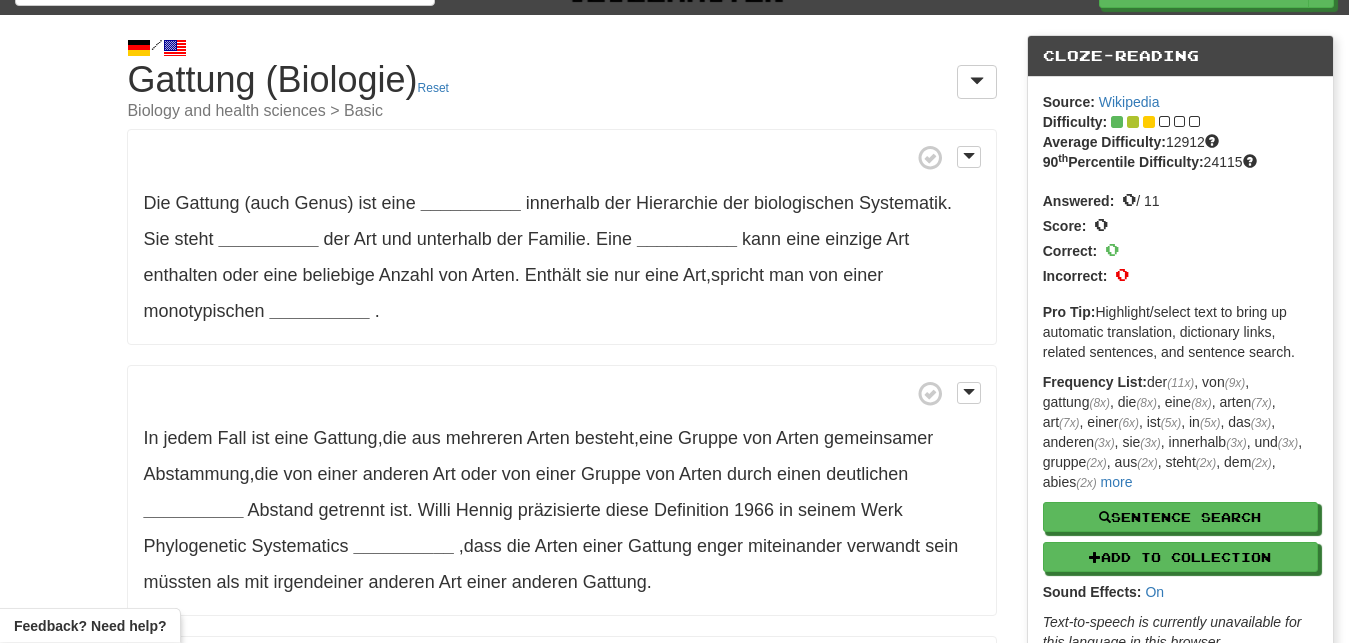 scroll, scrollTop: 0, scrollLeft: 0, axis: both 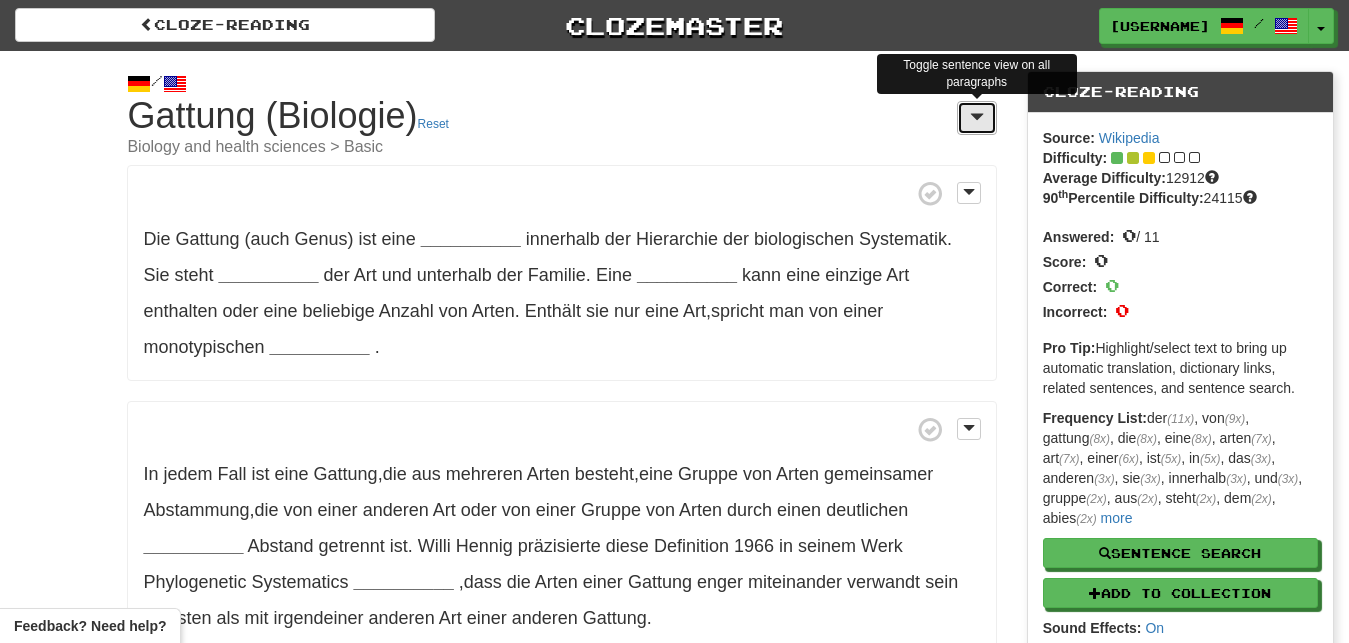click at bounding box center [977, 118] 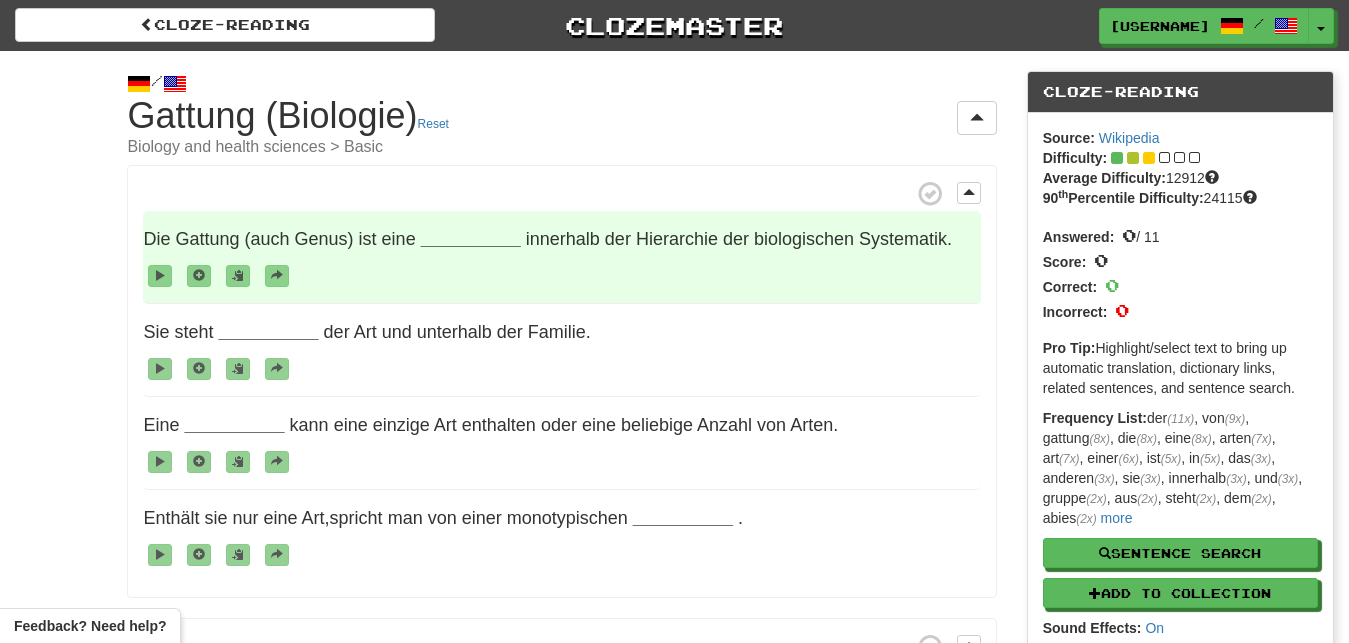 click on "__________" at bounding box center (471, 239) 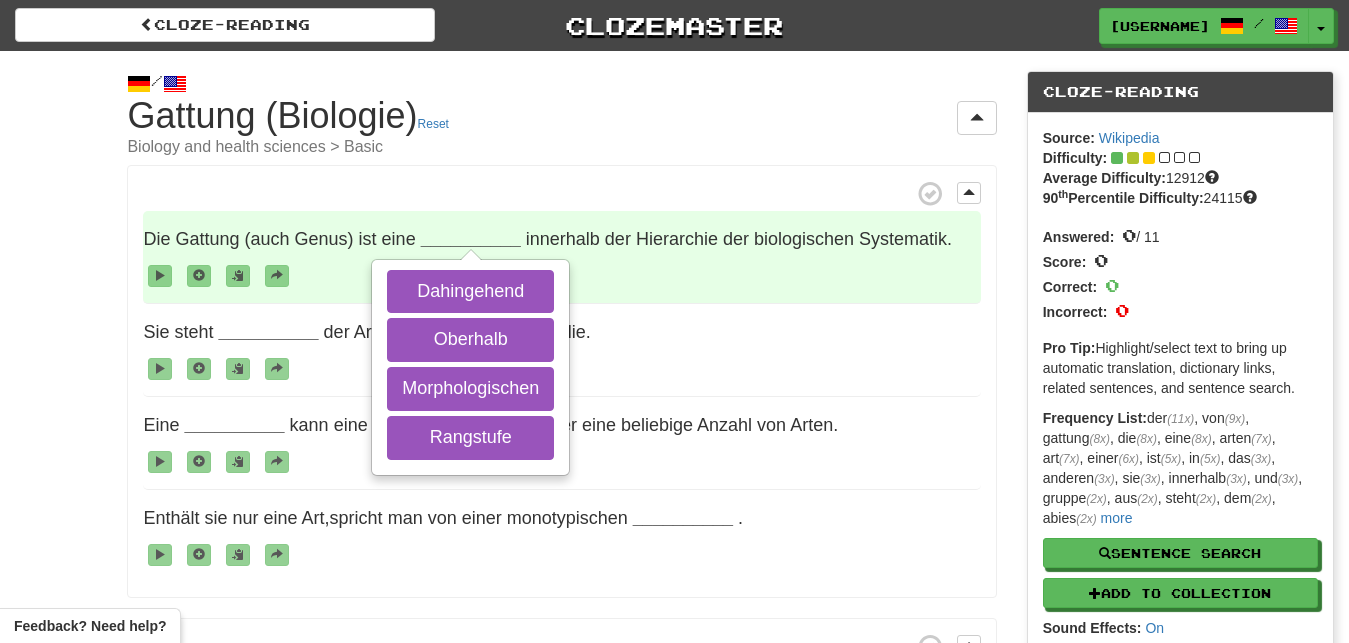 click at bounding box center (561, 275) 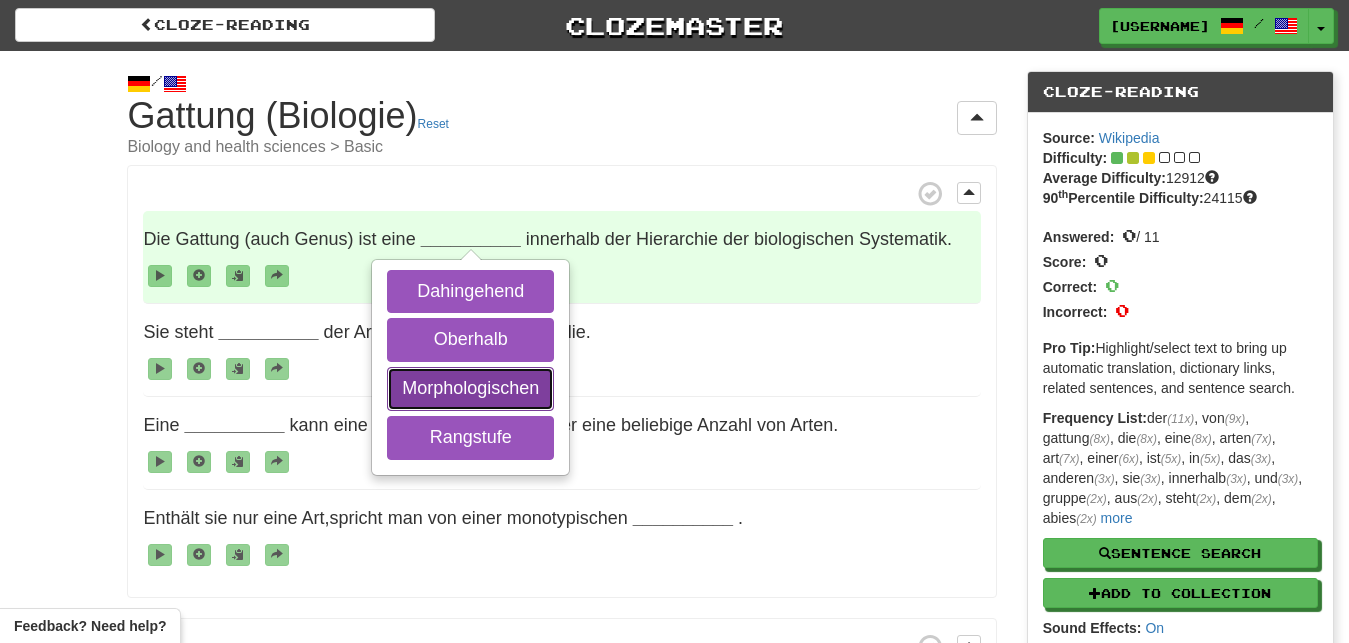 click on "Morphologischen" at bounding box center [470, 389] 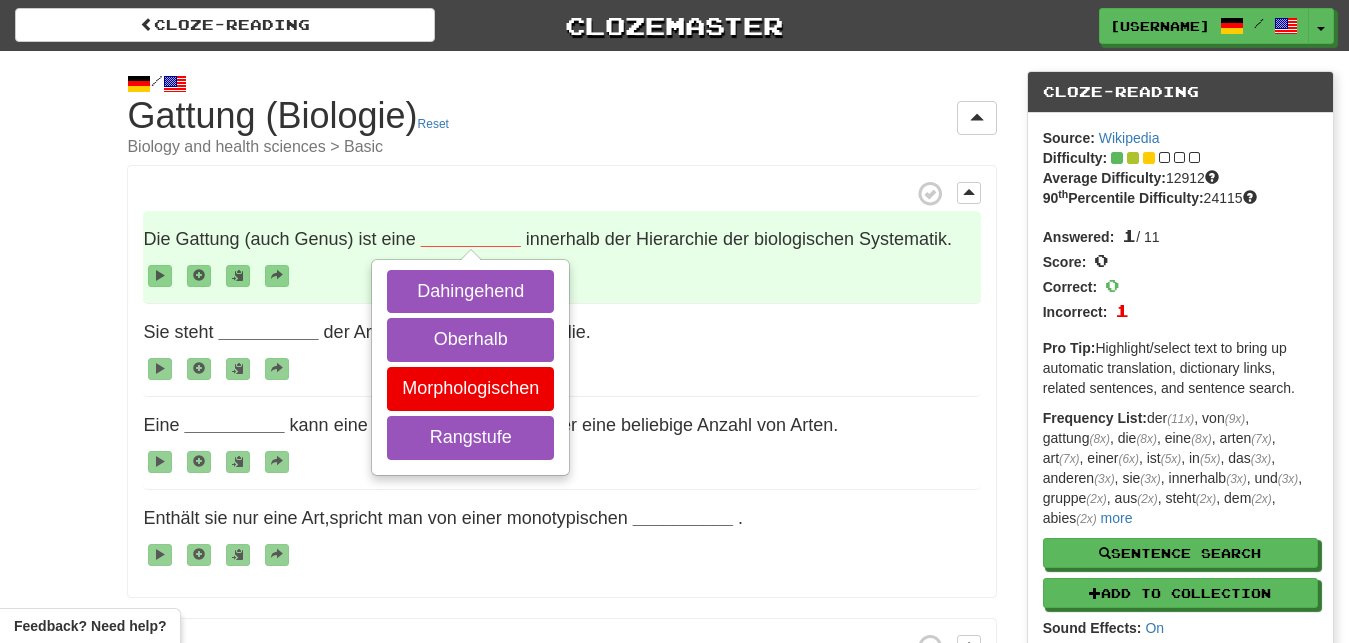 click at bounding box center (561, 275) 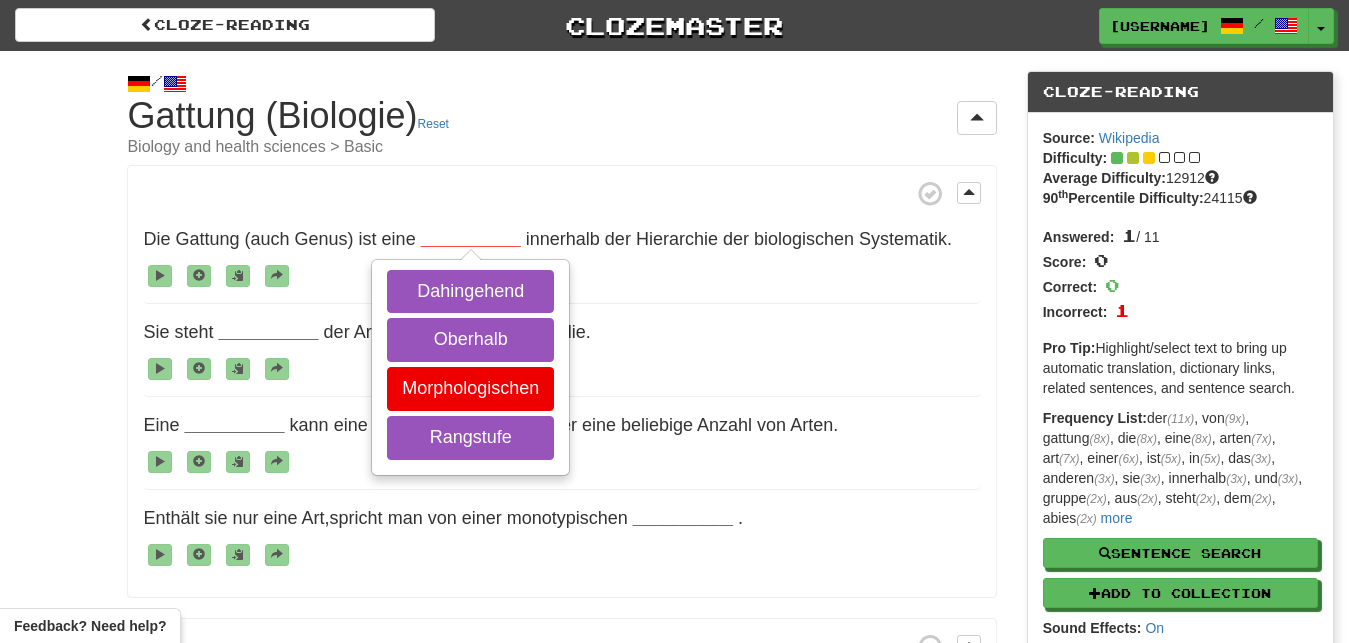 click on "/
Cloze-Reading
Gattung (Biologie)
Reset
Biology and health sciences > Basic
Die   Gattung   (auch   Genus)   ist   eine
__________ Dahingehend Oberhalb Morphologischen Rangstufe
innerhalb   der   Hierarchie   der   biologischen   Systematik .
Sie   steht
__________
der   Art   und   unterhalb   der   Familie .
Eine
__________
kann   eine   einzige   Art   enthalten   oder   eine   beliebige   Anzahl   von   Arten .
Enthält   sie   nur   eine   Art ,  spricht   man   von   einer   monotypischen
__________
.
In   jedem   Fall   ist   eine   Gattung ,  die   aus   mehreren   Arten   besteht ,  eine   Gruppe   von   Arten   gemeinsamer   Abstammung ,  die   von   einer   anderen   Art   oder   von   einer   Gruppe   von   Arten   durch   einen   deutlichen" at bounding box center (674, 899) 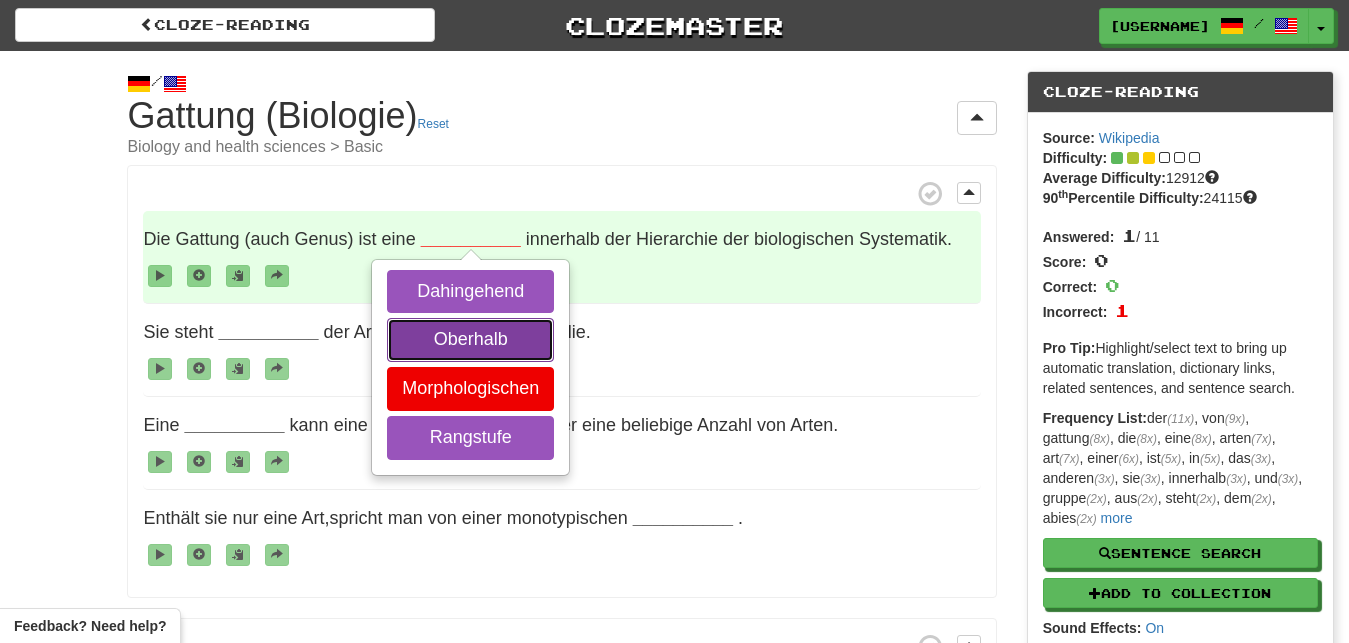 click on "Oberhalb" at bounding box center [470, 340] 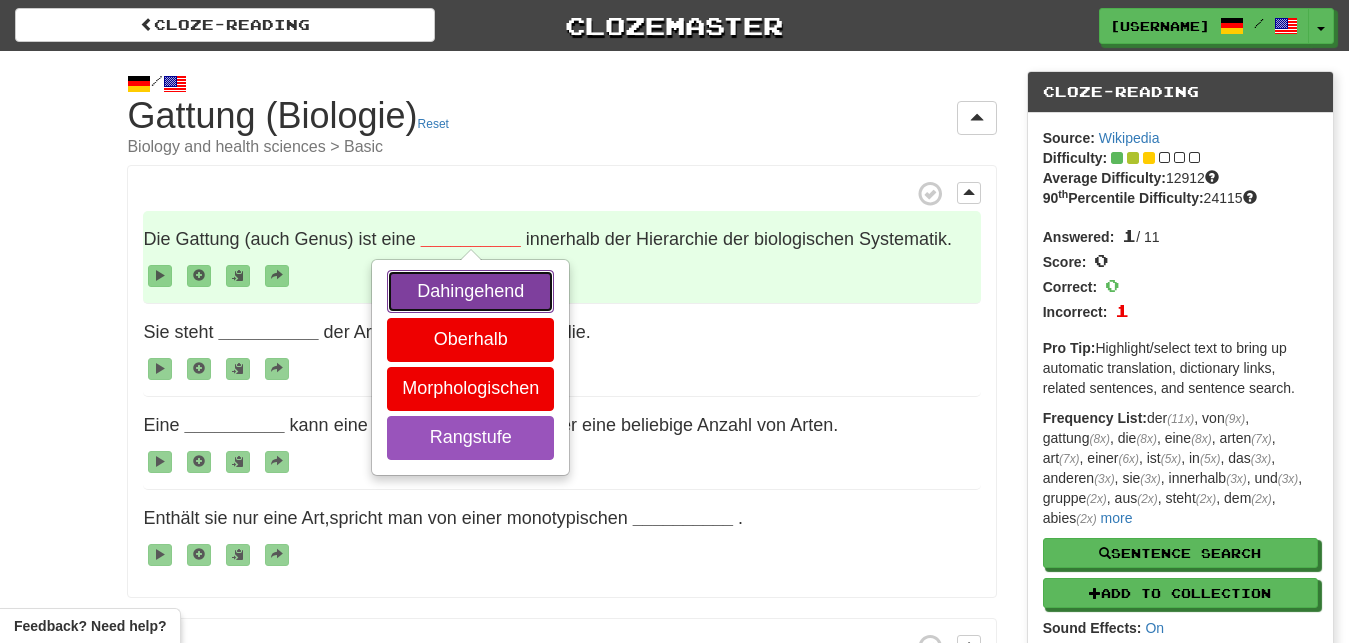 click on "Dahingehend" at bounding box center (470, 292) 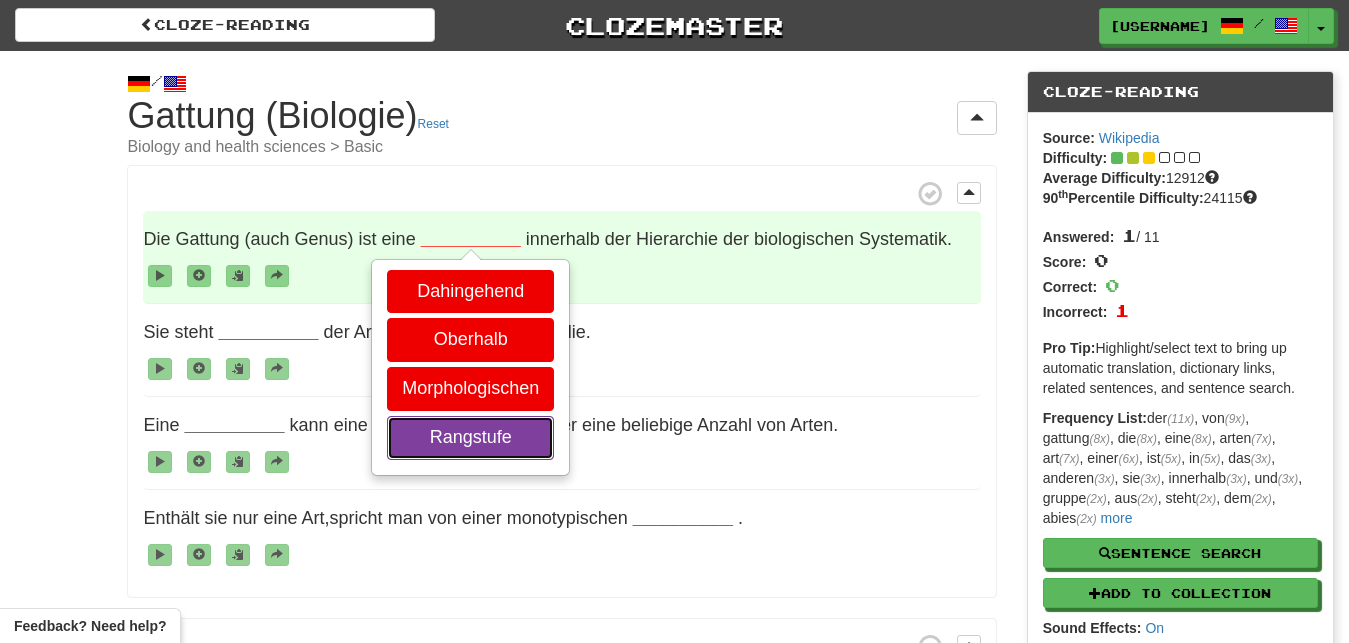 click on "Rangstufe" at bounding box center [470, 438] 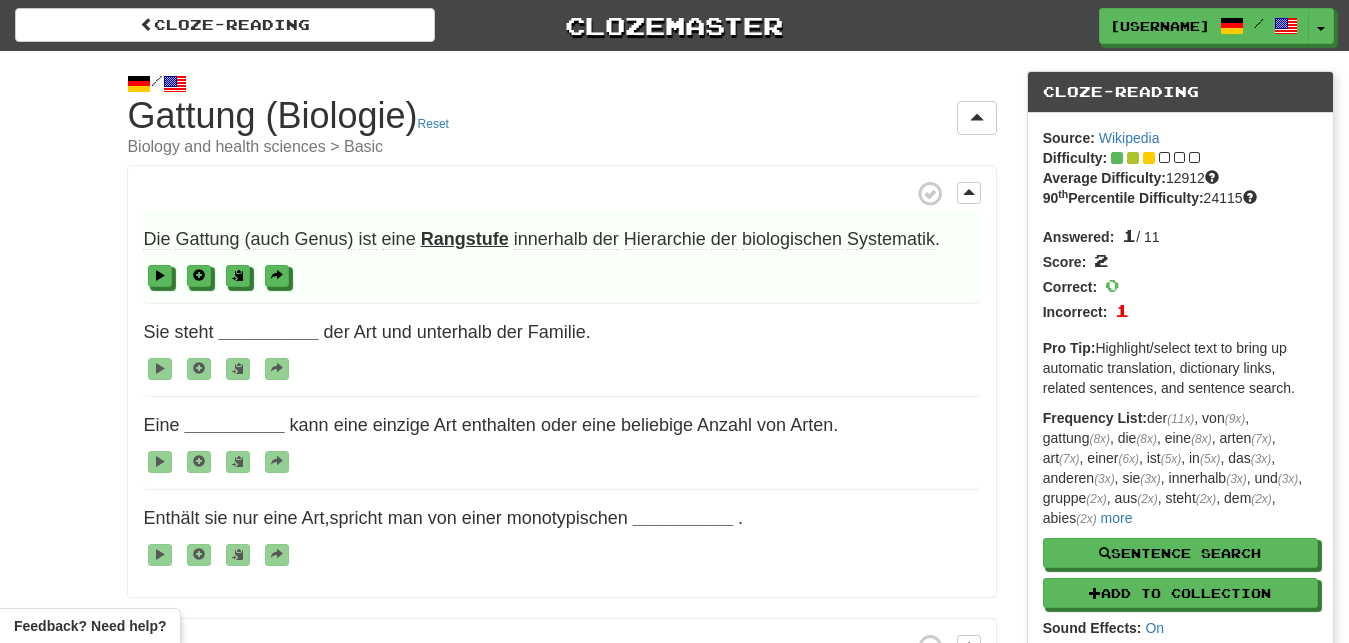 click on "Rangstufe" at bounding box center (465, 239) 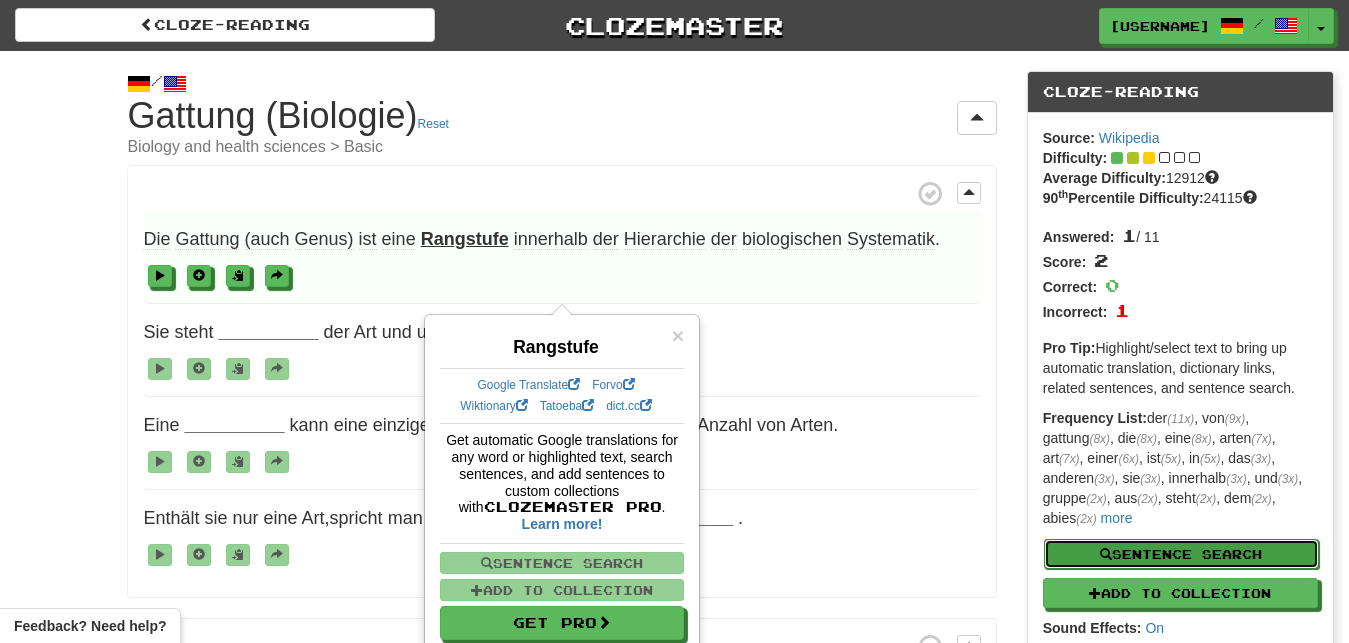 click at bounding box center [1106, 554] 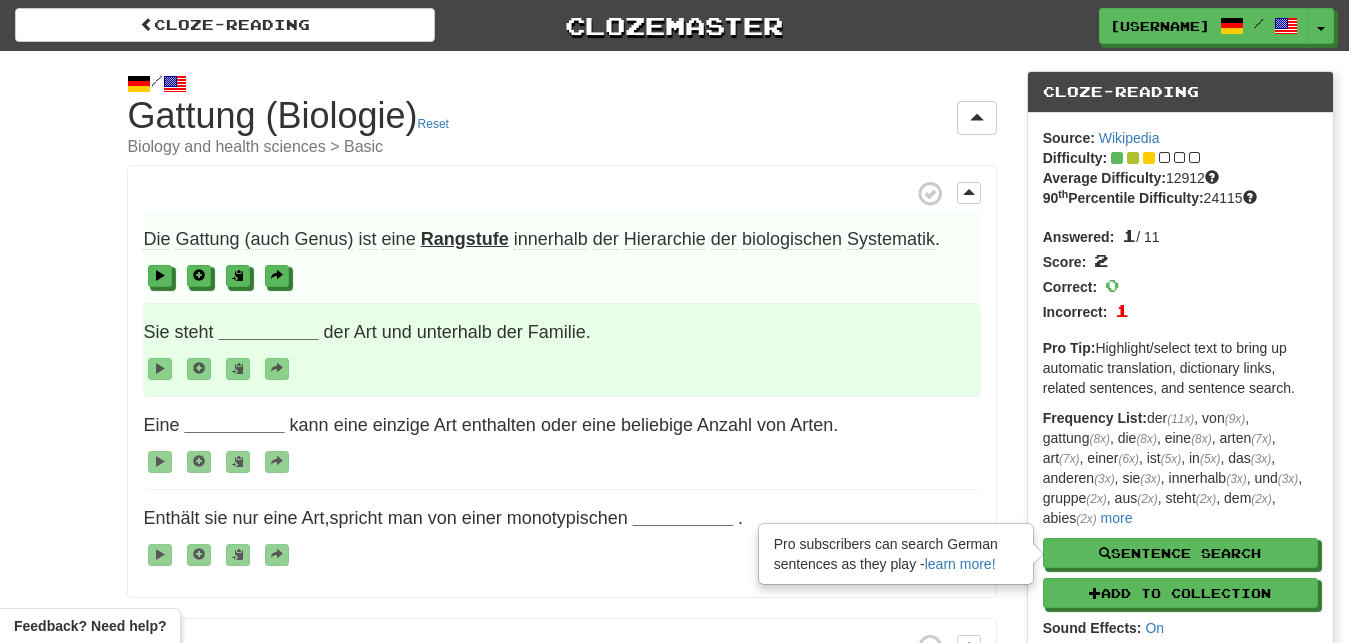 click at bounding box center (561, 368) 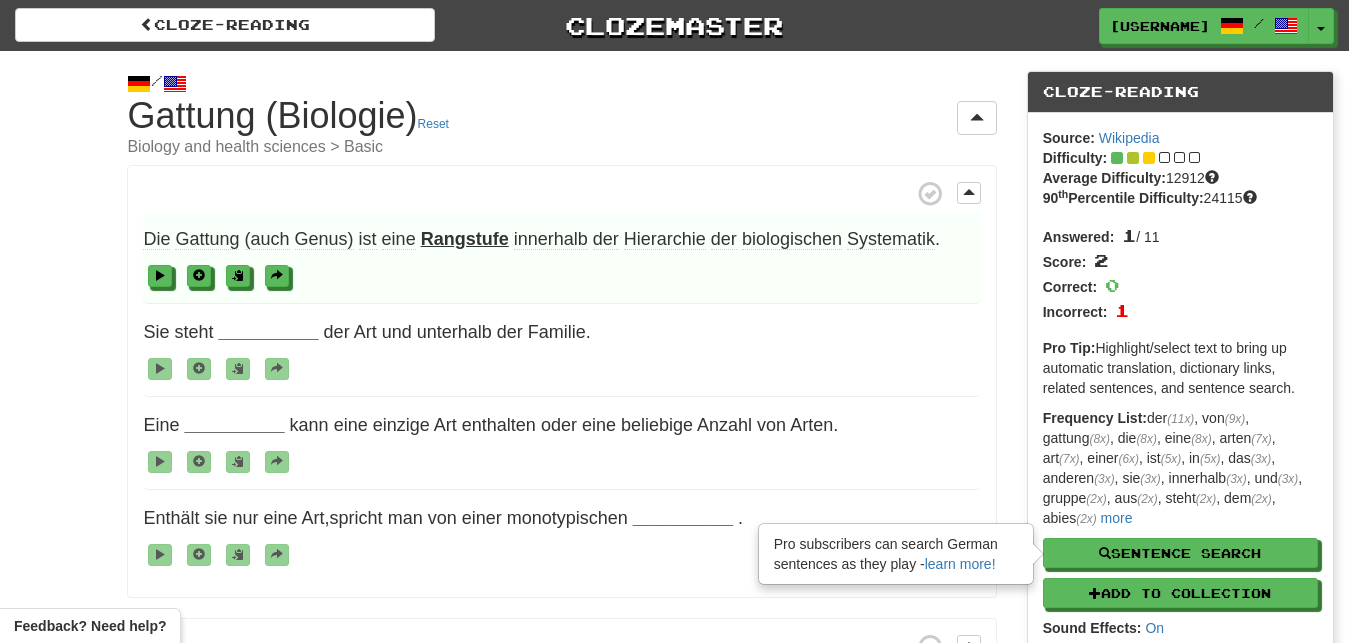 click at bounding box center [561, 193] 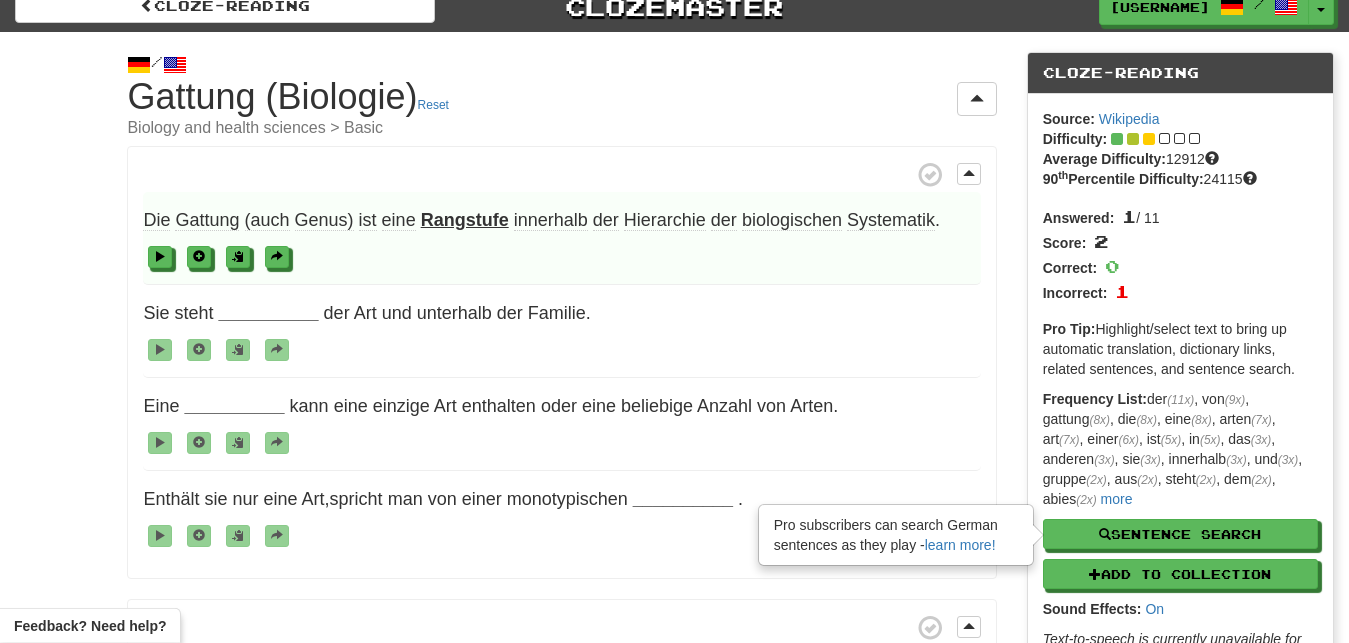 scroll, scrollTop: 0, scrollLeft: 0, axis: both 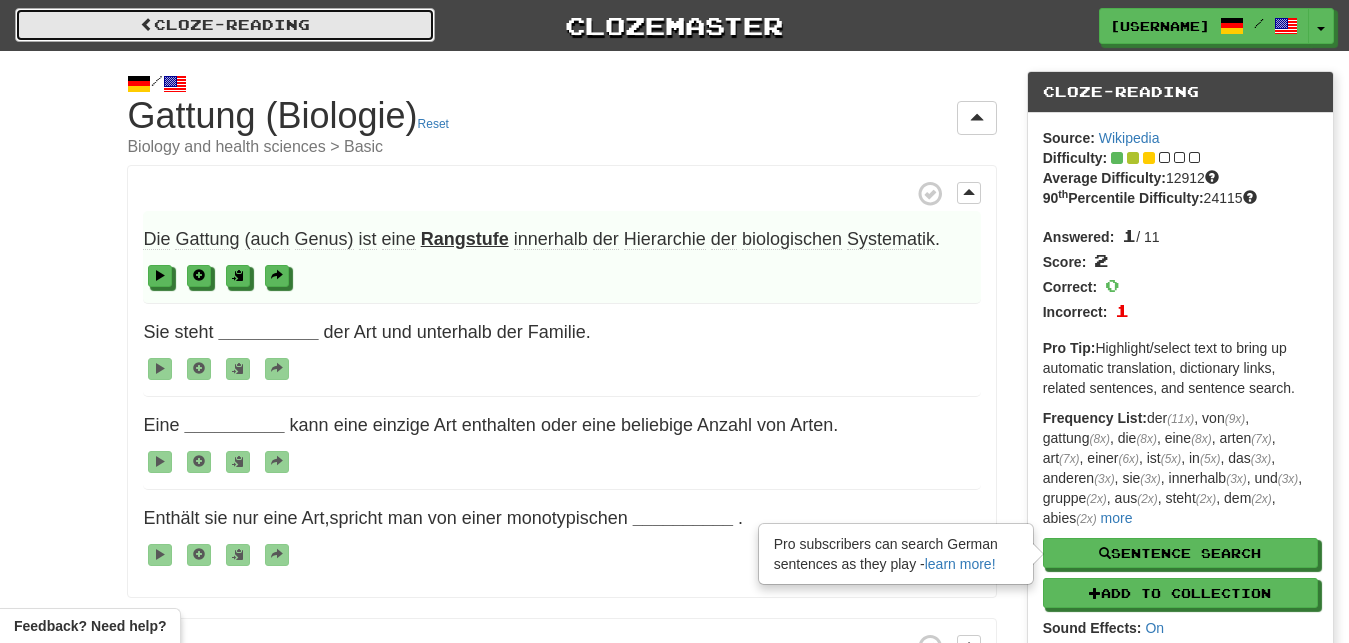 click on "Cloze-Reading" at bounding box center (225, 25) 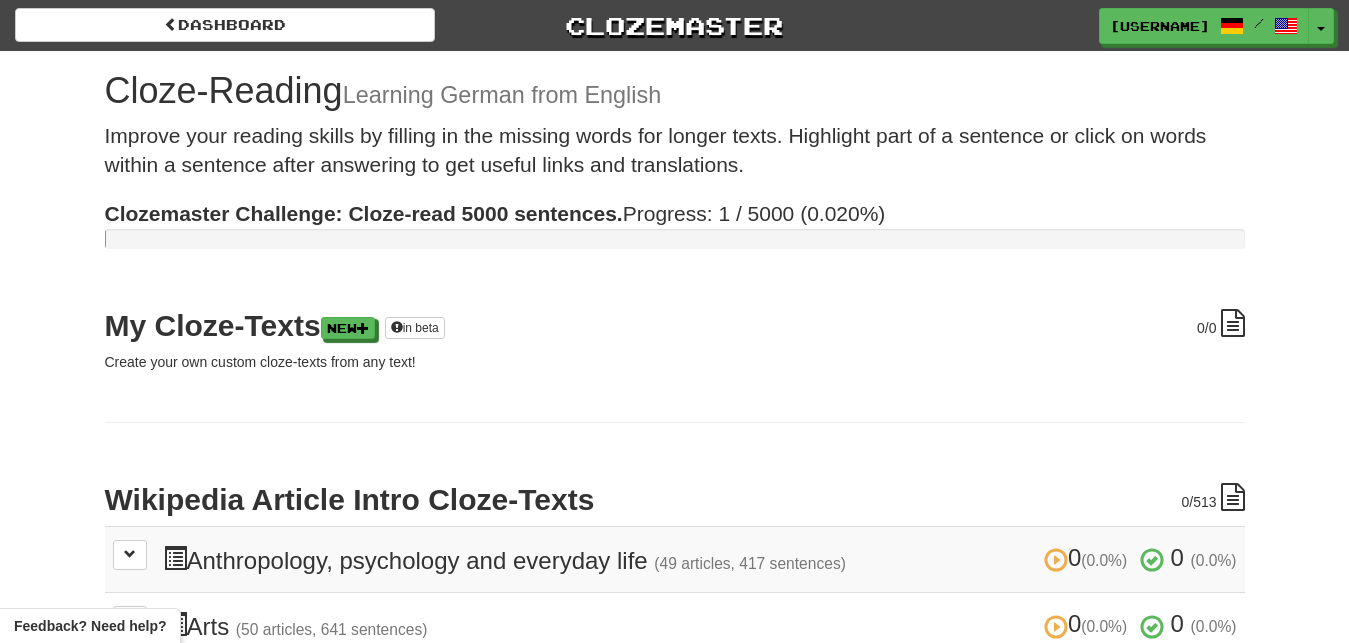scroll, scrollTop: 0, scrollLeft: 0, axis: both 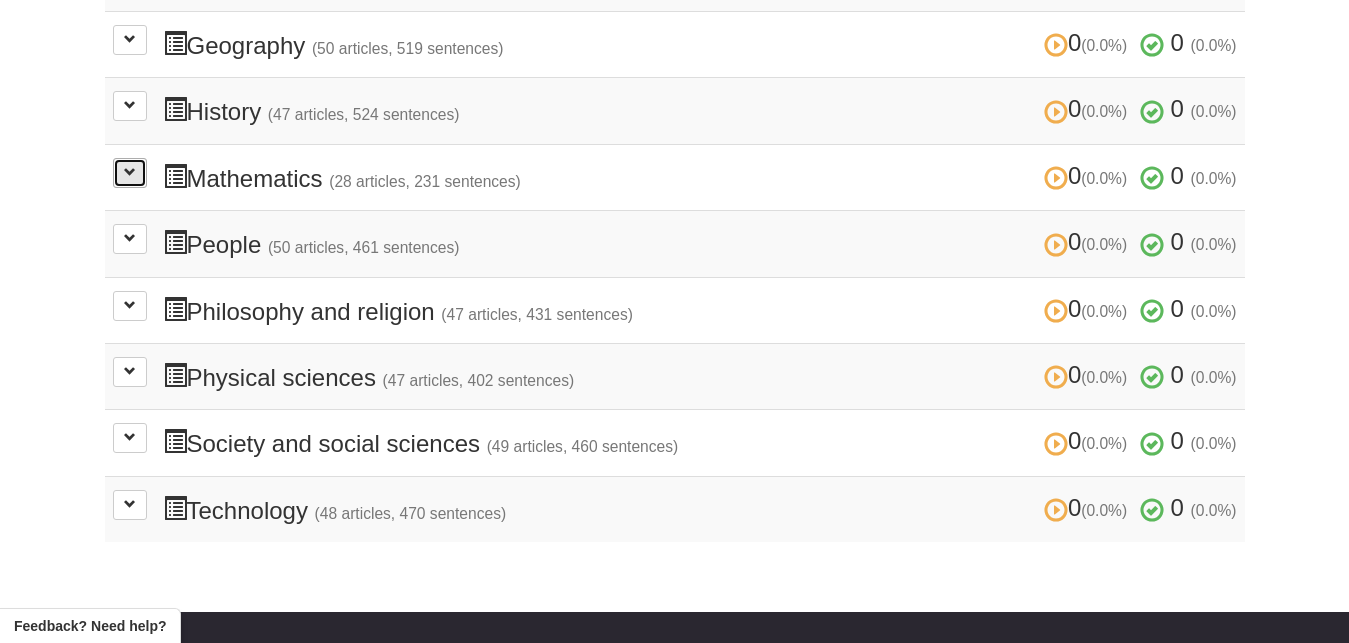 click at bounding box center [130, 173] 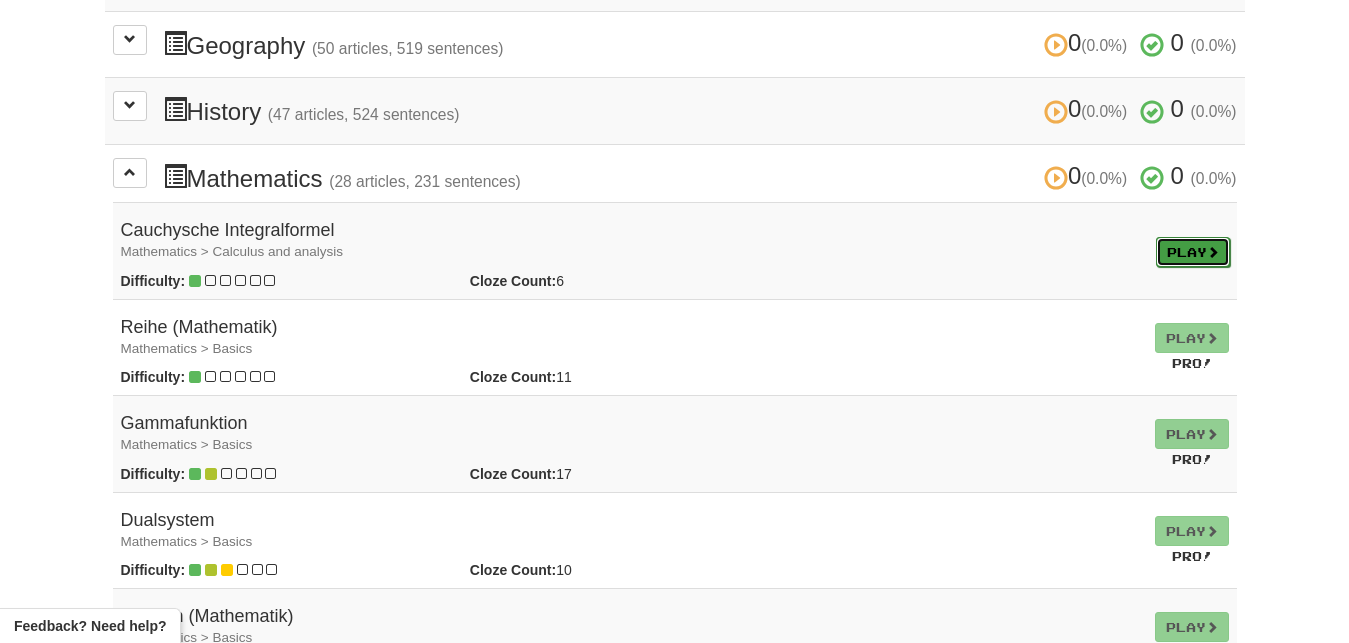 click on "Play" at bounding box center [1193, 252] 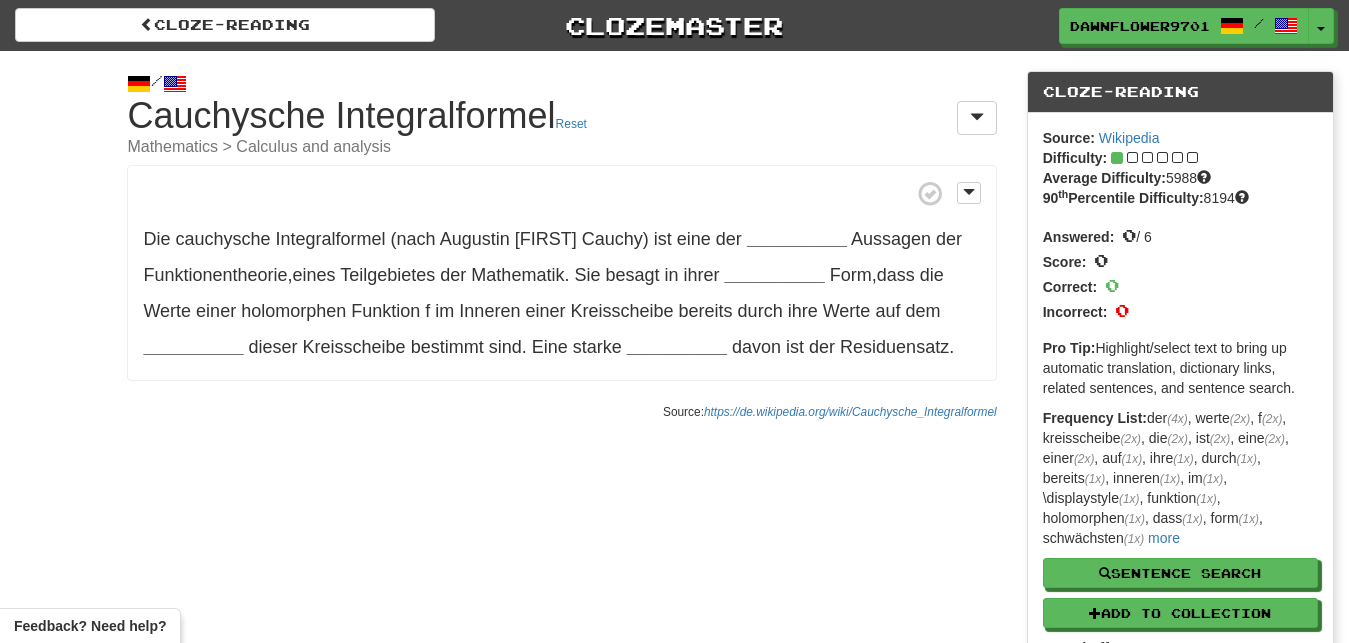 scroll, scrollTop: 0, scrollLeft: 0, axis: both 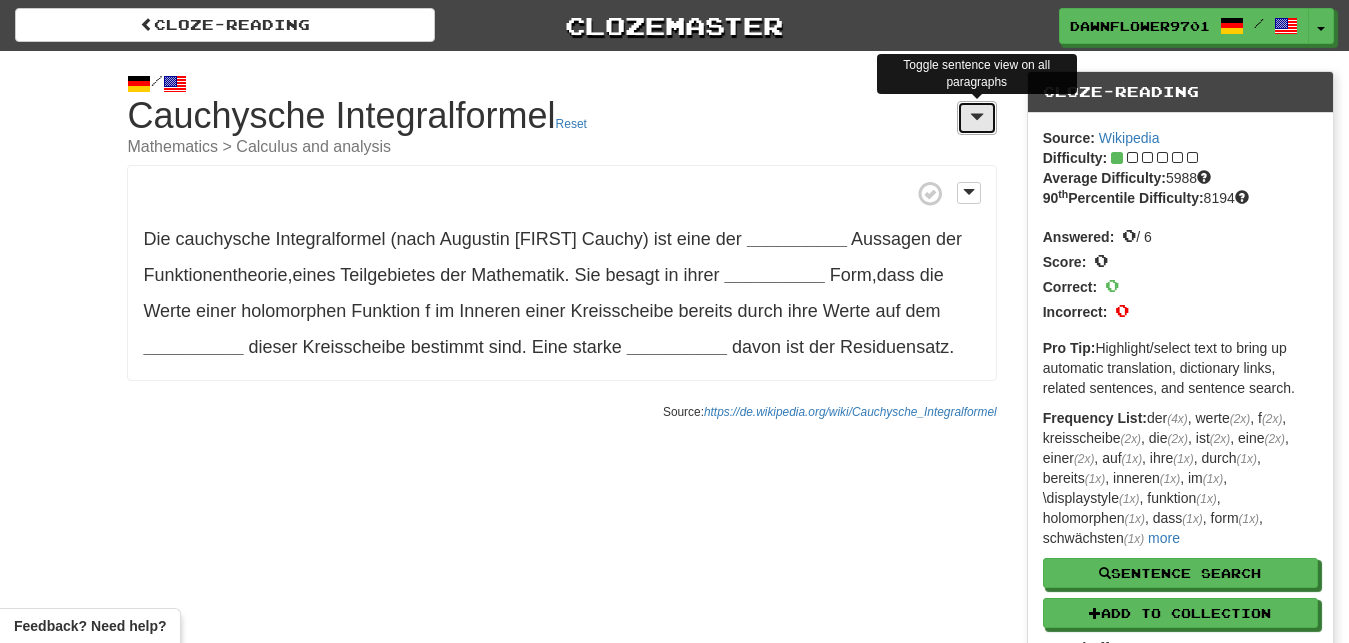 click at bounding box center (977, 118) 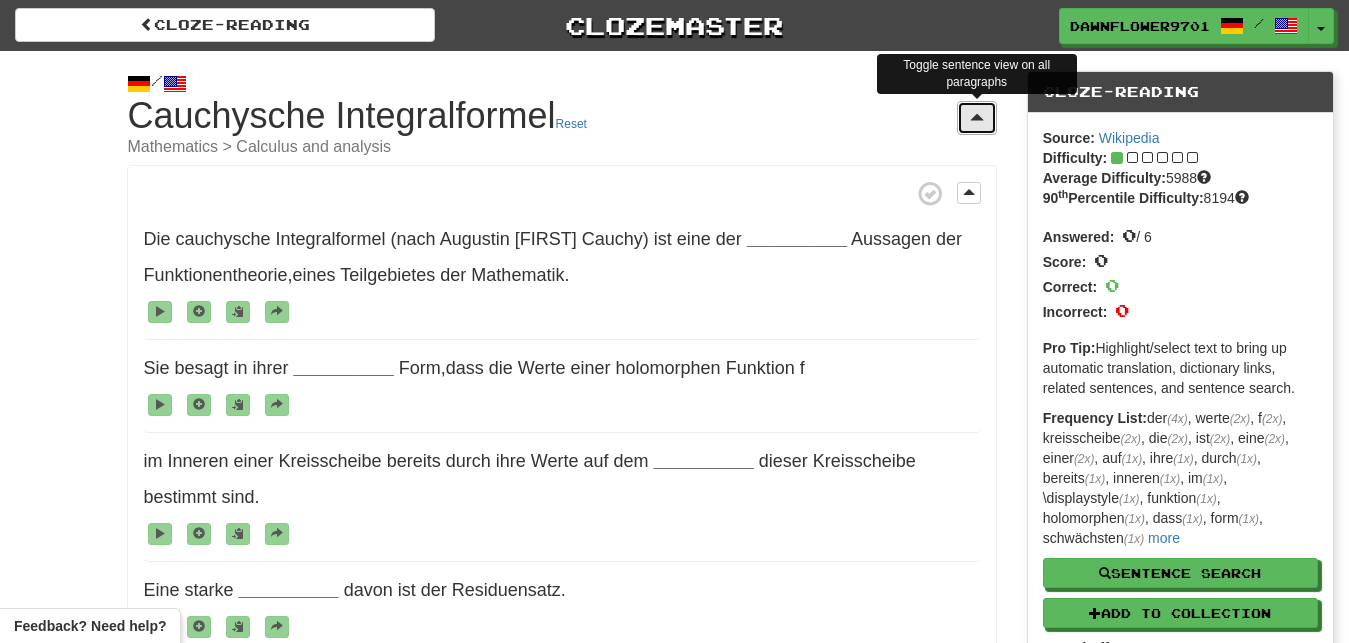 click at bounding box center [977, 118] 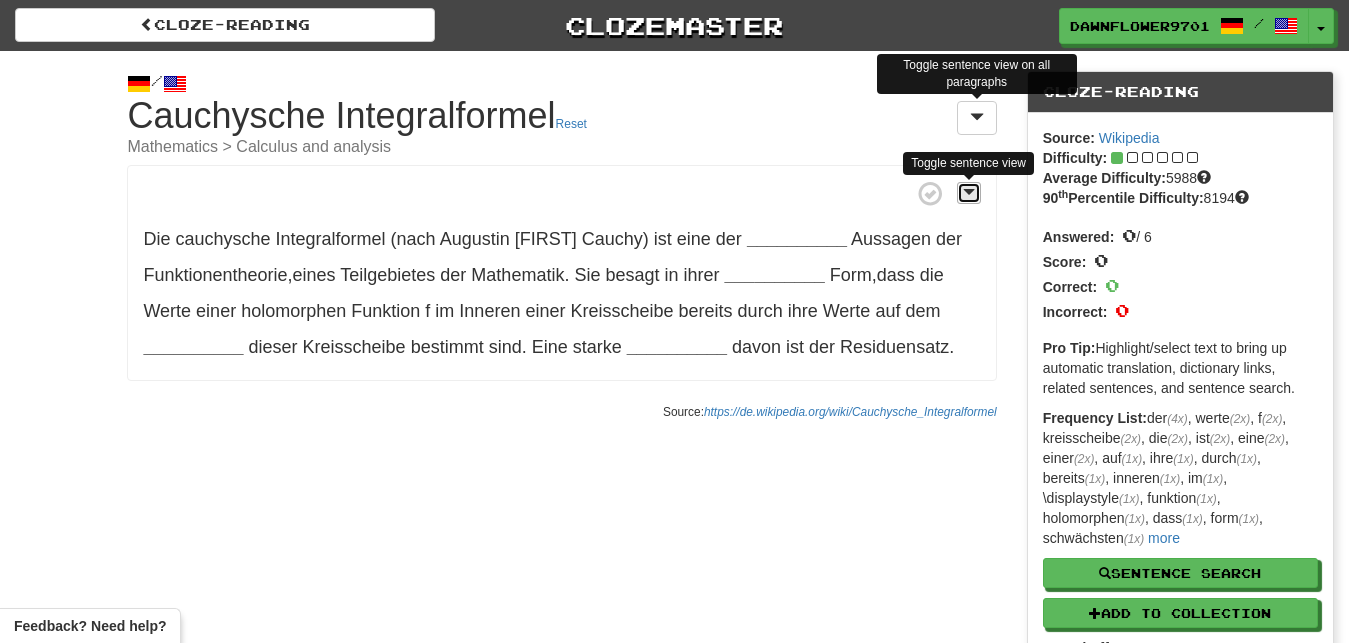 click at bounding box center [969, 192] 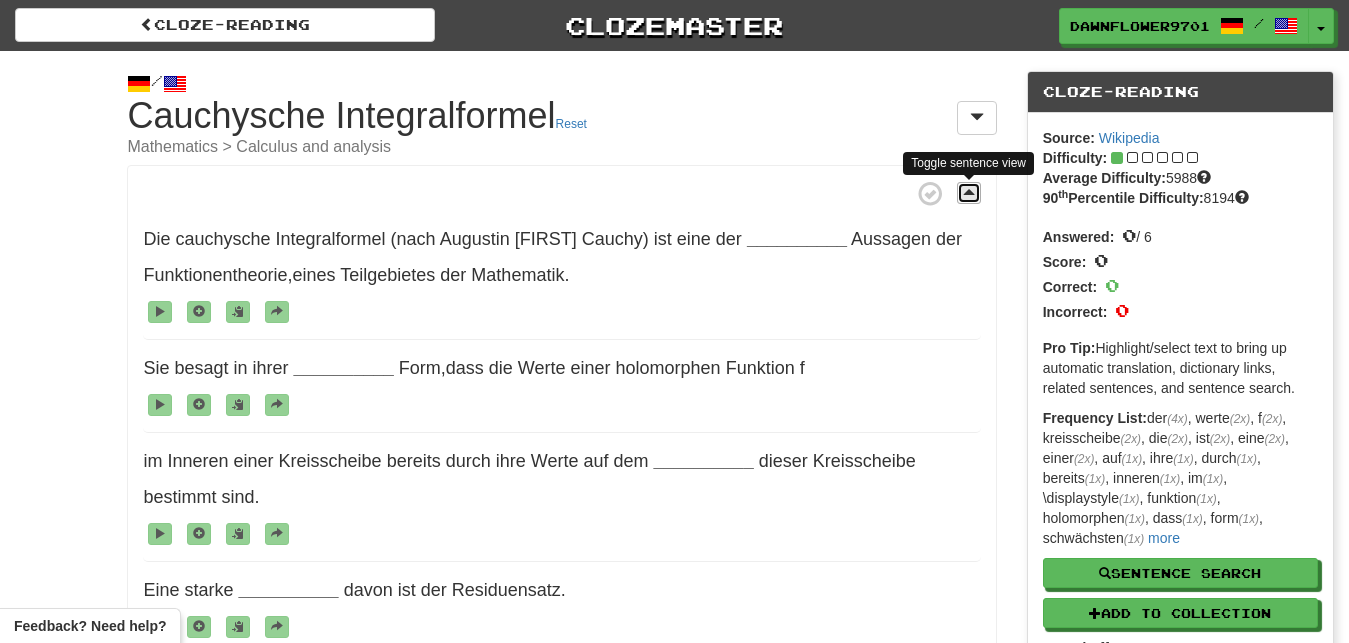 click at bounding box center (969, 192) 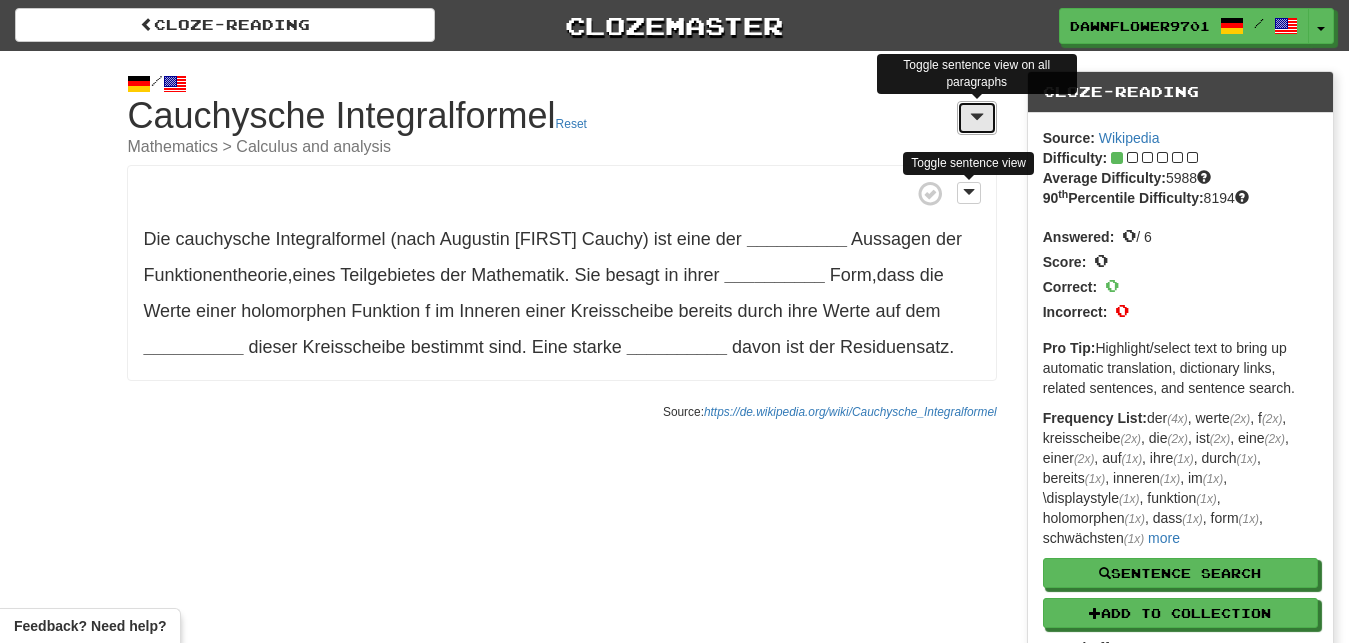 click at bounding box center (977, 117) 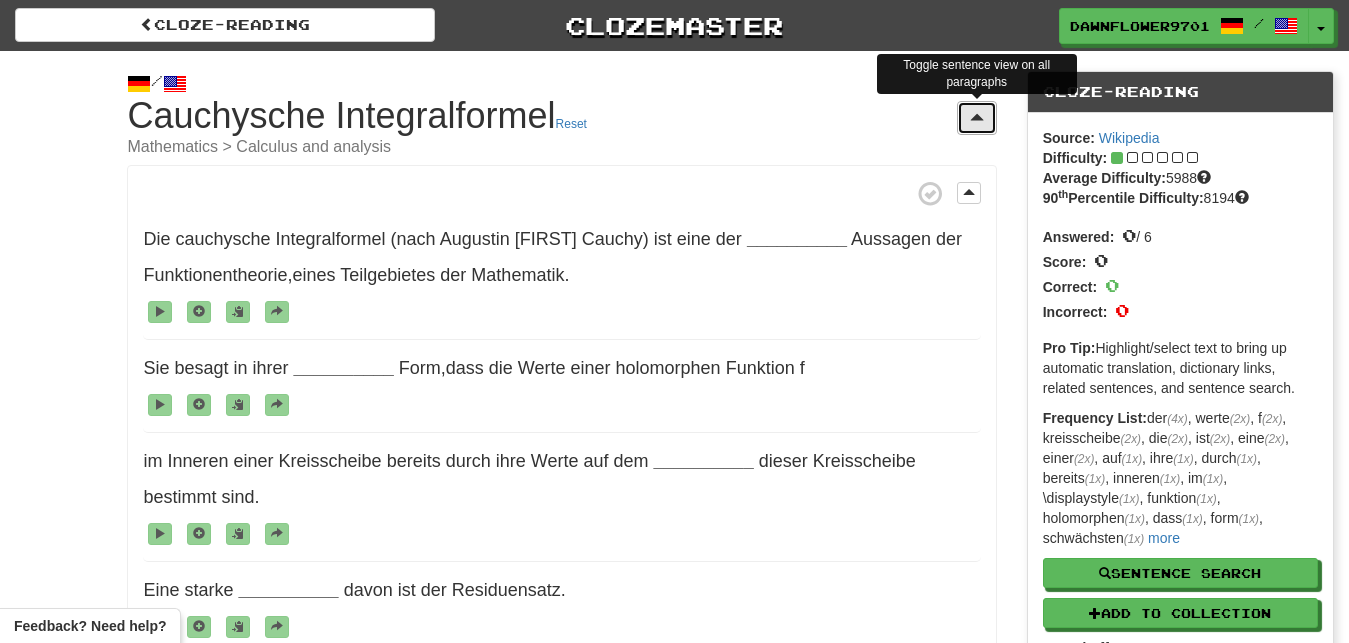 click at bounding box center [977, 117] 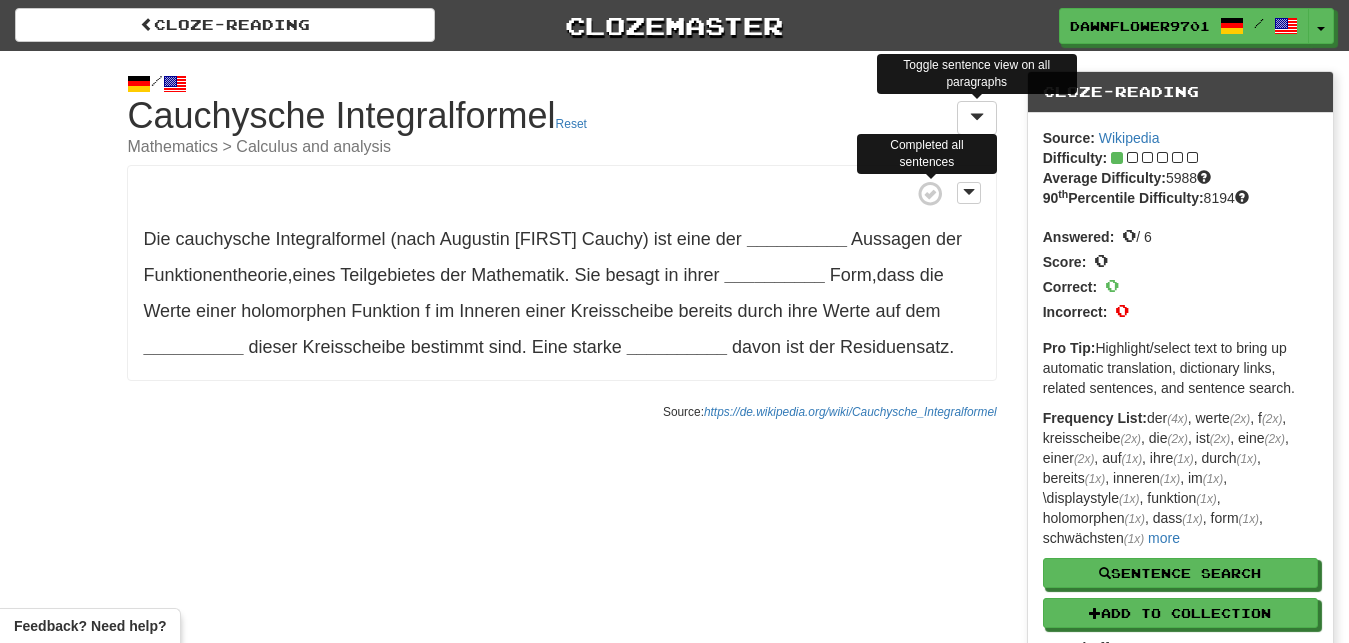 click at bounding box center [930, 194] 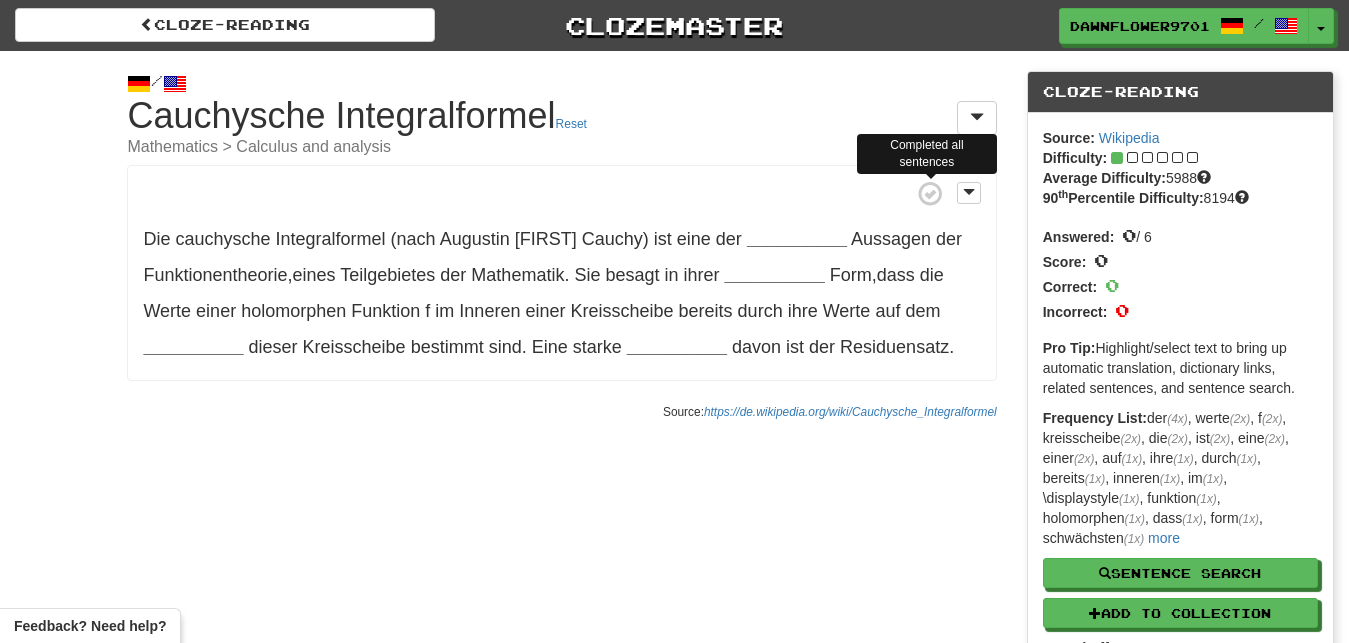 click at bounding box center (930, 194) 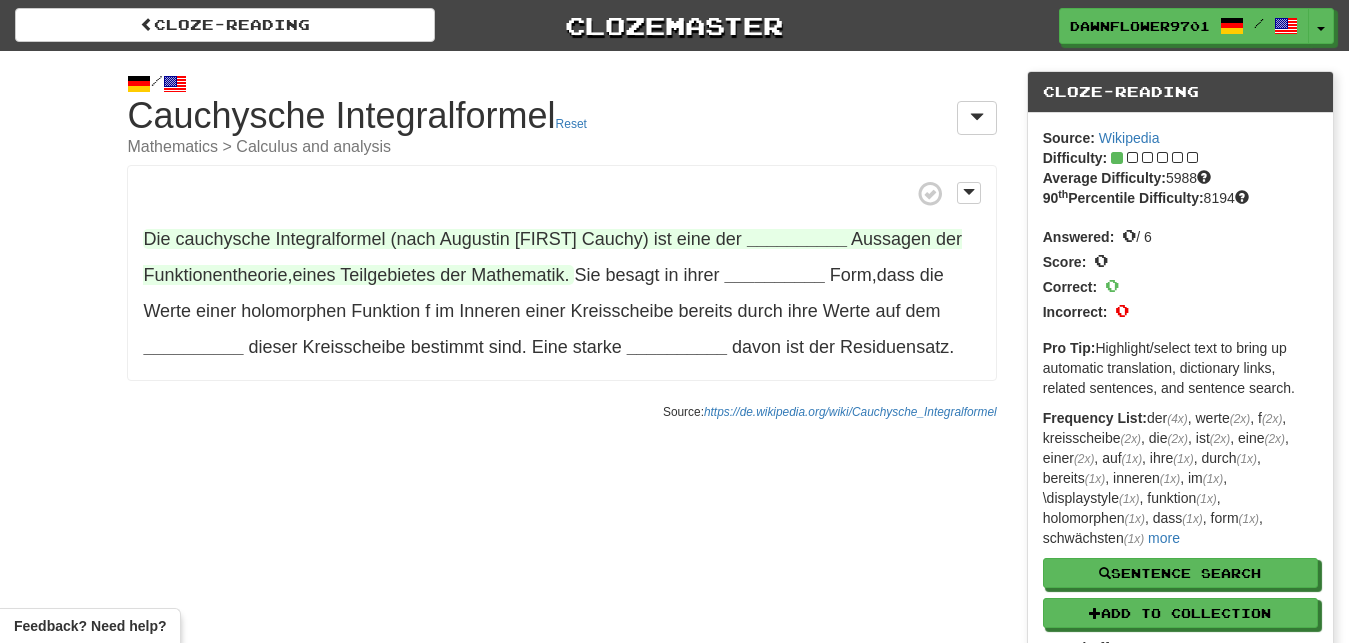 click on "__________" at bounding box center [797, 239] 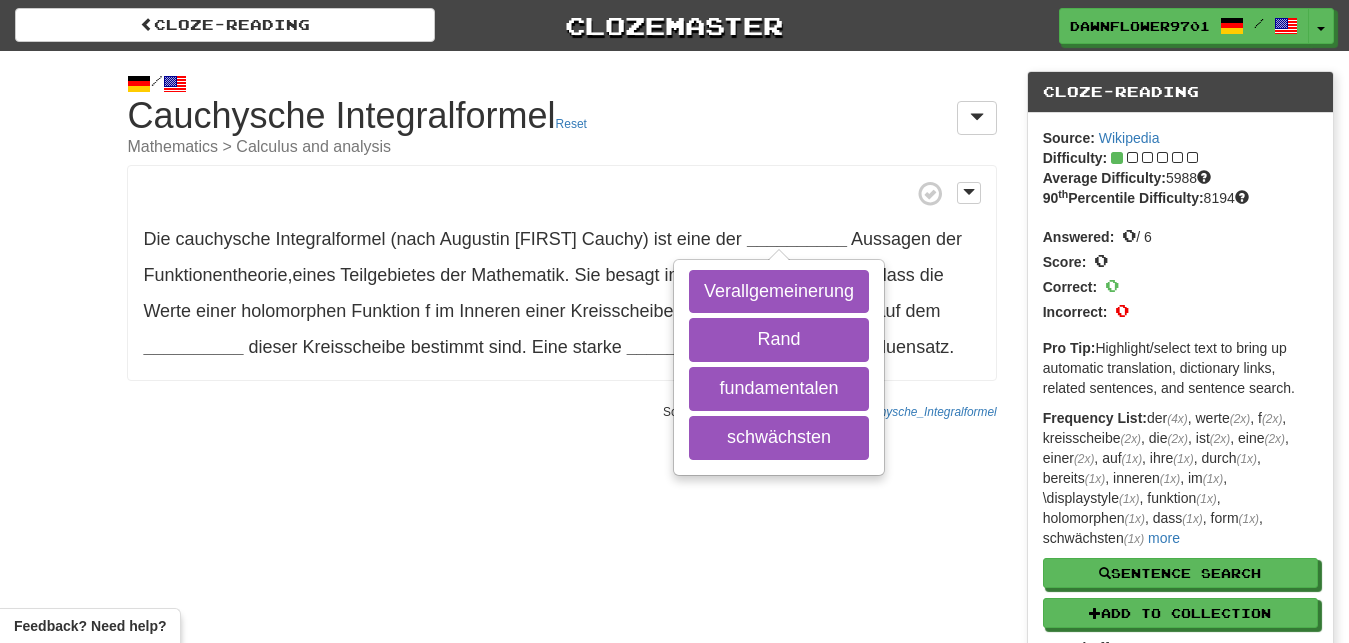 click on "/
Cloze-Reading
Cauchysche Integralformel
Reset
Mathematics > Calculus and analysis
Die   cauchysche   Integralformel   (nach   Augustin   Louis   Cauchy)   ist   eine   der
__________ Verallgemeinerung Rand fundamentalen schwächsten
Aussagen   der   Funktionentheorie ,  eines   Teilgebietes   der   Mathematik .
Sie   besagt   in   ihrer
__________
Form ,  dass   die   Werte   einer   holomorphen   Funktion   f
im   Inneren   einer   Kreisscheibe   bereits   durch   ihre   Werte   auf   dem
__________
dieser   Kreisscheibe   bestimmt   sind .
Eine   starke
__________
davon   ist   der   Residuensatz .
+ 4
🎉
Success!
🎉
Score:
0
Correct:
0
Incorrect:
0
Next
Replay
Dashboard
Random
Next" at bounding box center (674, 417) 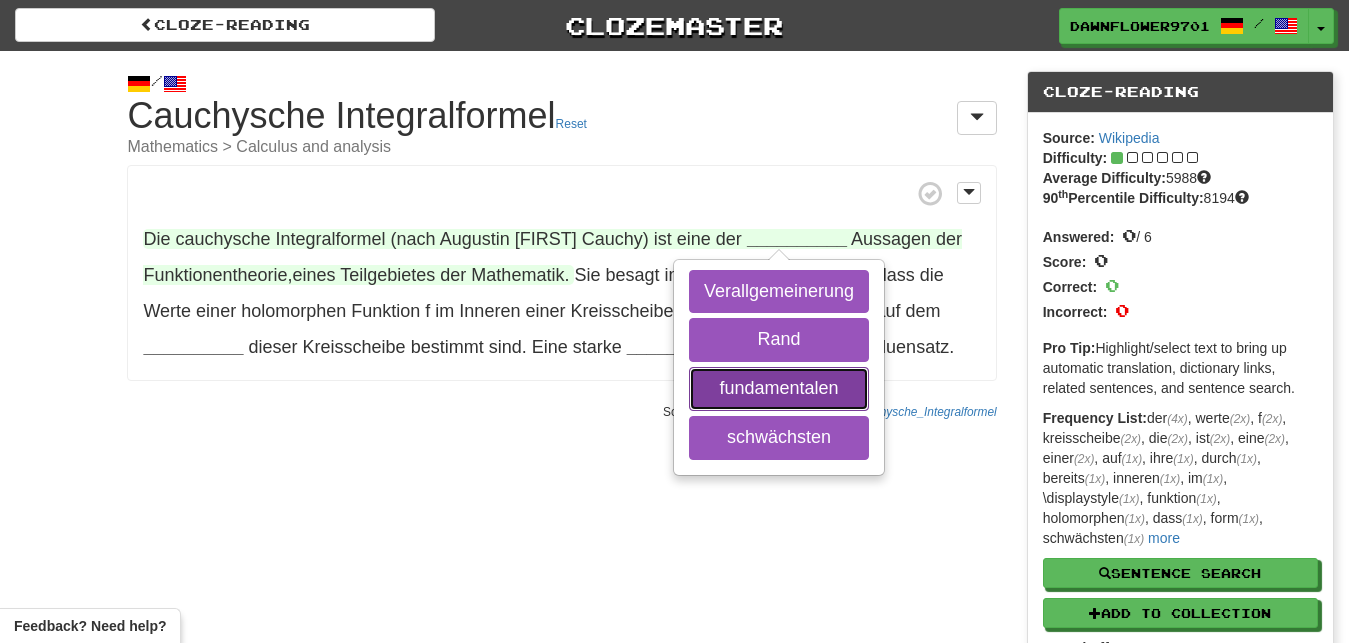 click on "fundamentalen" at bounding box center [779, 389] 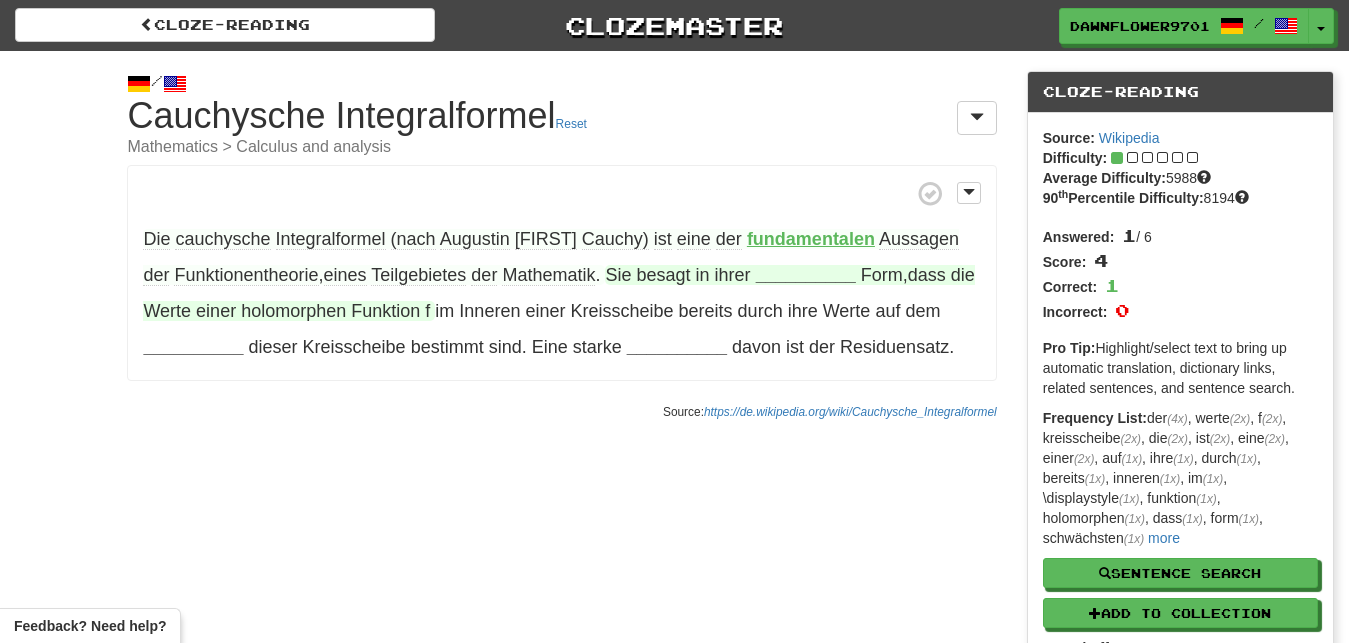 click on "__________" at bounding box center [806, 275] 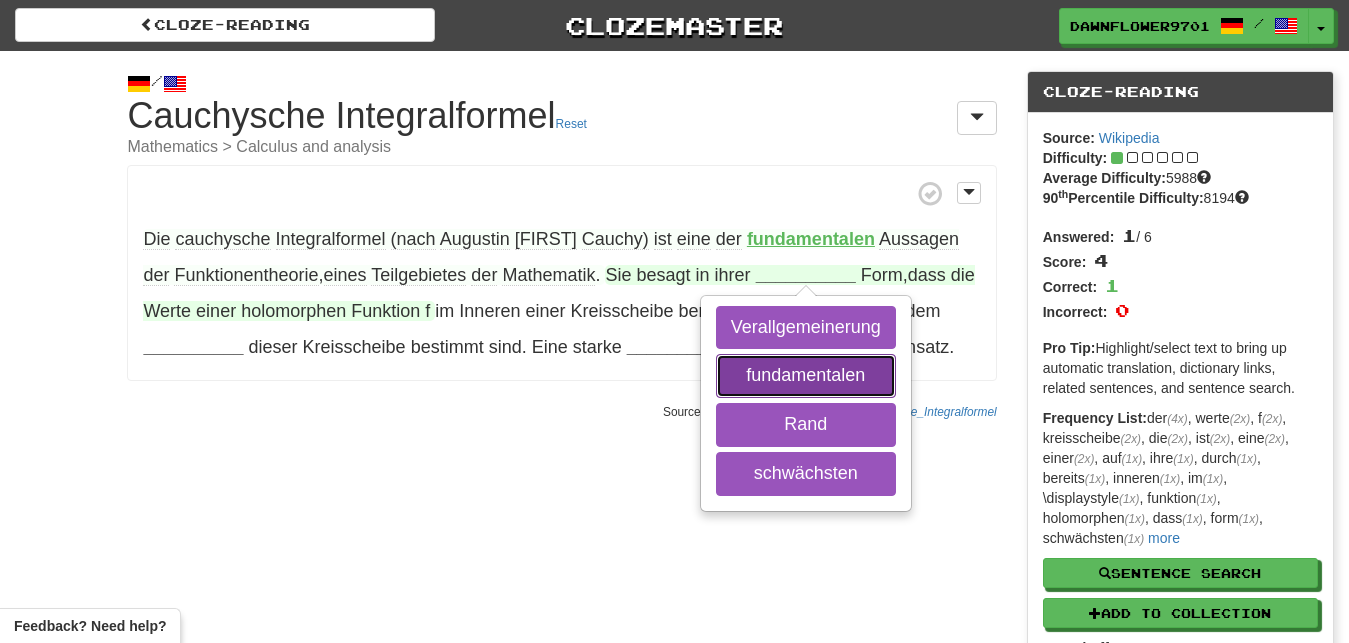 click on "fundamentalen" at bounding box center [806, 376] 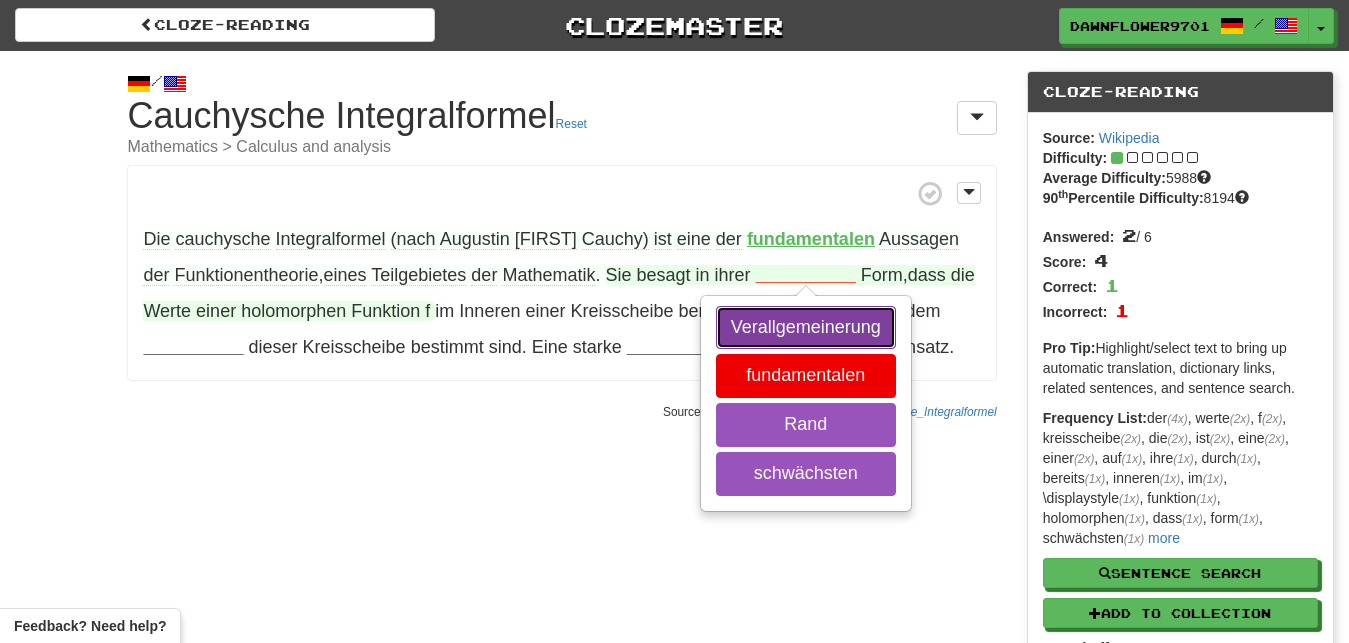 click on "Verallgemeinerung" at bounding box center [806, 328] 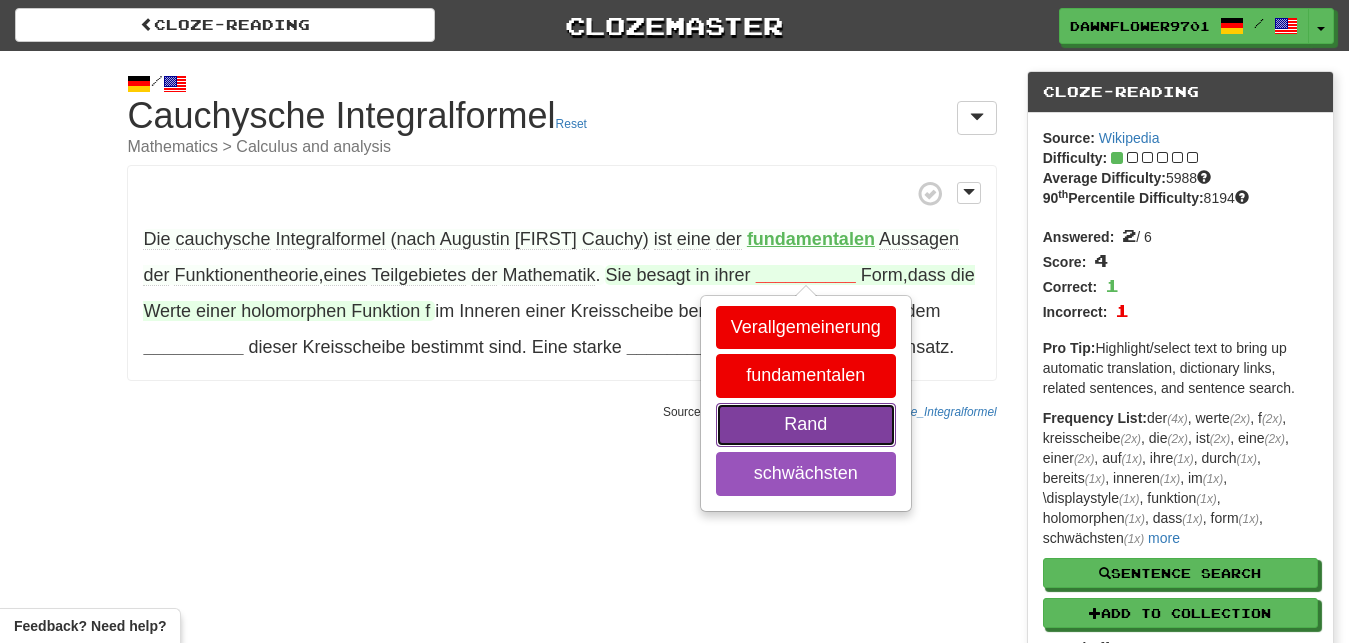 click on "Rand" at bounding box center [806, 425] 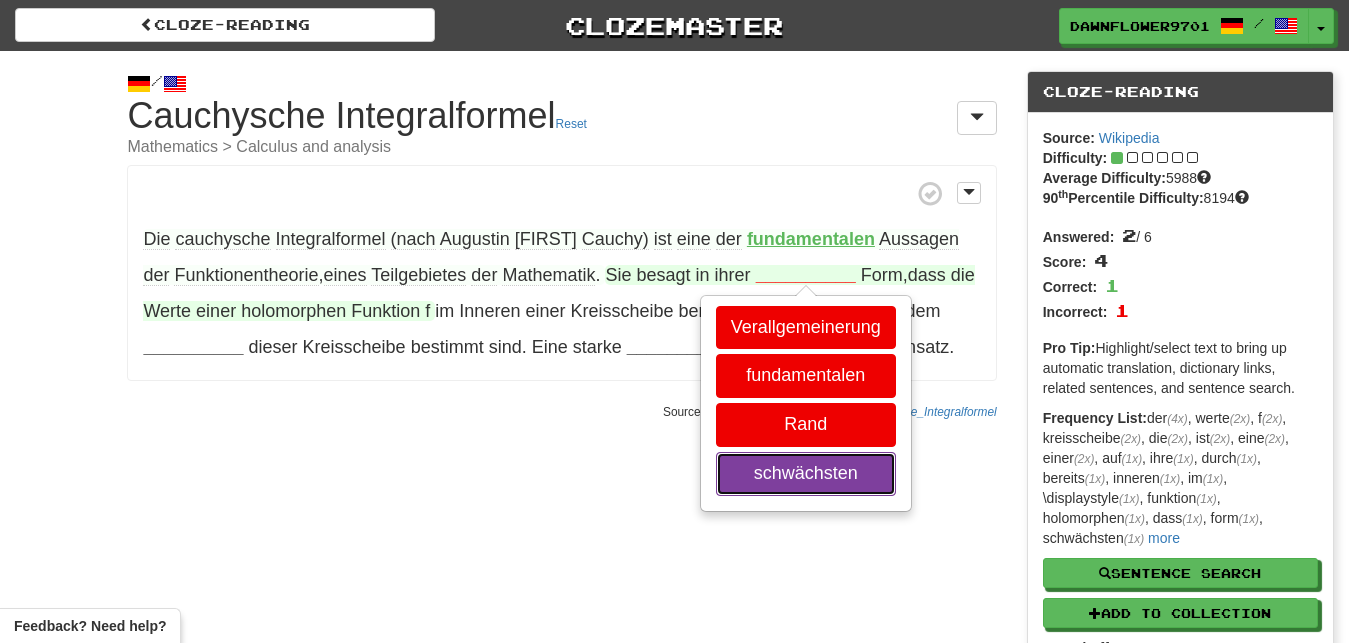 click on "schwächsten" at bounding box center (806, 474) 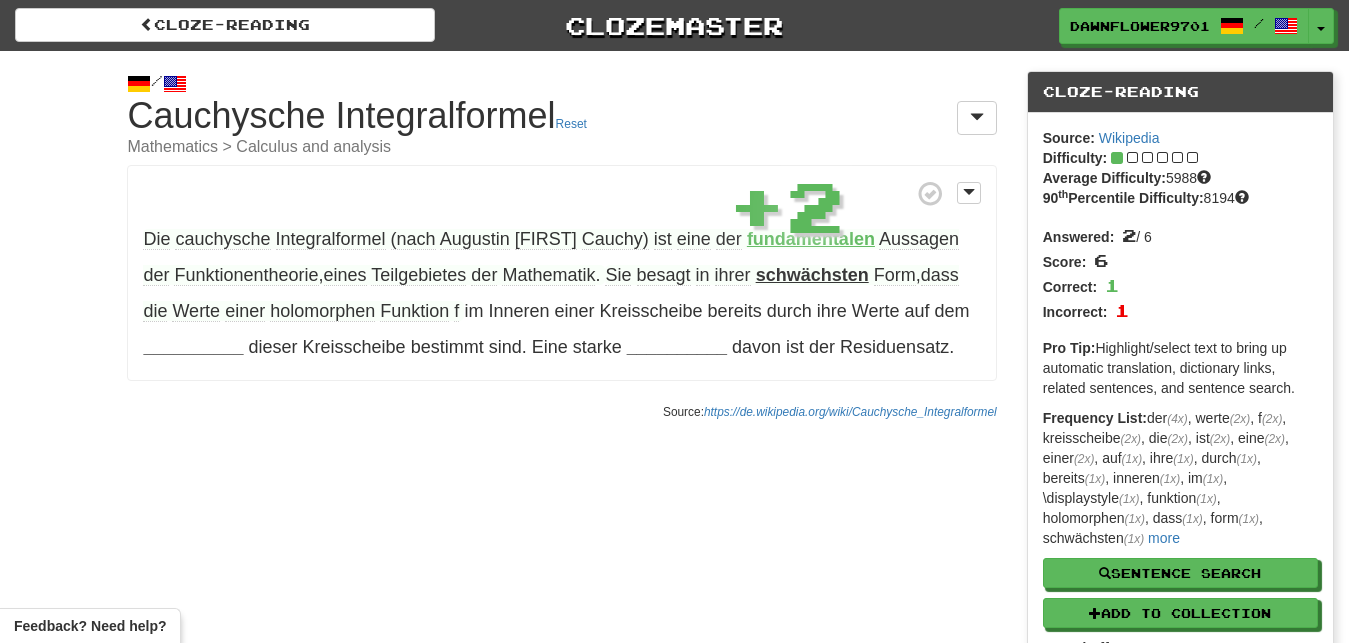 click on "/
Cloze-Reading
Cauchysche Integralformel
Reset
Mathematics > Calculus and analysis
Die   cauchysche   Integralformel   (nach   Augustin   Louis   Cauchy)   ist   eine   der
fundamentalen
Aussagen   der   Funktionentheorie ,  eines   Teilgebietes   der   Mathematik .
Sie   besagt   in   ihrer
schwächsten
Form ,  dass   die   Werte   einer   holomorphen   Funktion   f
im   Inneren   einer   Kreisscheibe   bereits   durch   ihre   Werte   auf   dem
__________
dieser   Kreisscheibe   bestimmt   sind .
Eine   starke
__________
davon   ist   der   Residuensatz .
+ 2
🎉
Success!
🎉
Score:
6
Correct:
1
Incorrect:
1
Next
Replay
Dashboard
Random
Next
Replay
Replay
Dashboard" at bounding box center (674, 417) 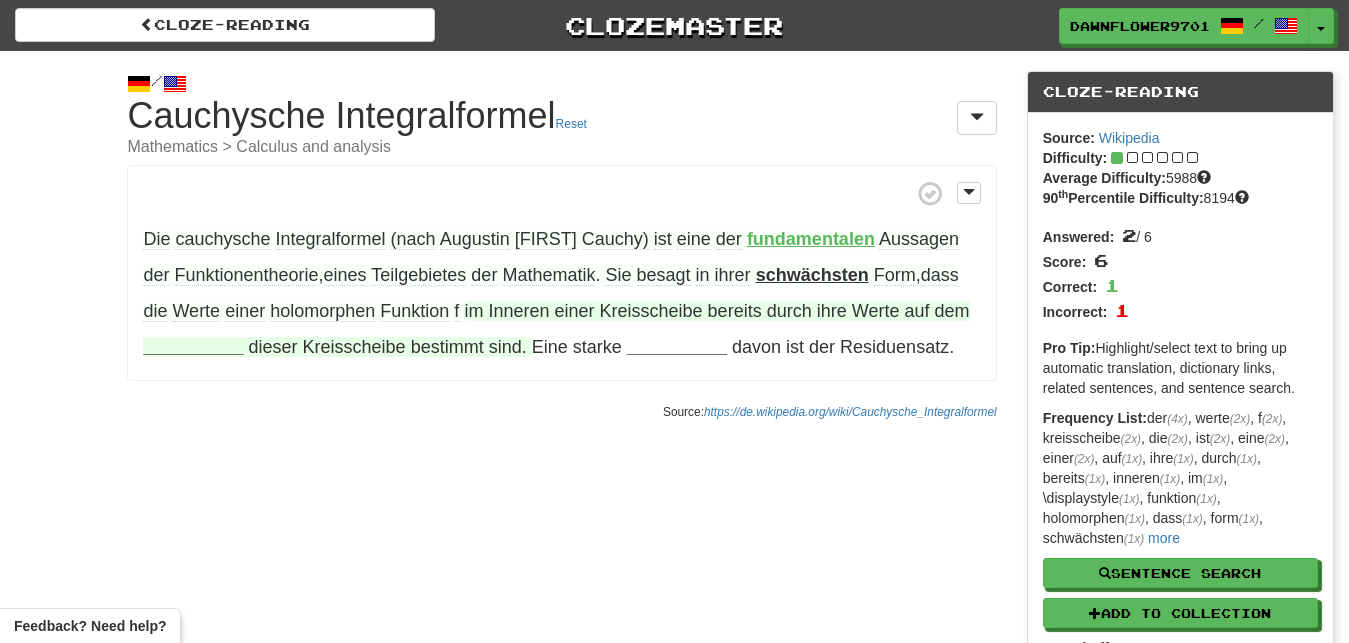 click on "__________" at bounding box center (193, 347) 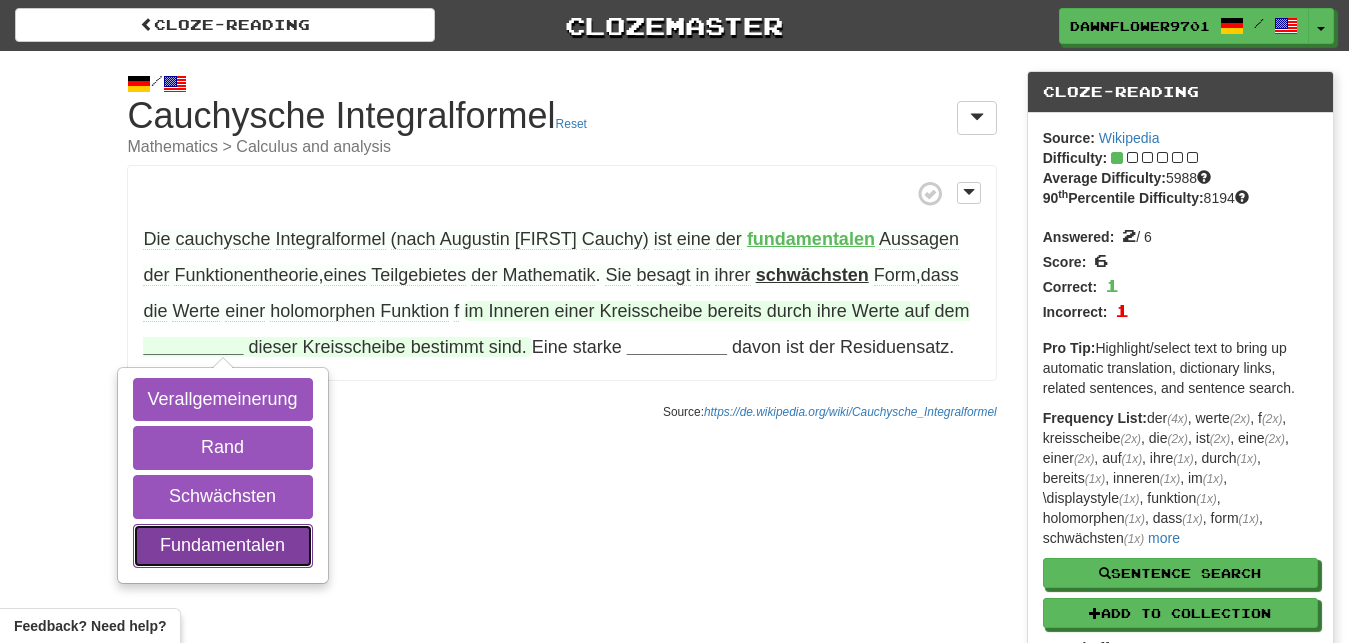 click on "Fundamentalen" at bounding box center (223, 546) 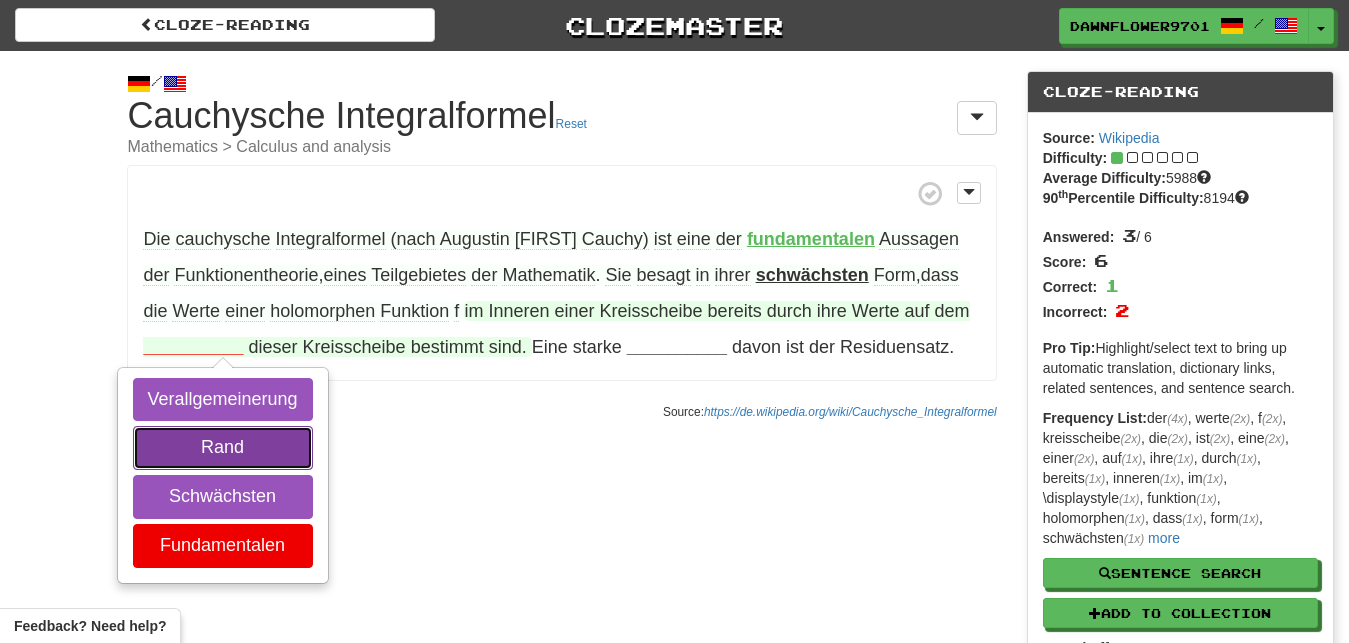 click on "Rand" at bounding box center (223, 448) 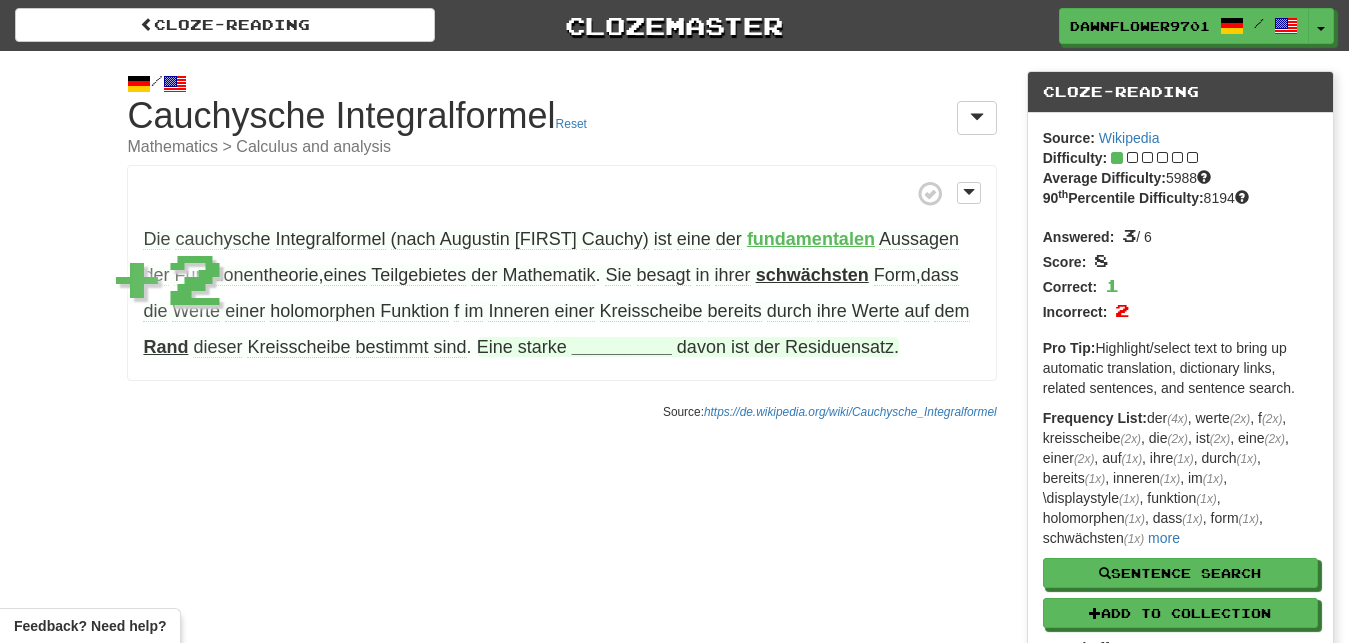 click on "__________" at bounding box center [622, 347] 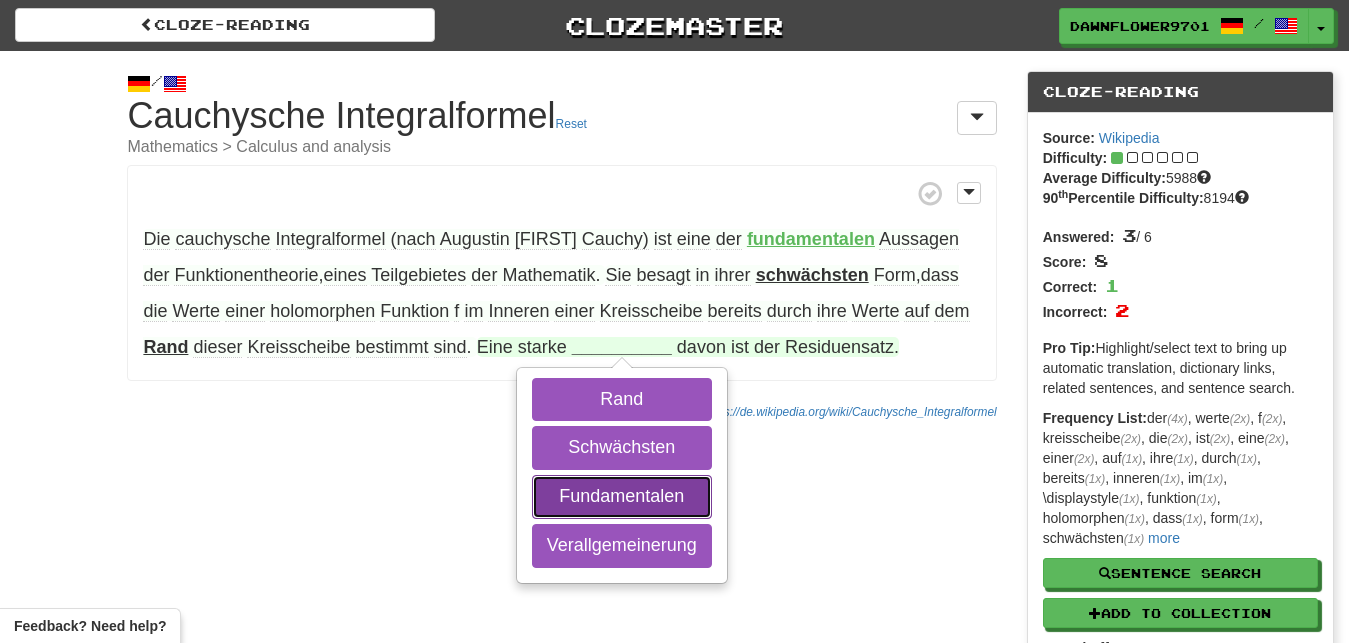 click on "Fundamentalen" at bounding box center [622, 497] 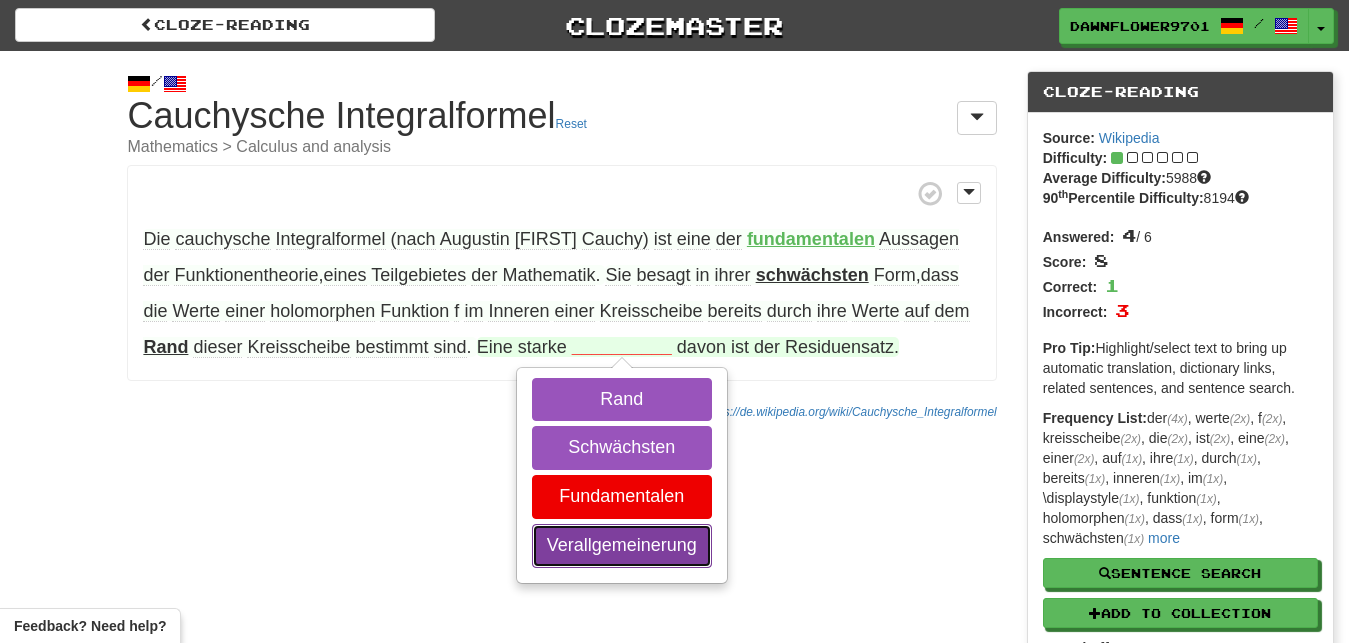 click on "Verallgemeinerung" at bounding box center (622, 546) 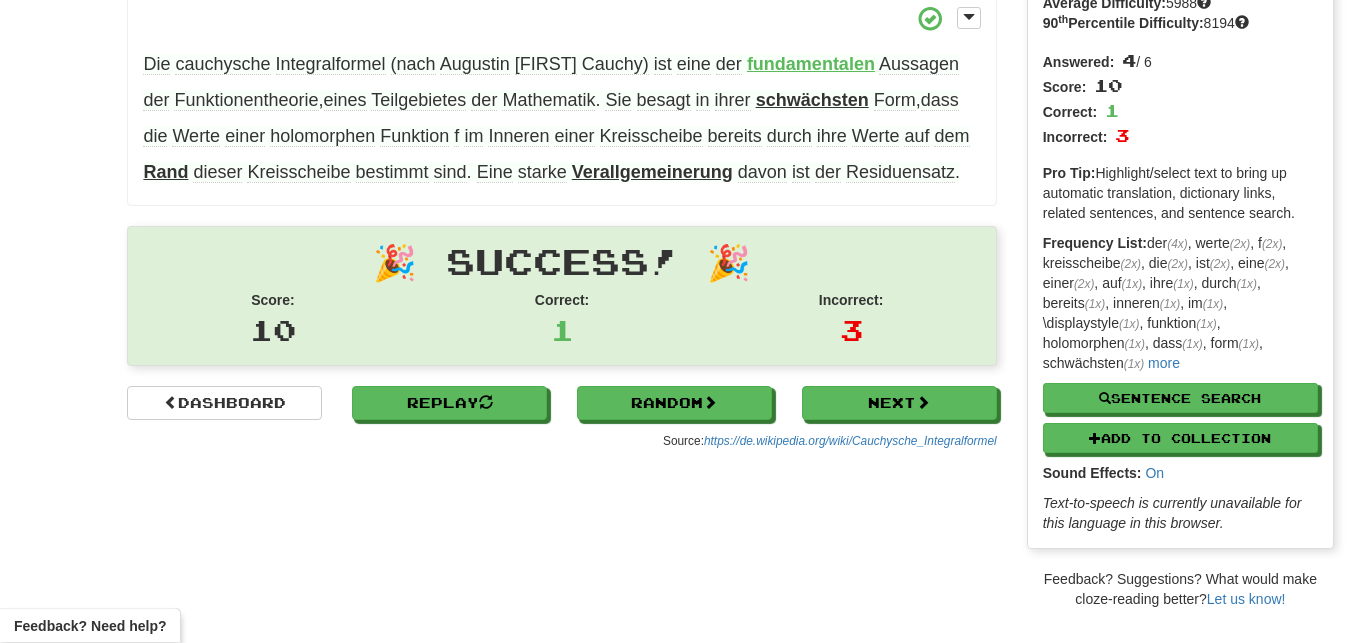 scroll, scrollTop: 0, scrollLeft: 0, axis: both 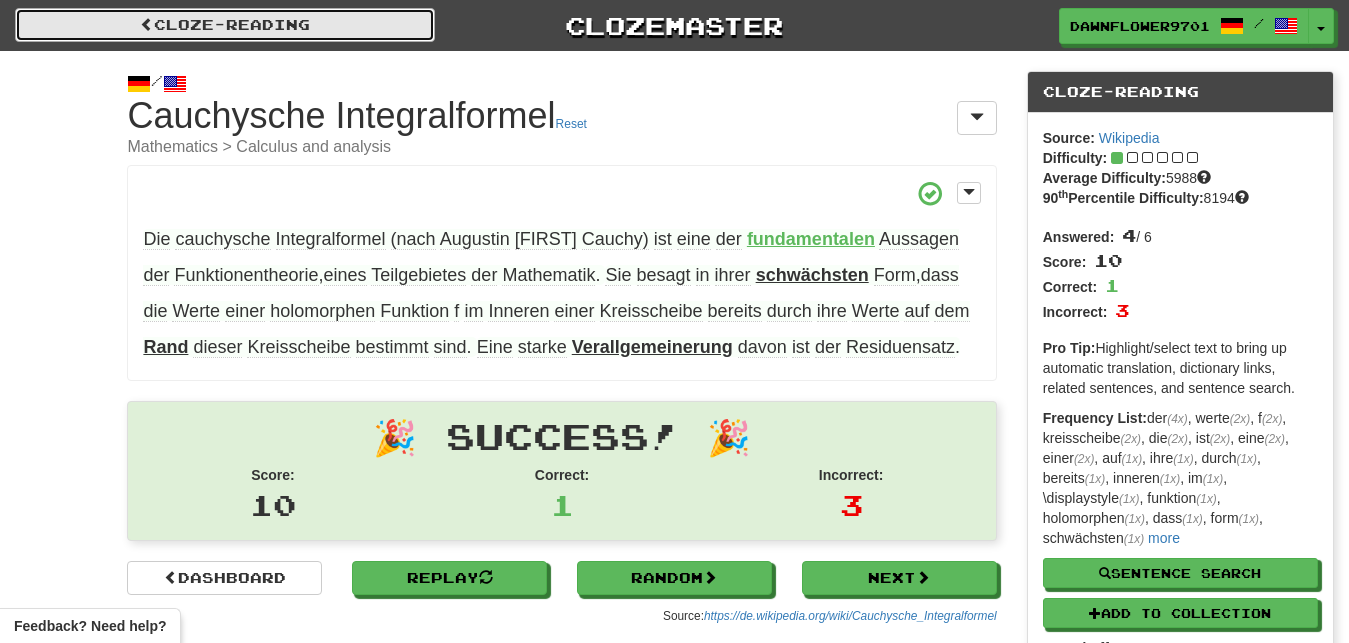 click on "Cloze-Reading" at bounding box center (225, 25) 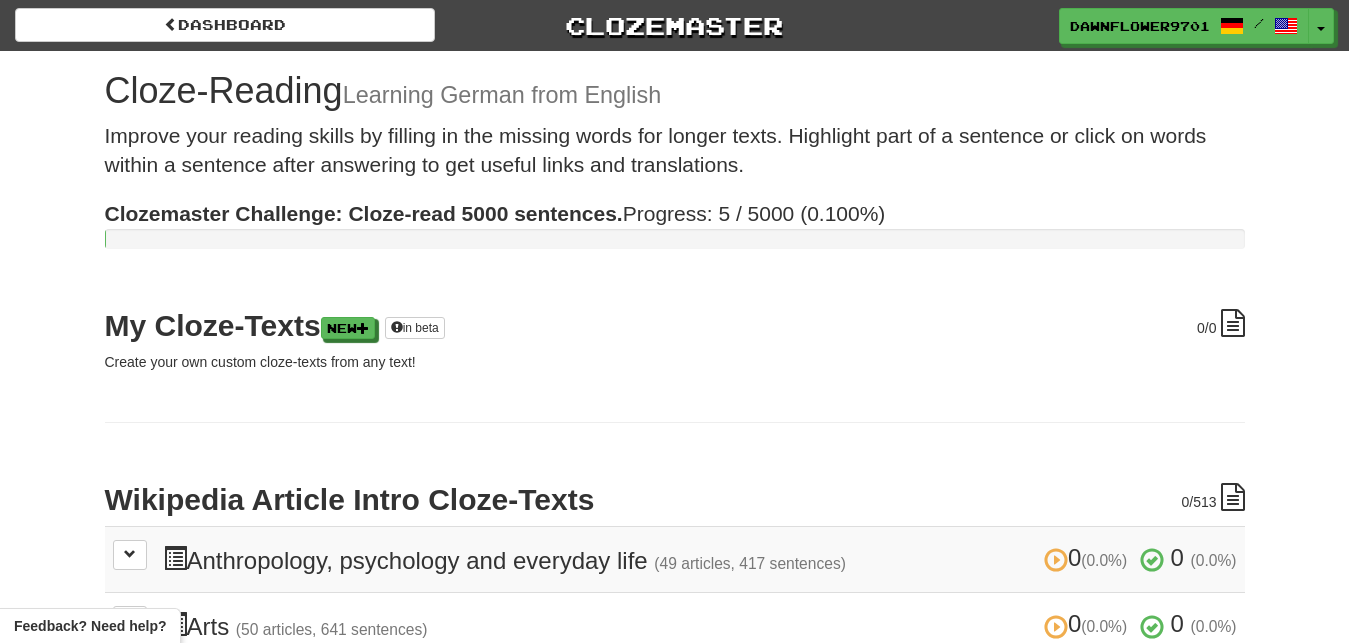scroll, scrollTop: 0, scrollLeft: 0, axis: both 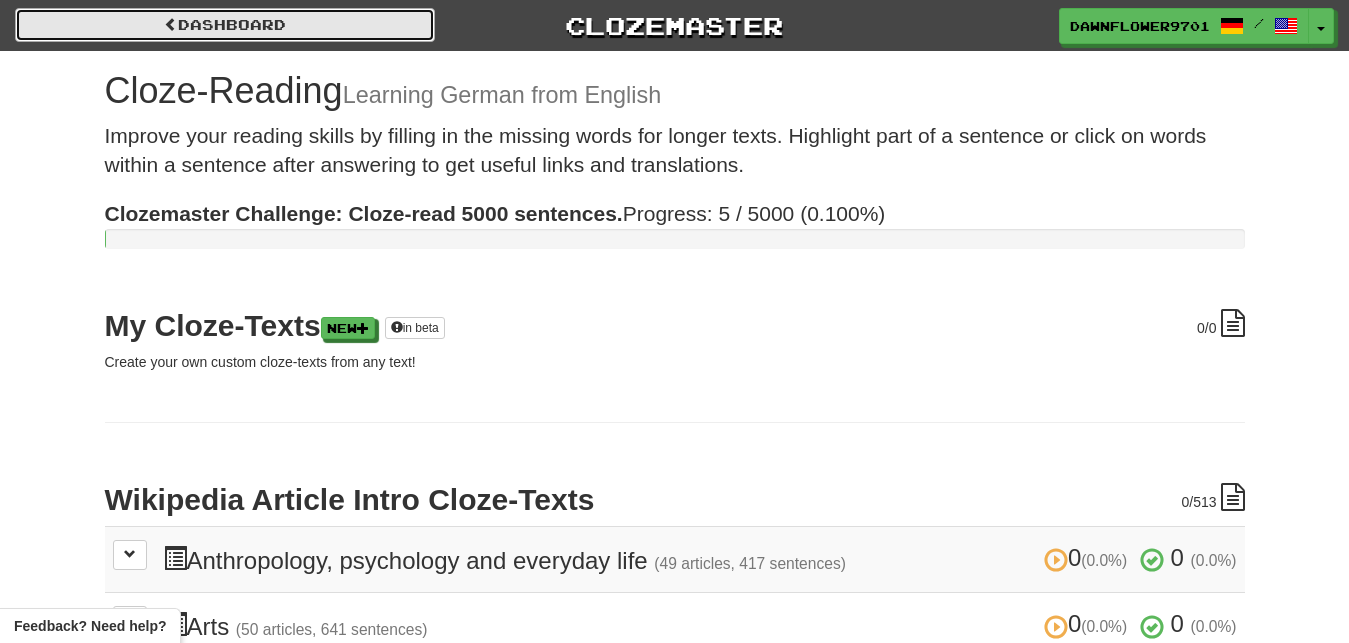 click on "Dashboard" at bounding box center (225, 25) 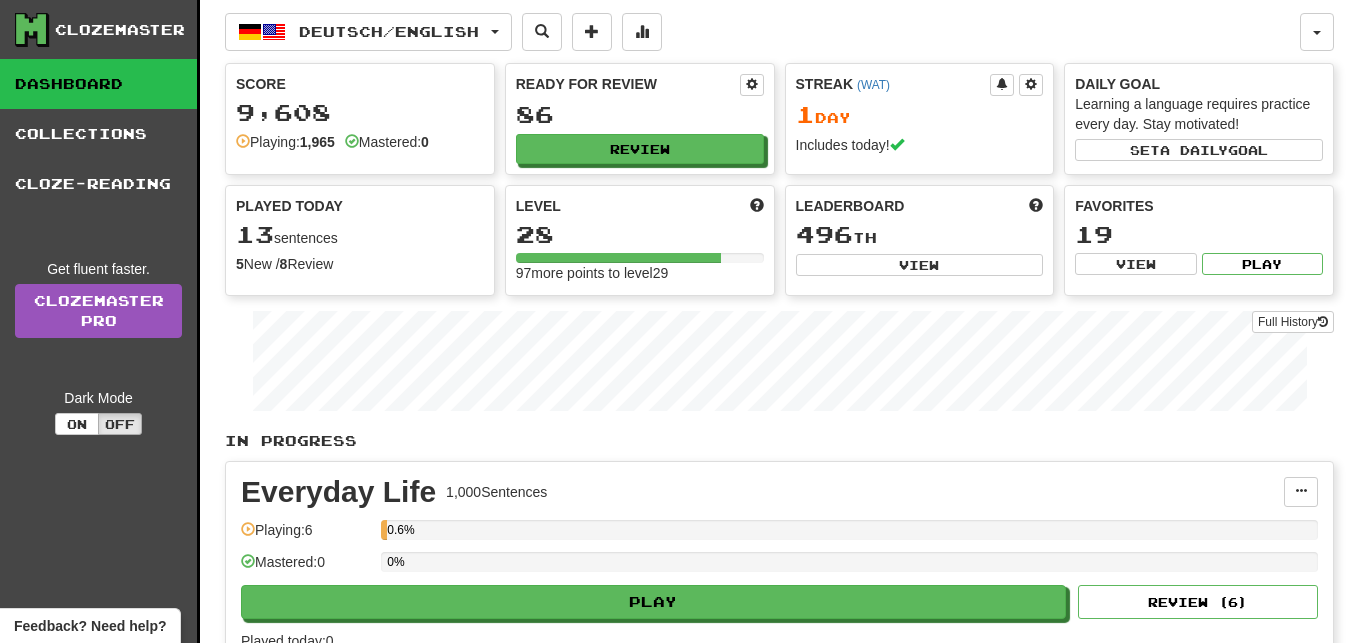 scroll, scrollTop: 0, scrollLeft: 0, axis: both 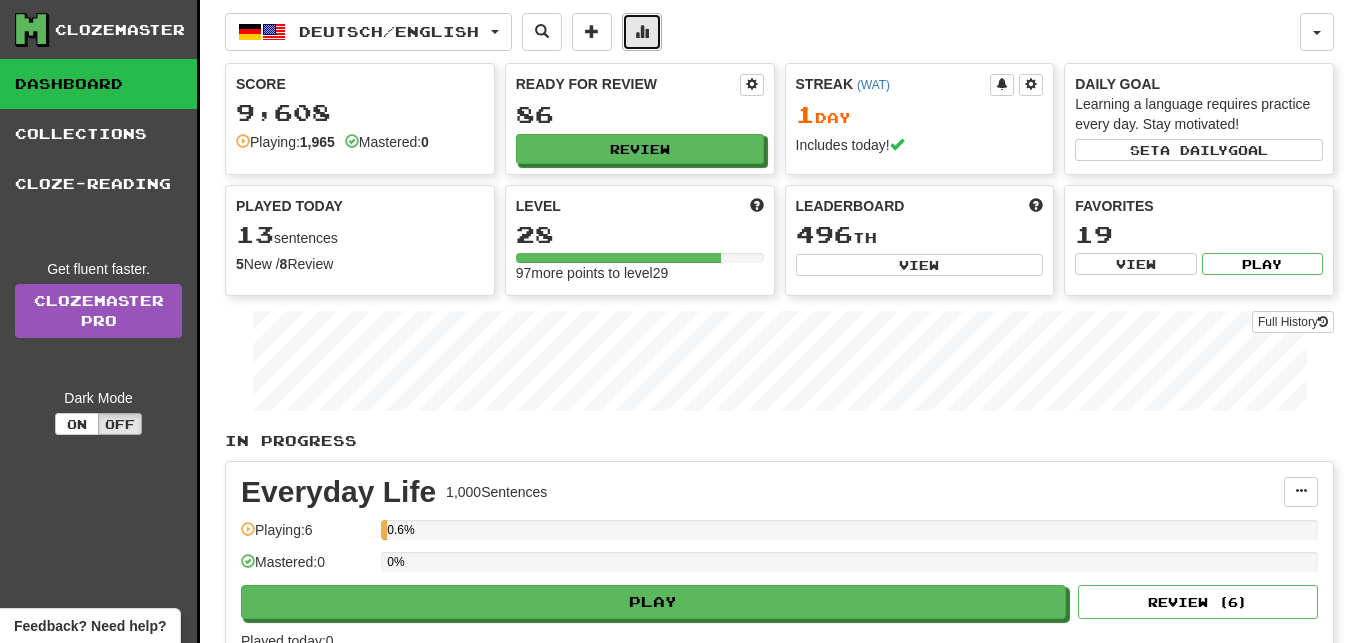 click at bounding box center [642, 31] 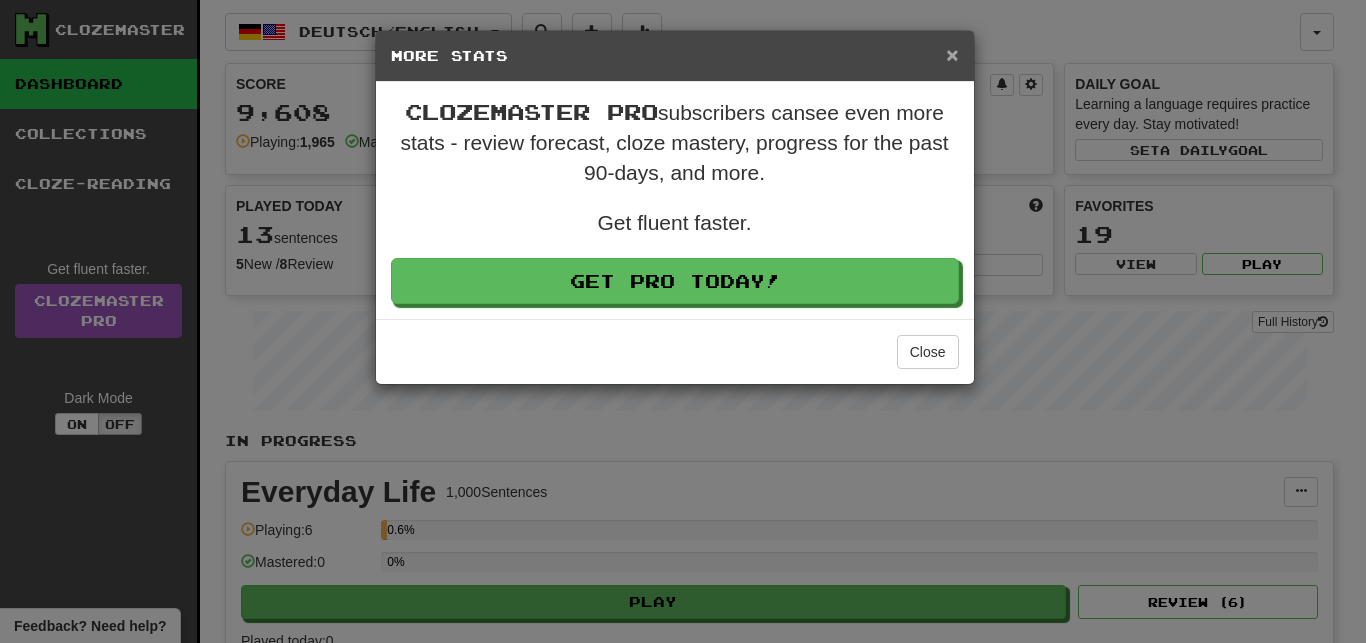click on "×" at bounding box center (952, 54) 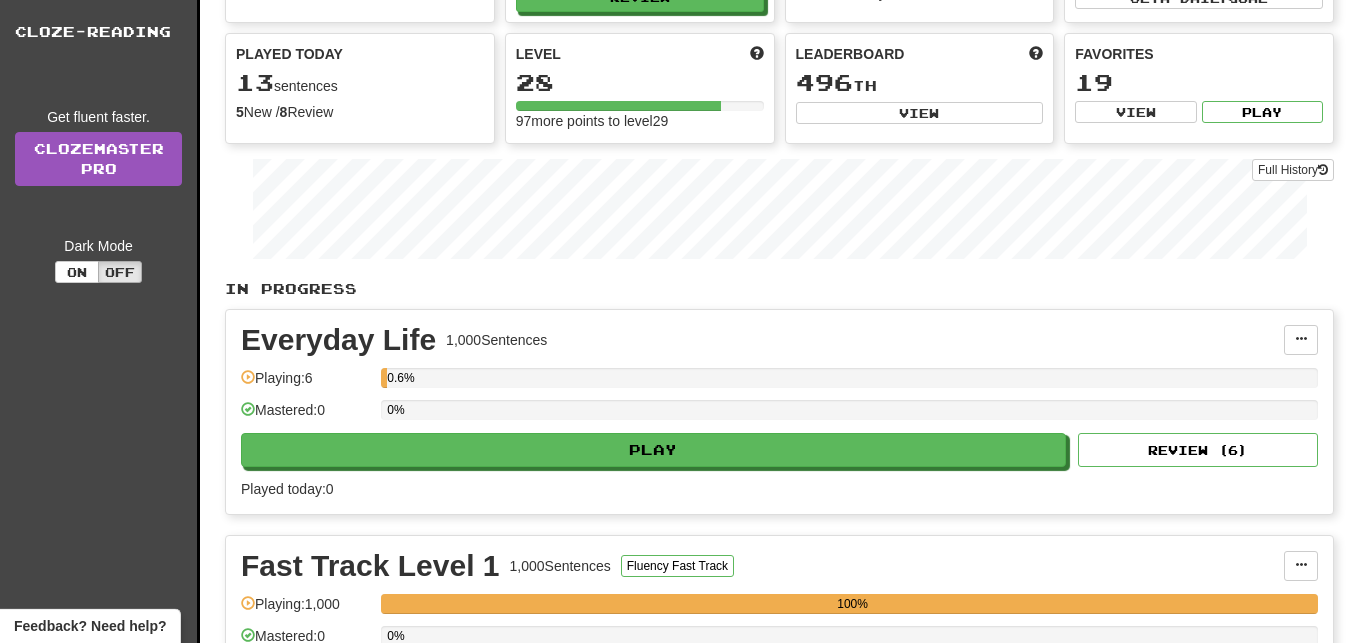 scroll, scrollTop: 0, scrollLeft: 0, axis: both 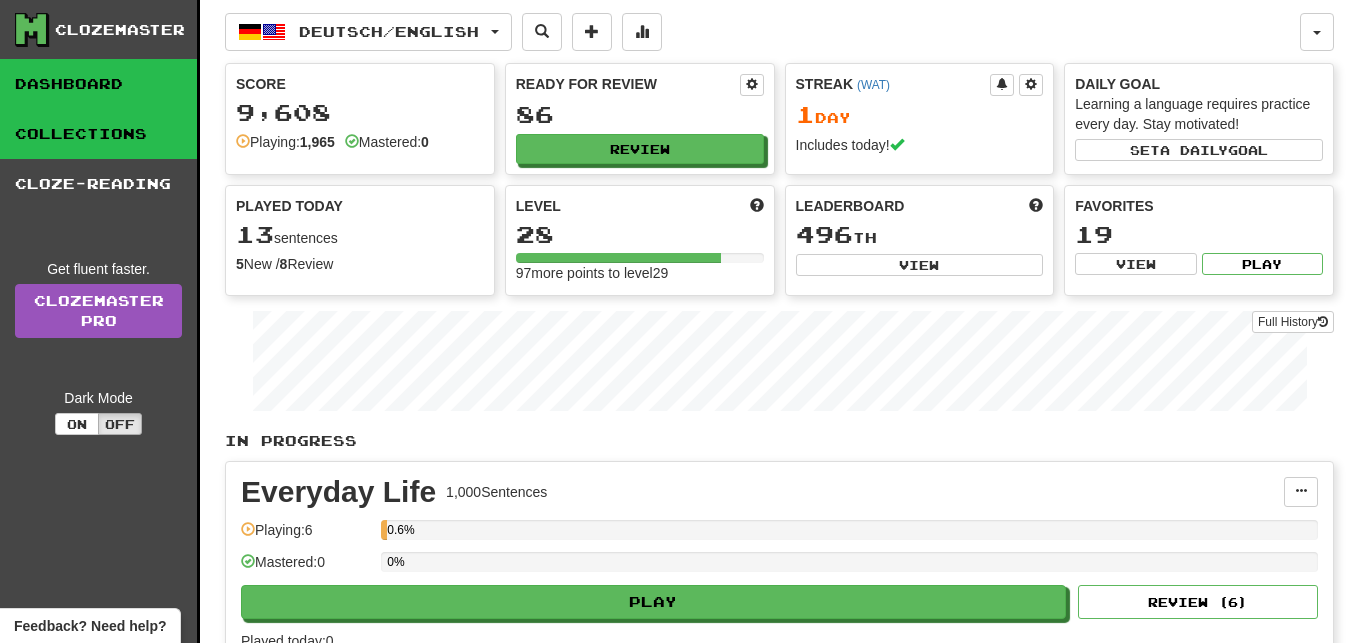 click on "Collections" at bounding box center (98, 134) 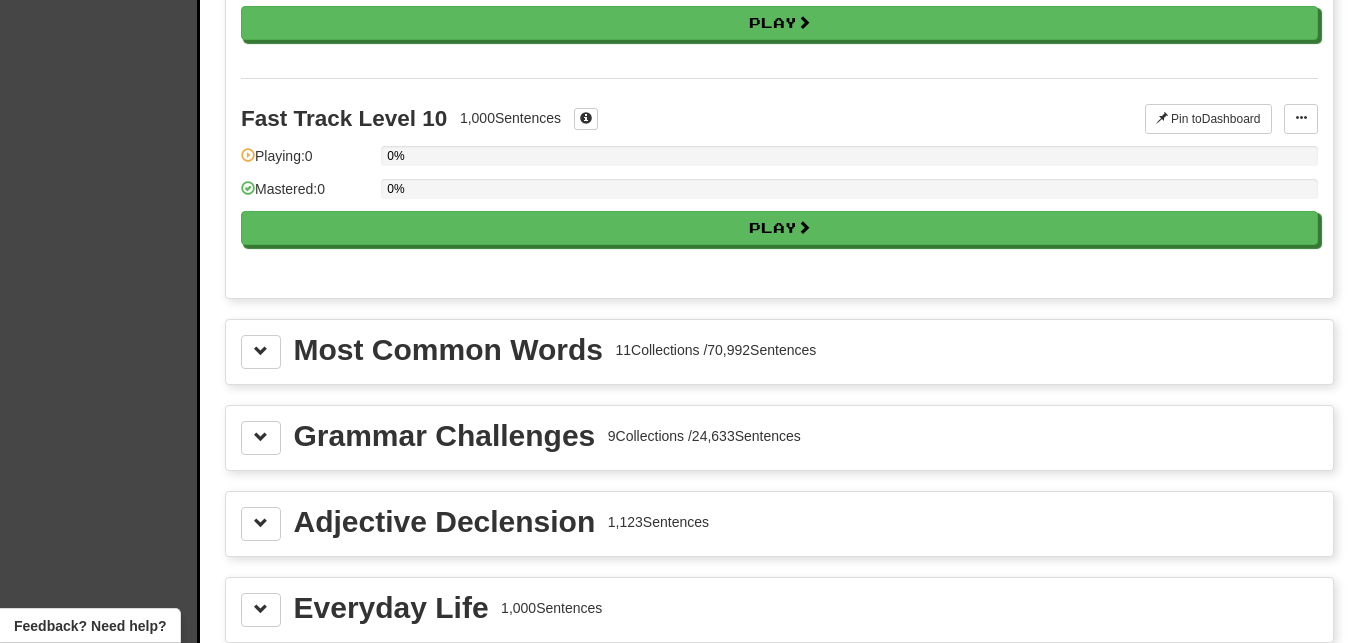 scroll, scrollTop: 2142, scrollLeft: 0, axis: vertical 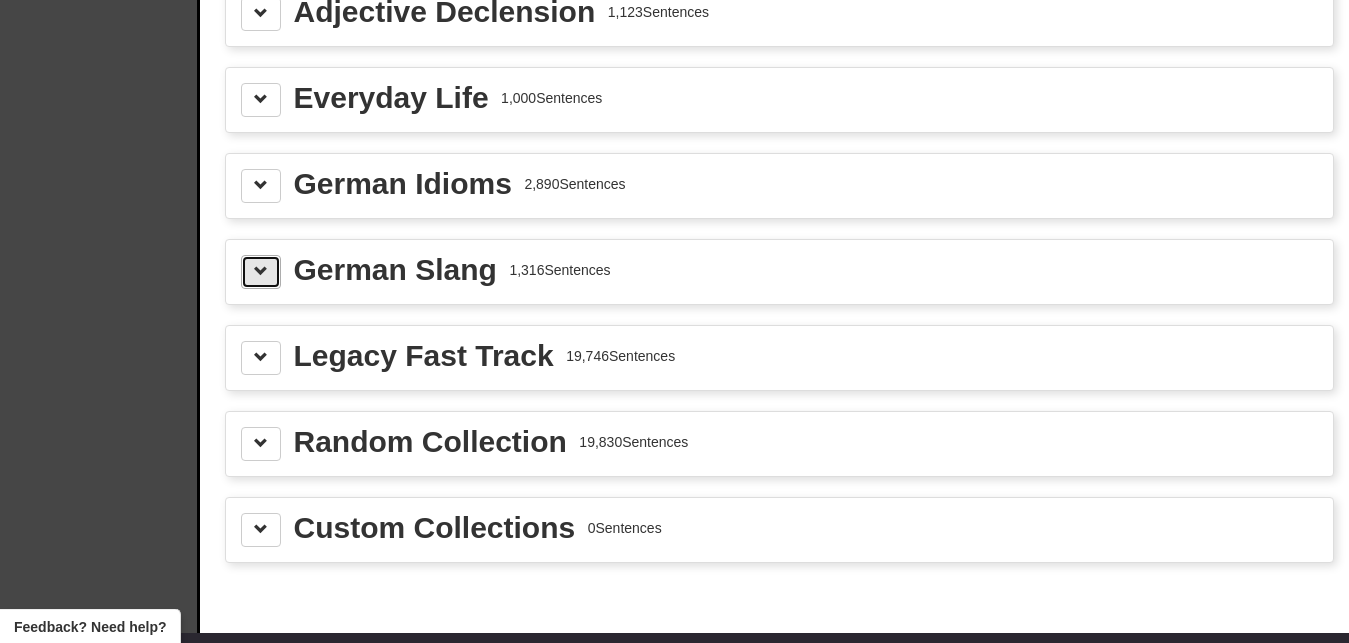 click at bounding box center (261, 272) 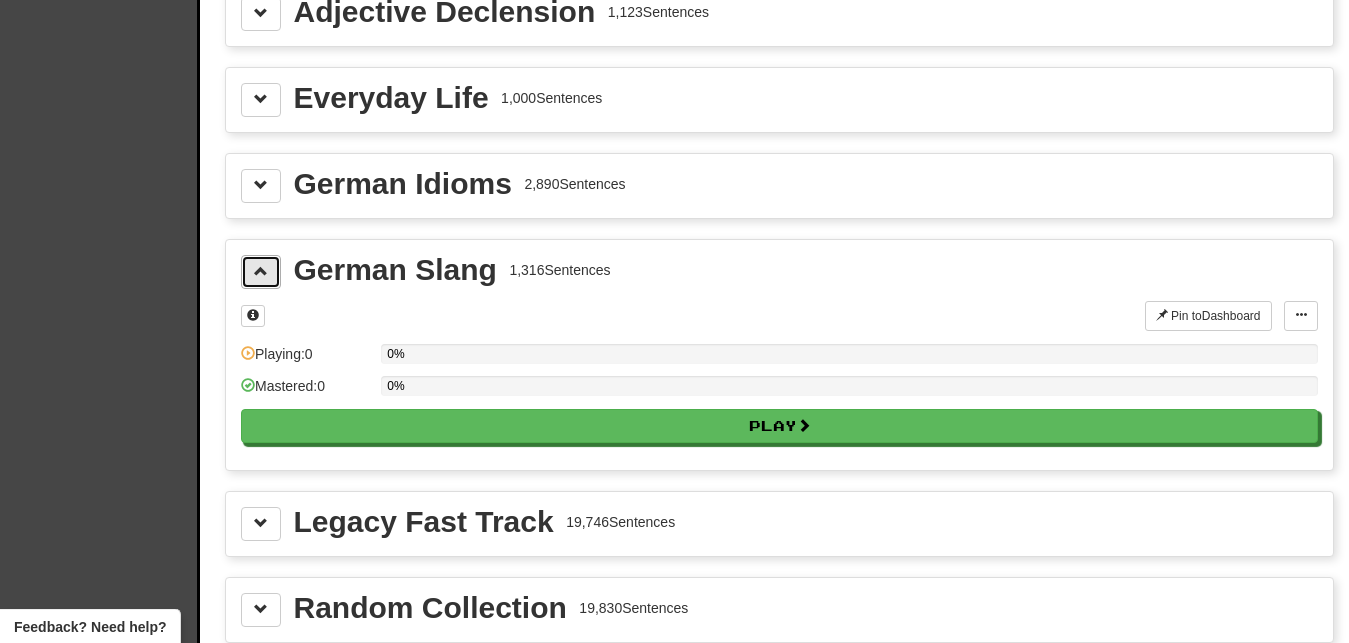 scroll, scrollTop: 2491, scrollLeft: 0, axis: vertical 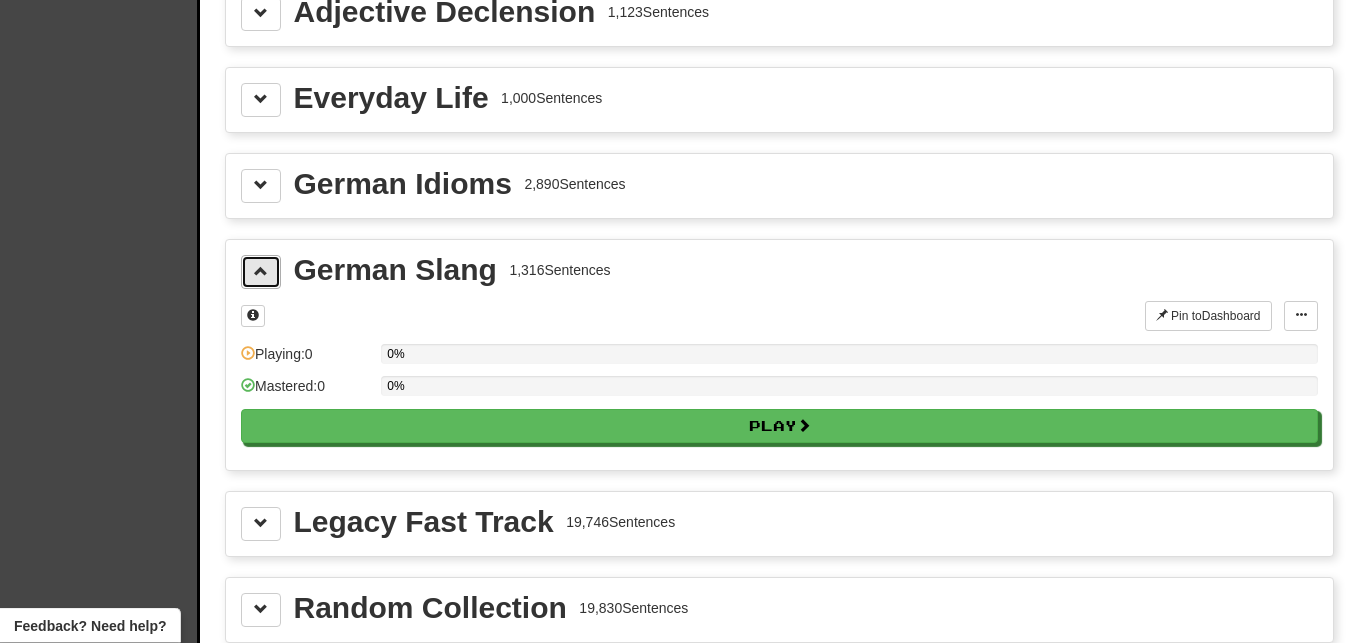 click at bounding box center (261, 273) 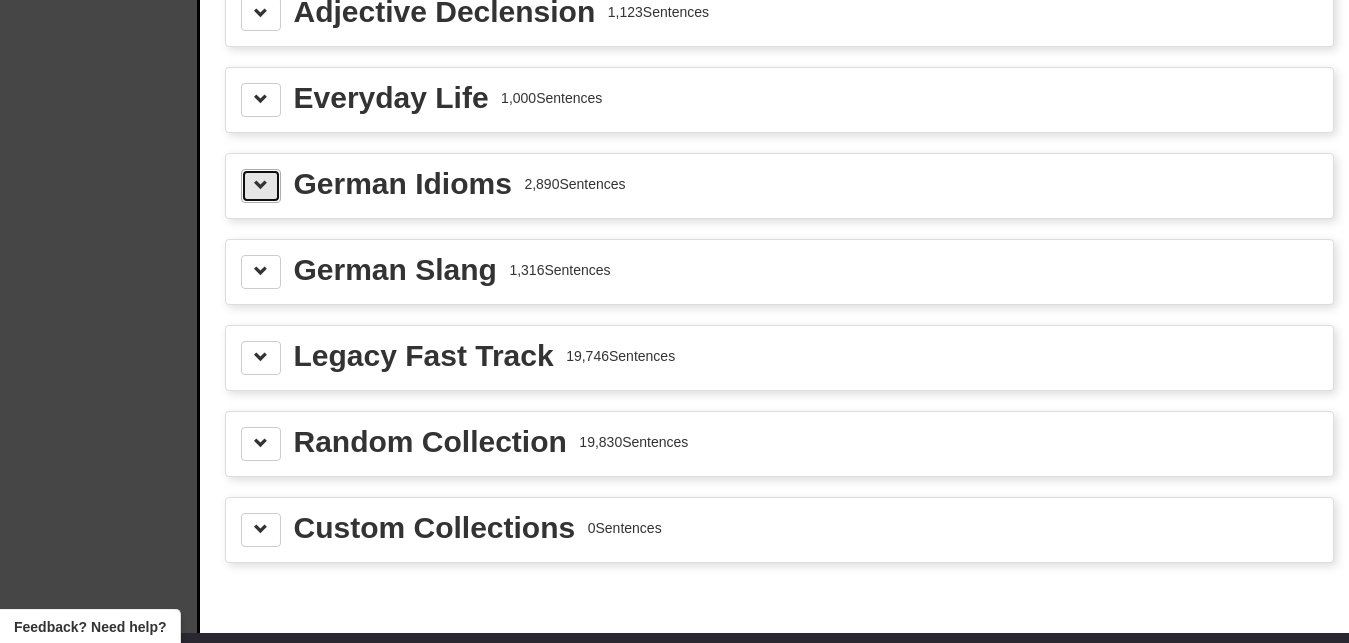 click at bounding box center (261, 185) 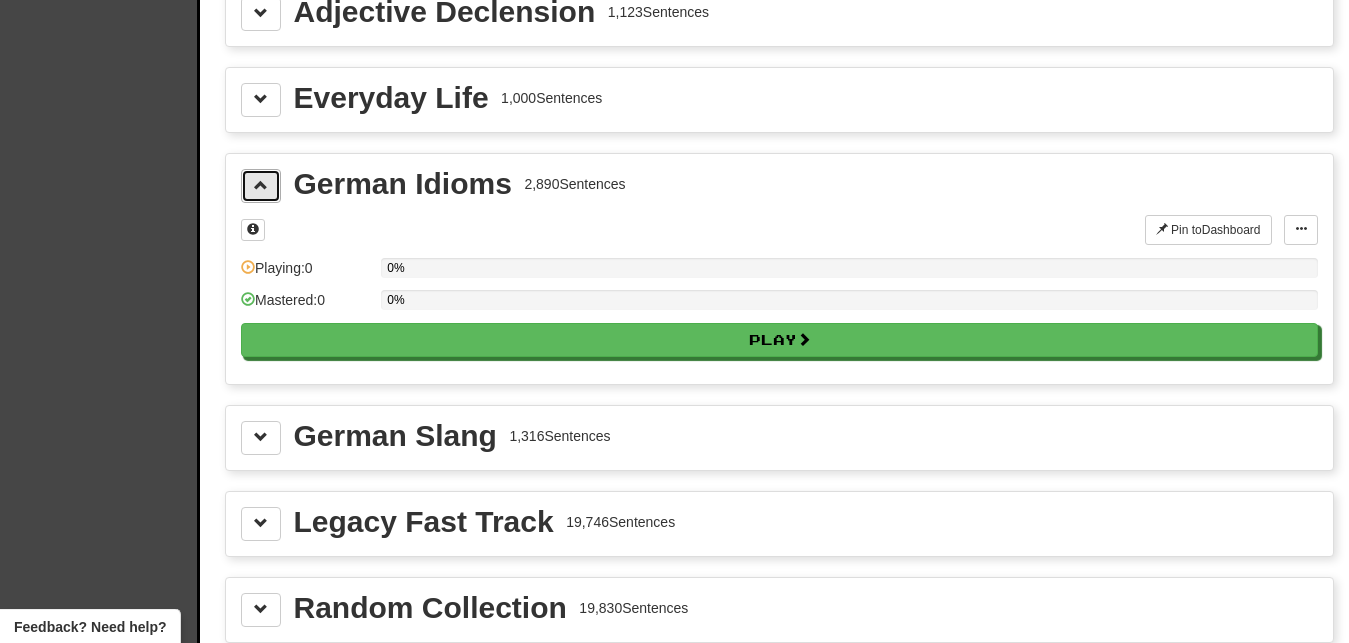scroll, scrollTop: 2491, scrollLeft: 0, axis: vertical 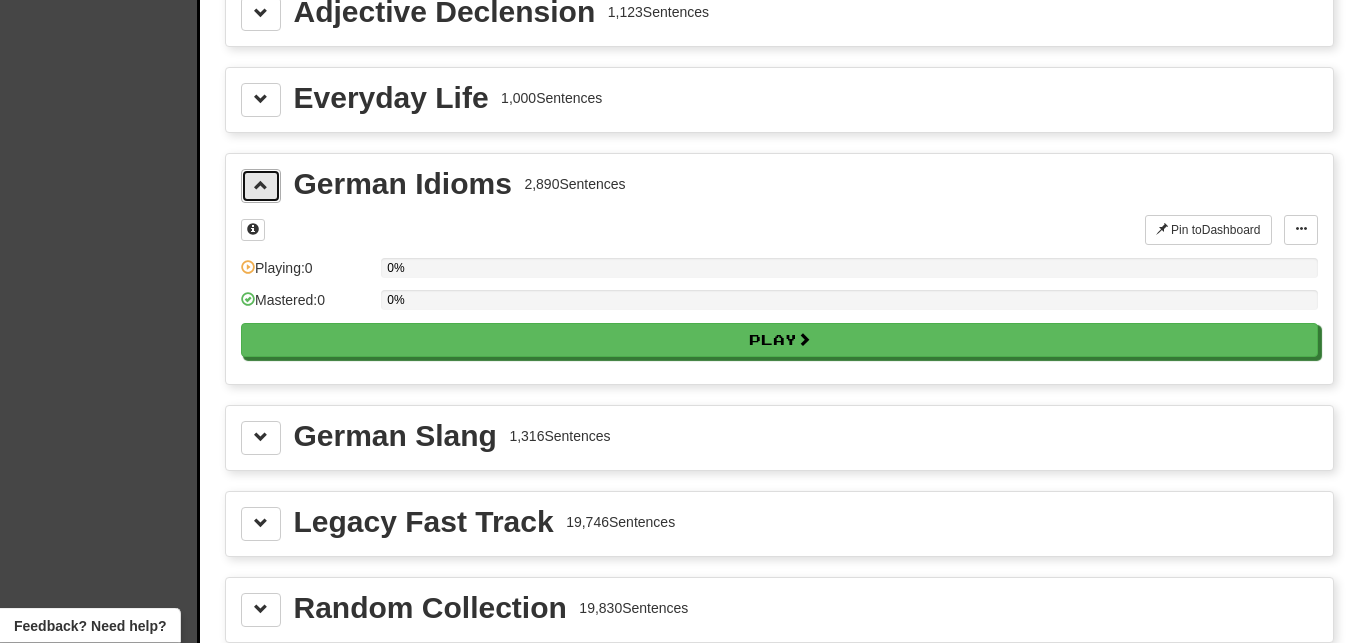 click at bounding box center [261, 186] 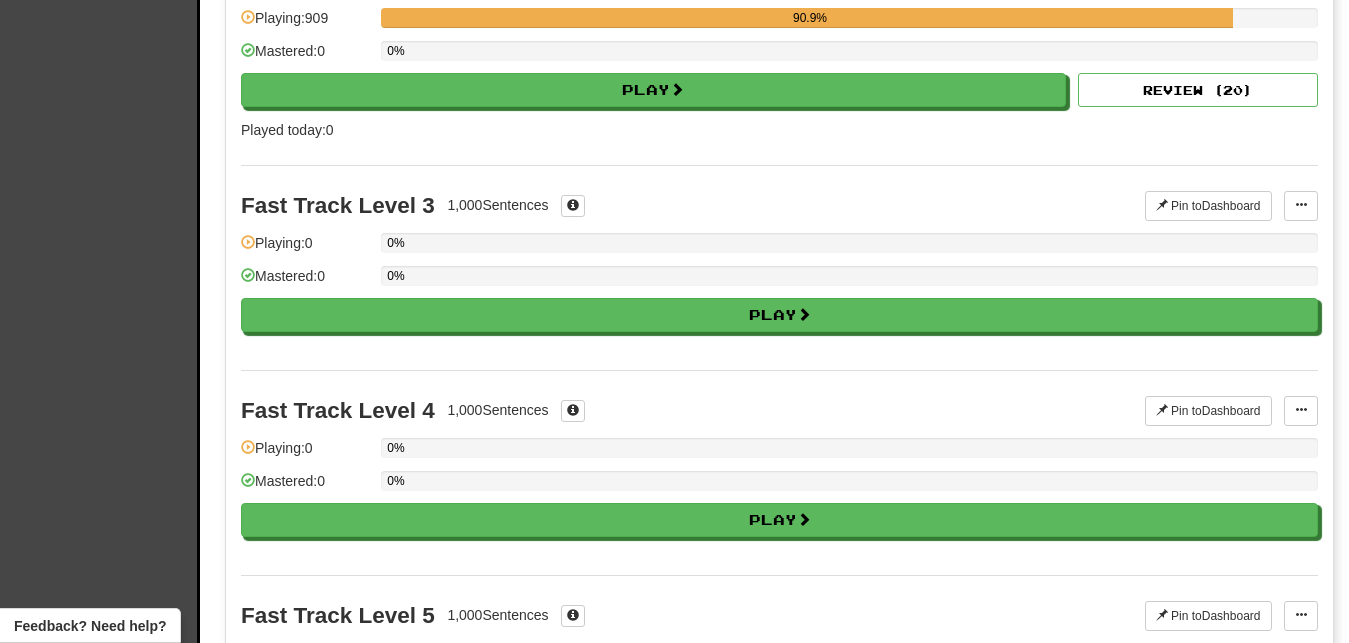 scroll, scrollTop: 0, scrollLeft: 0, axis: both 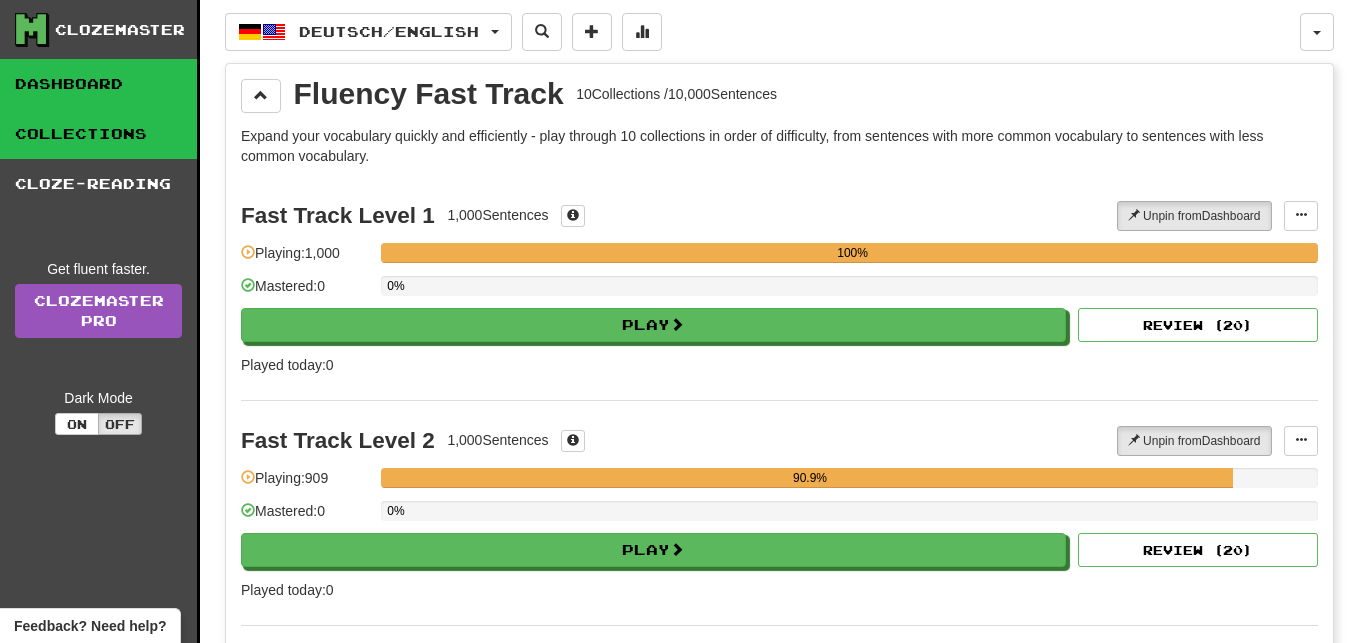 click on "Dashboard" at bounding box center [98, 84] 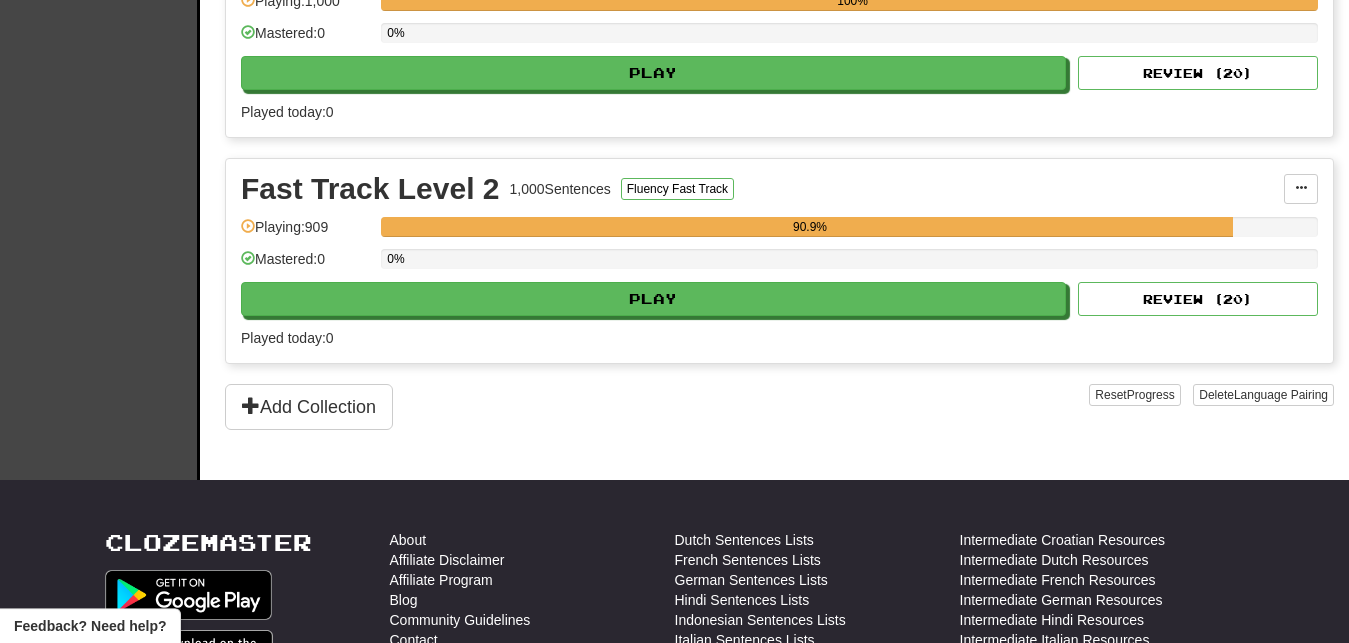 scroll, scrollTop: 761, scrollLeft: 0, axis: vertical 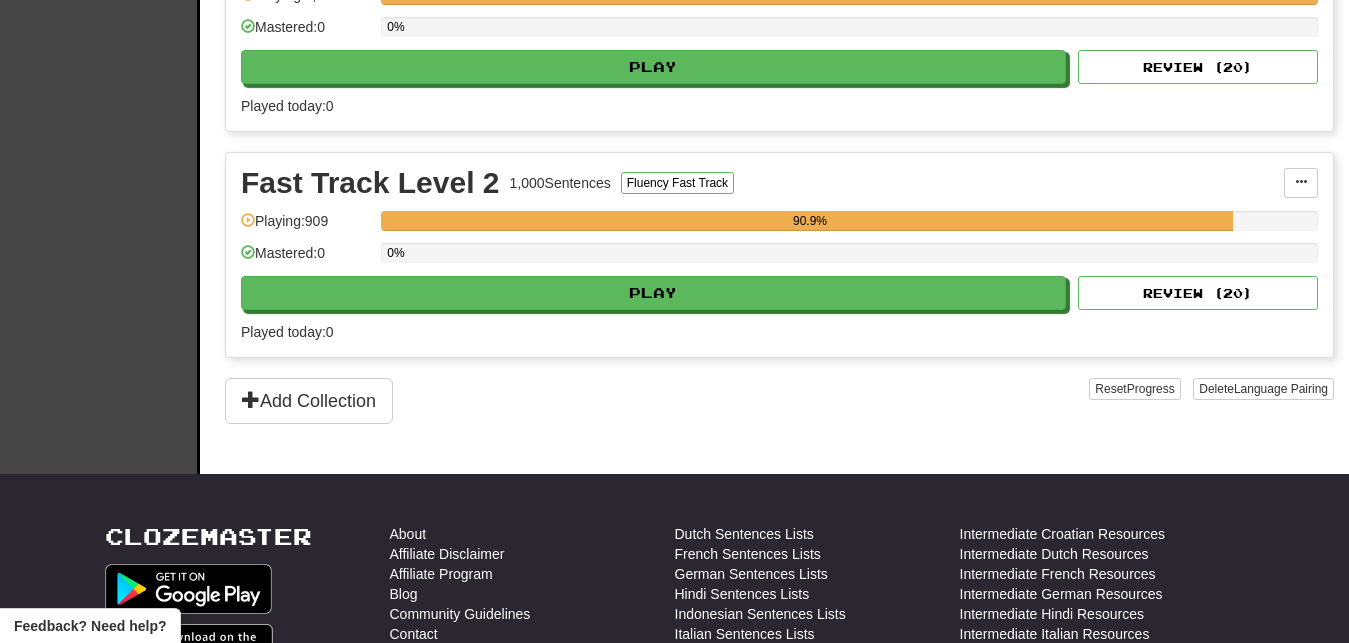 click on "Clozemaster Dashboard Collections Cloze-Reading Get fluent faster. Clozemaster Pro Dark Mode On Off" at bounding box center [100, -144] 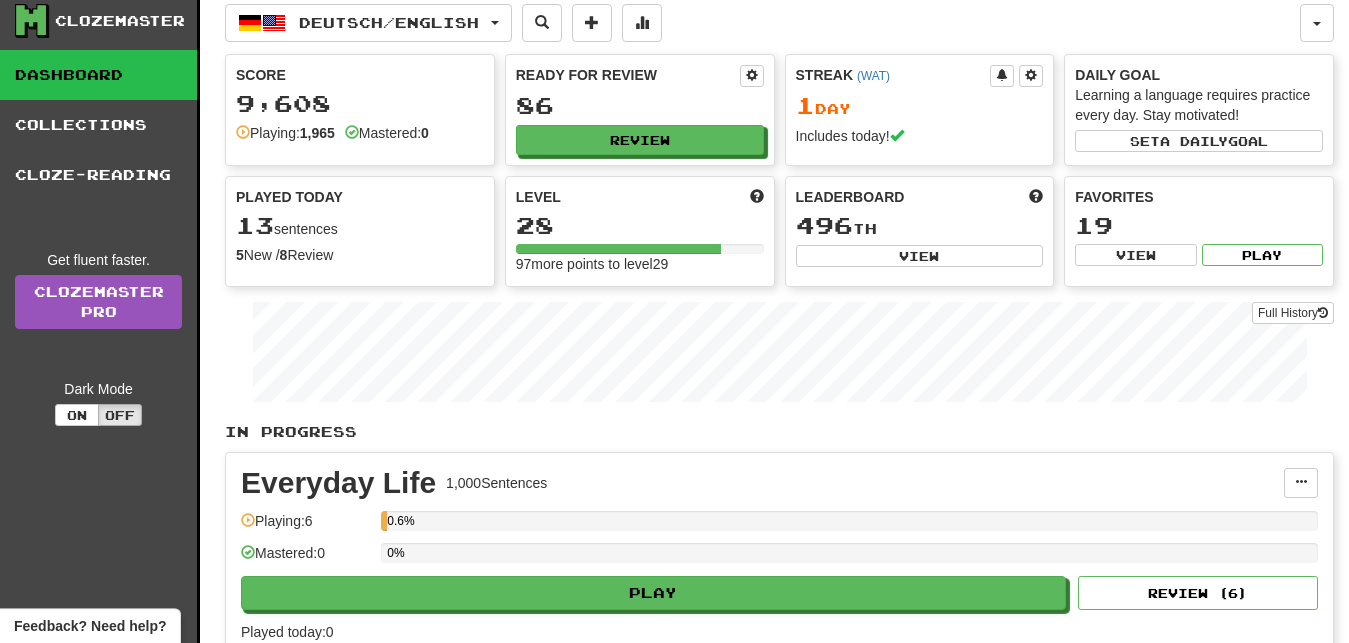 scroll, scrollTop: 0, scrollLeft: 0, axis: both 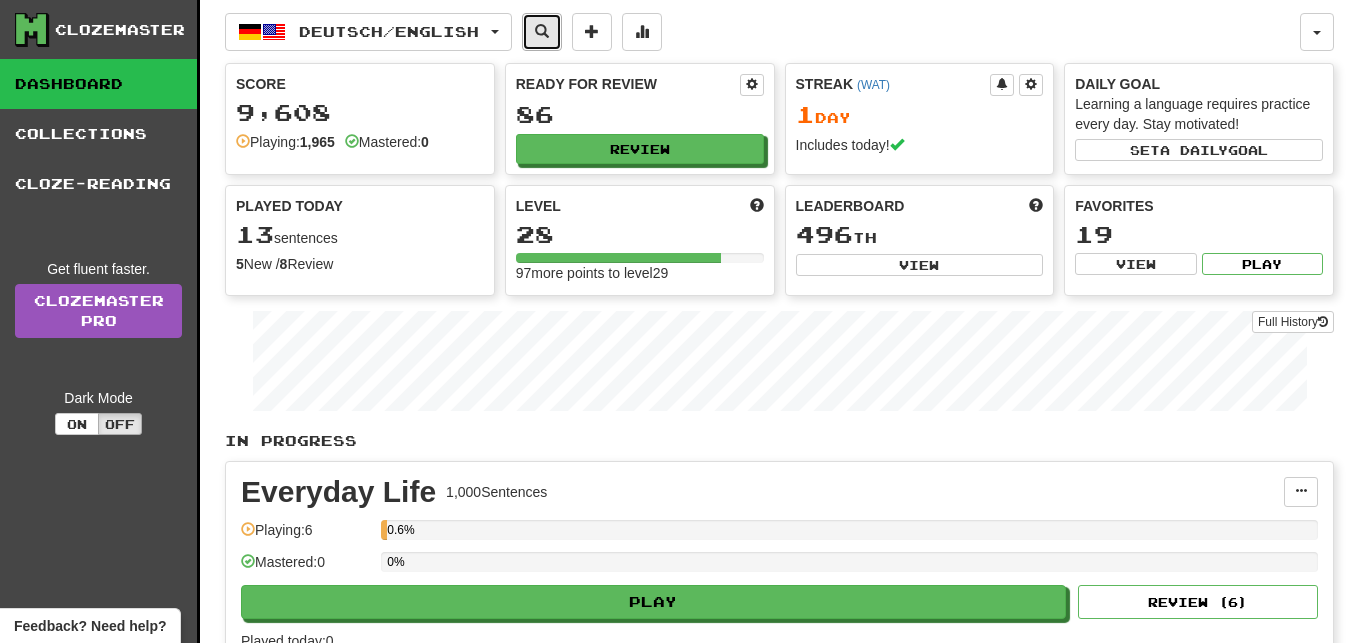 click at bounding box center [542, 32] 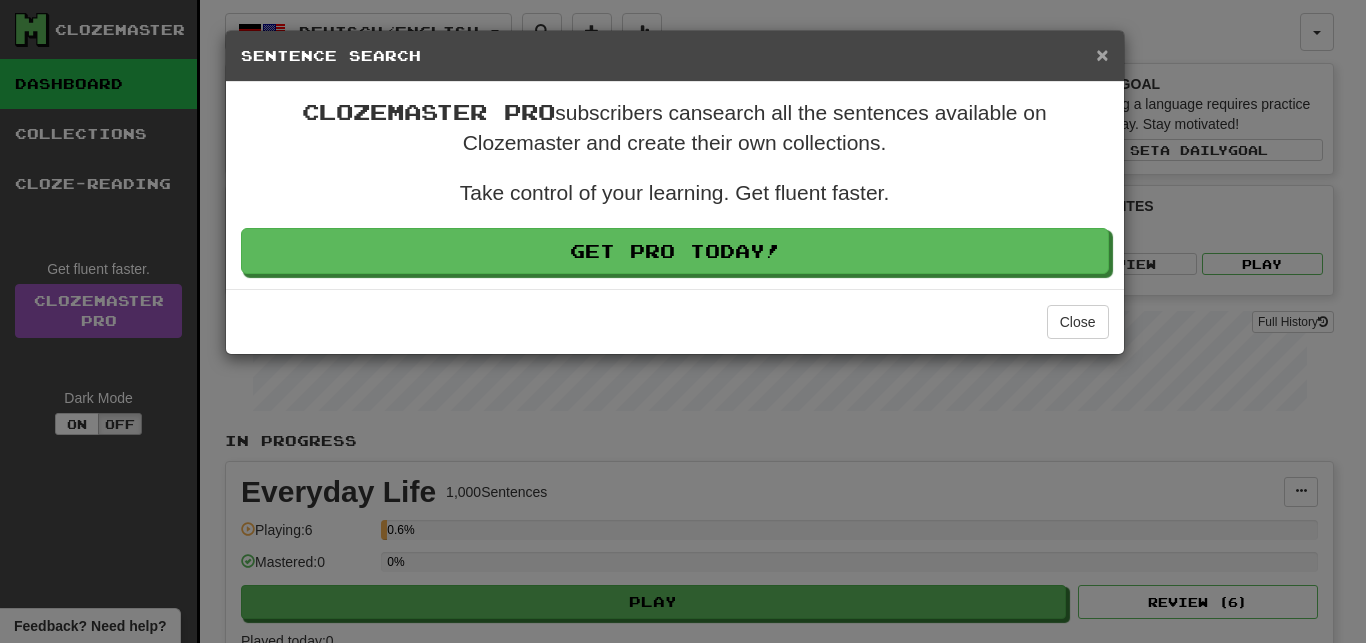 click on "×" at bounding box center (1102, 54) 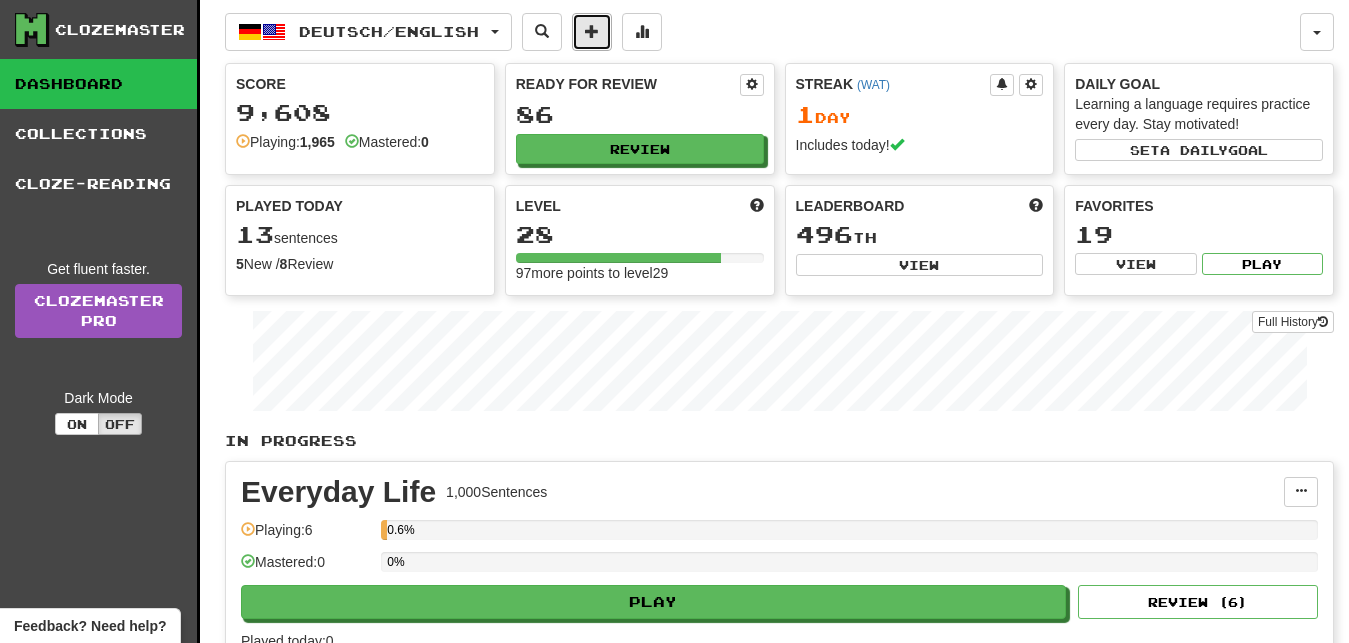 click at bounding box center [592, 31] 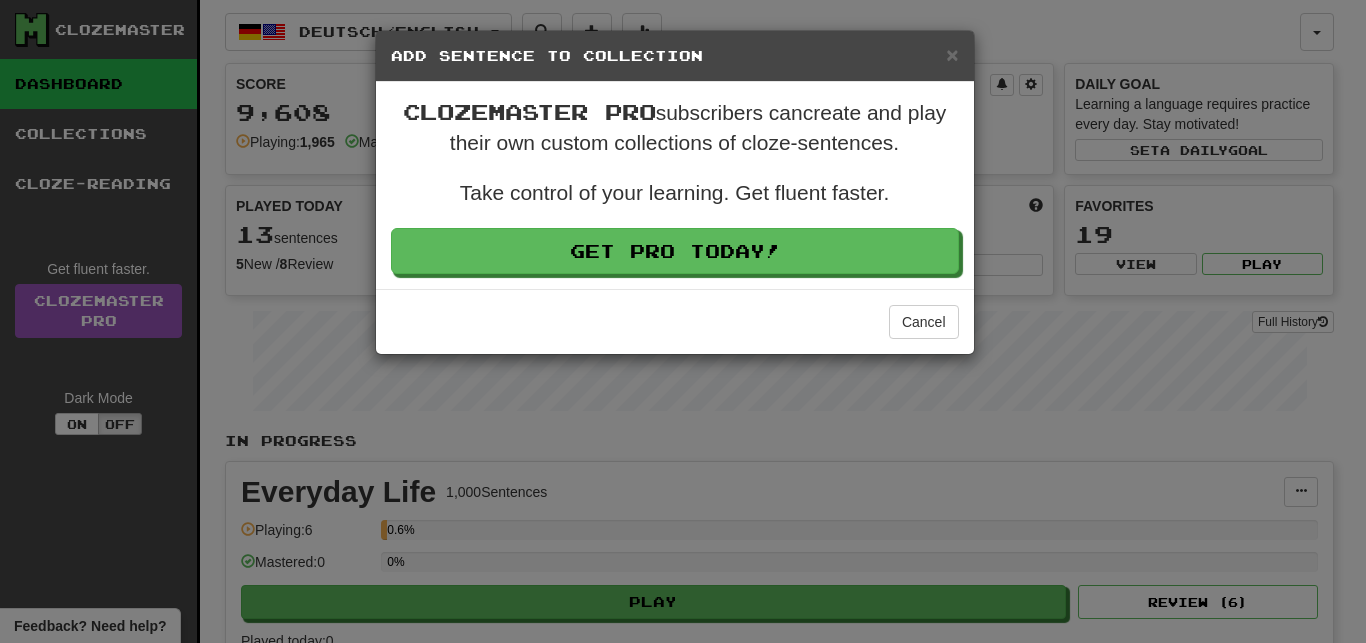 click on "× Add Sentence to Collection" at bounding box center [675, 56] 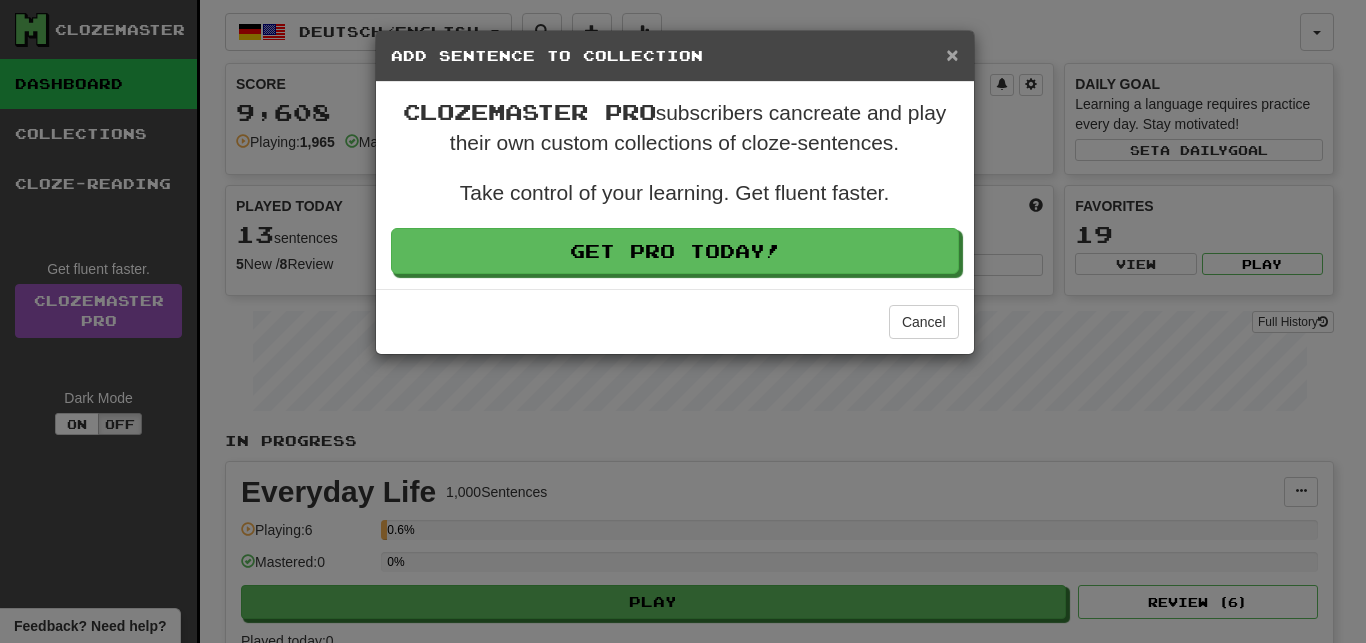 click on "×" at bounding box center [952, 54] 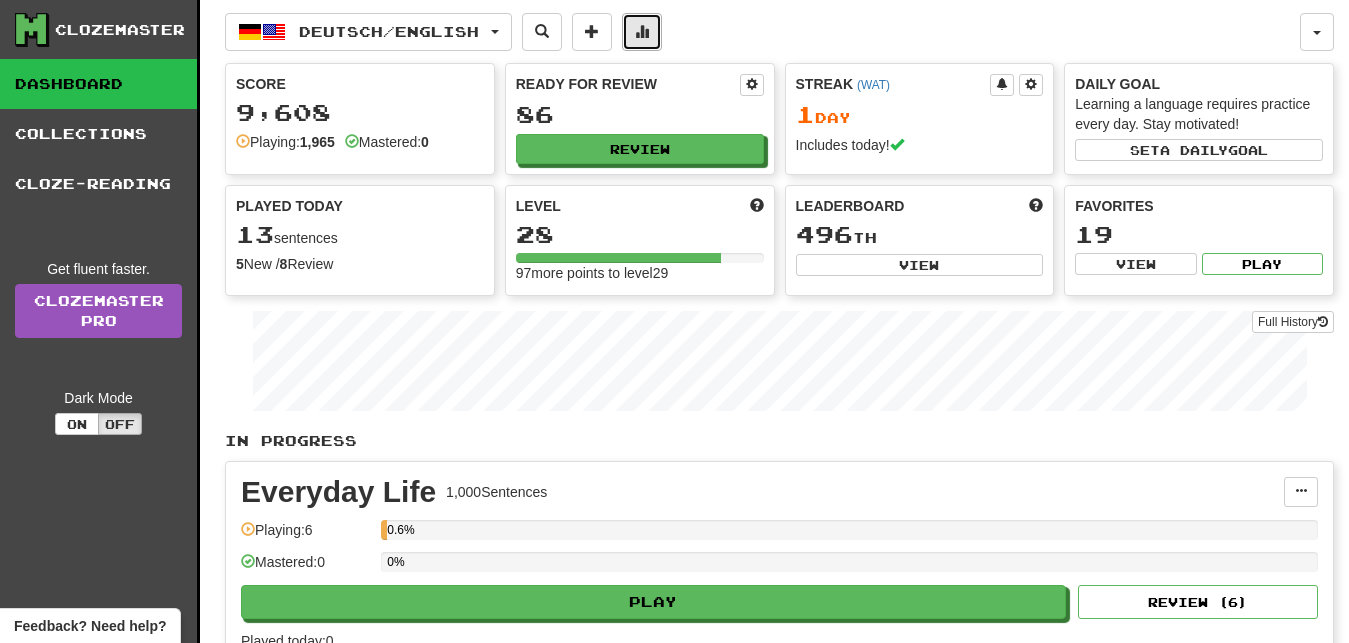 click at bounding box center [642, 32] 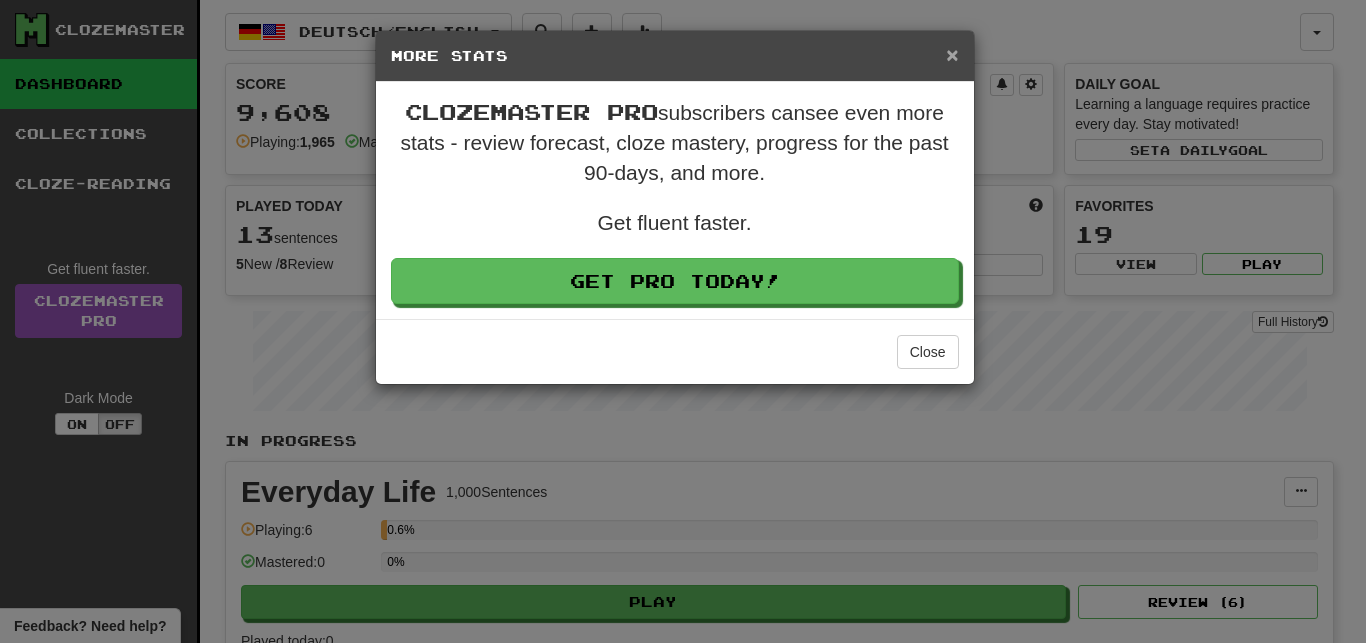 click on "×" at bounding box center (952, 54) 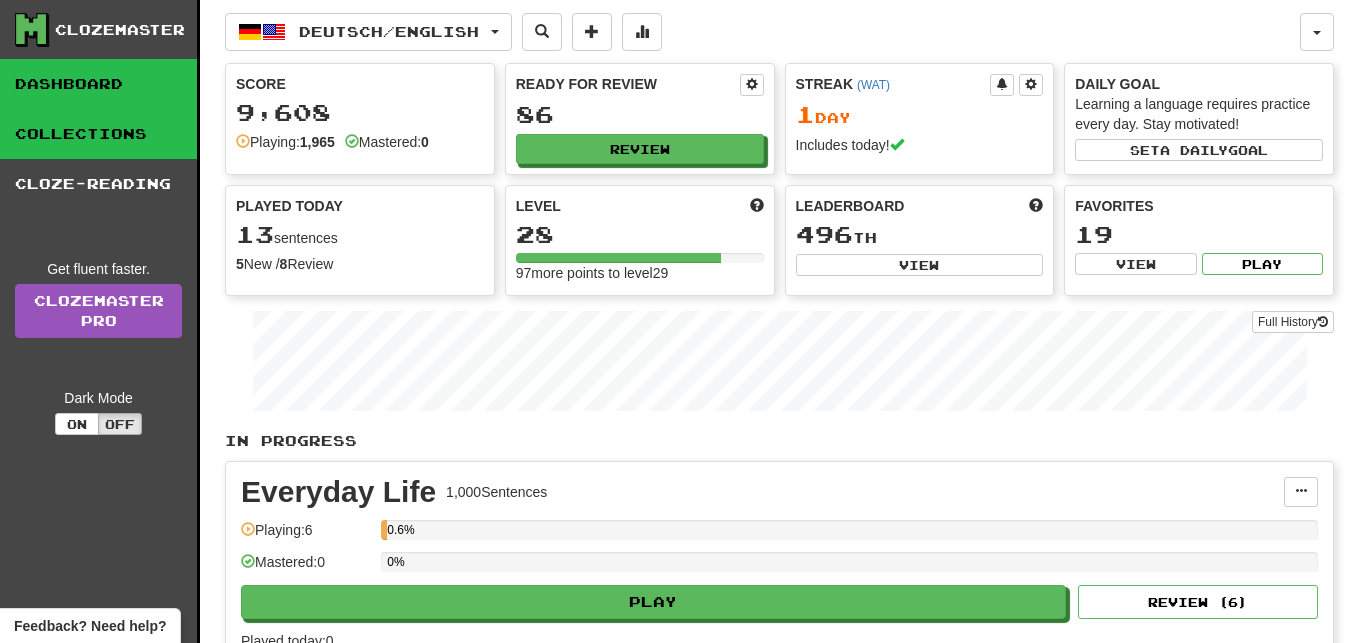 click on "Collections" at bounding box center (98, 134) 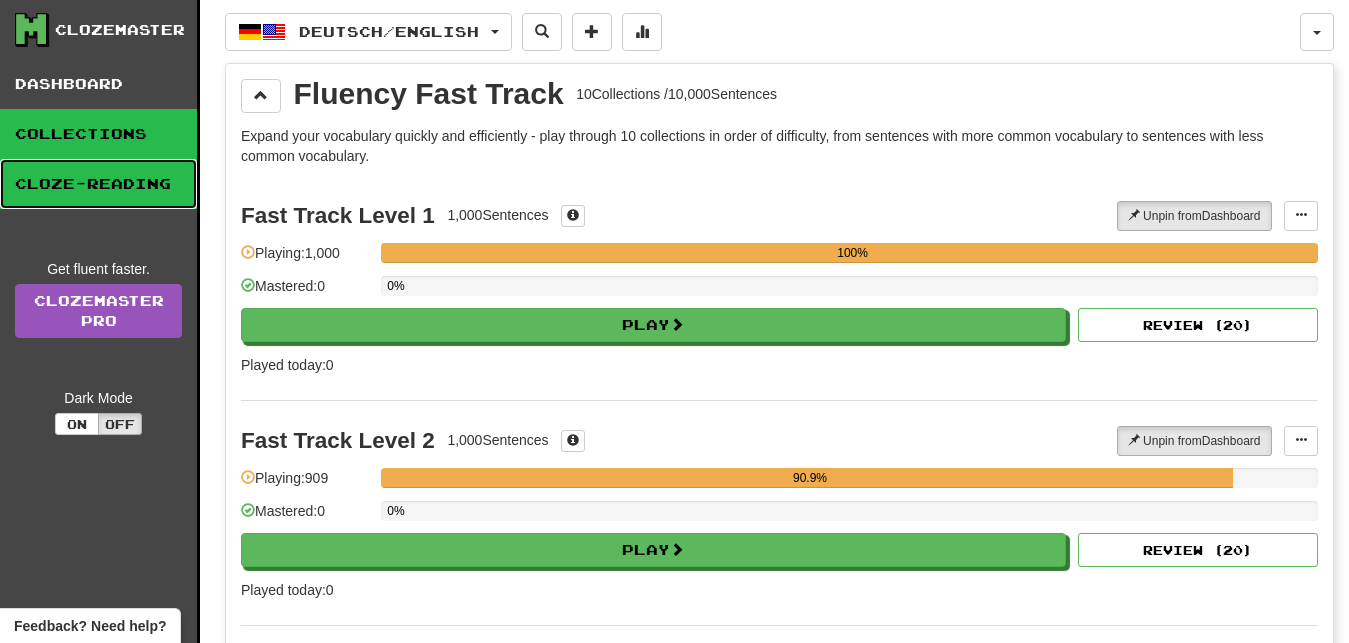 click on "Cloze-Reading" at bounding box center (98, 184) 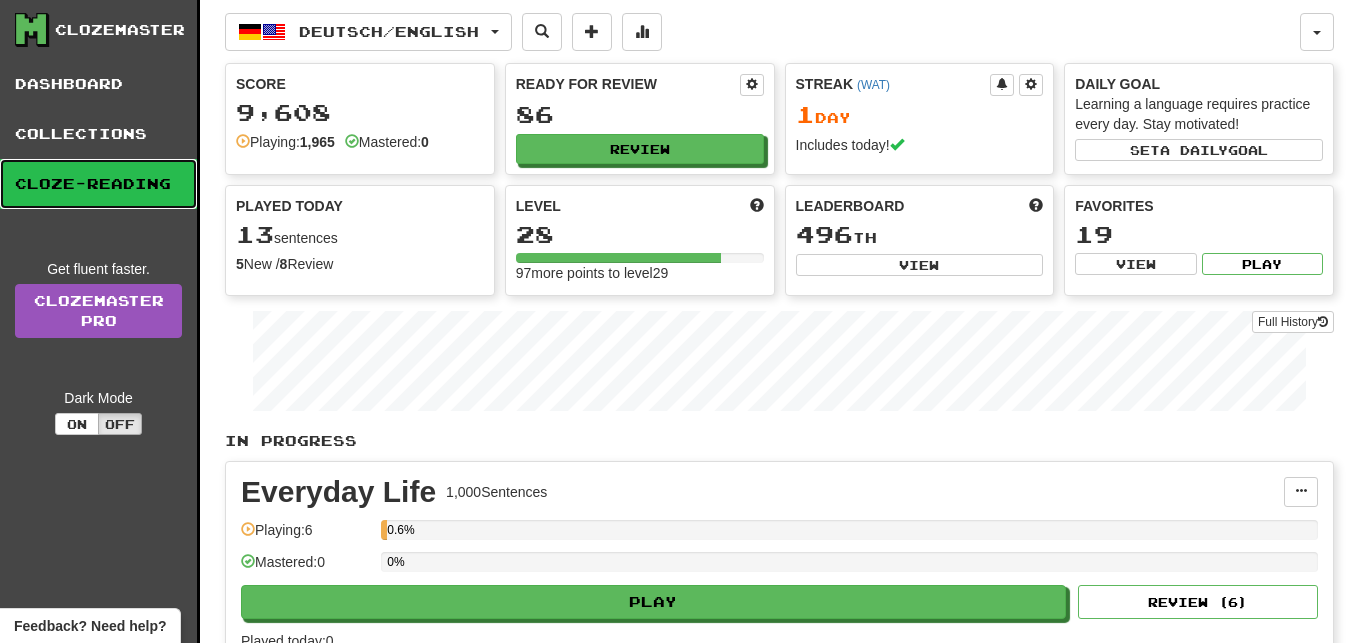 click on "Cloze-Reading" at bounding box center [98, 184] 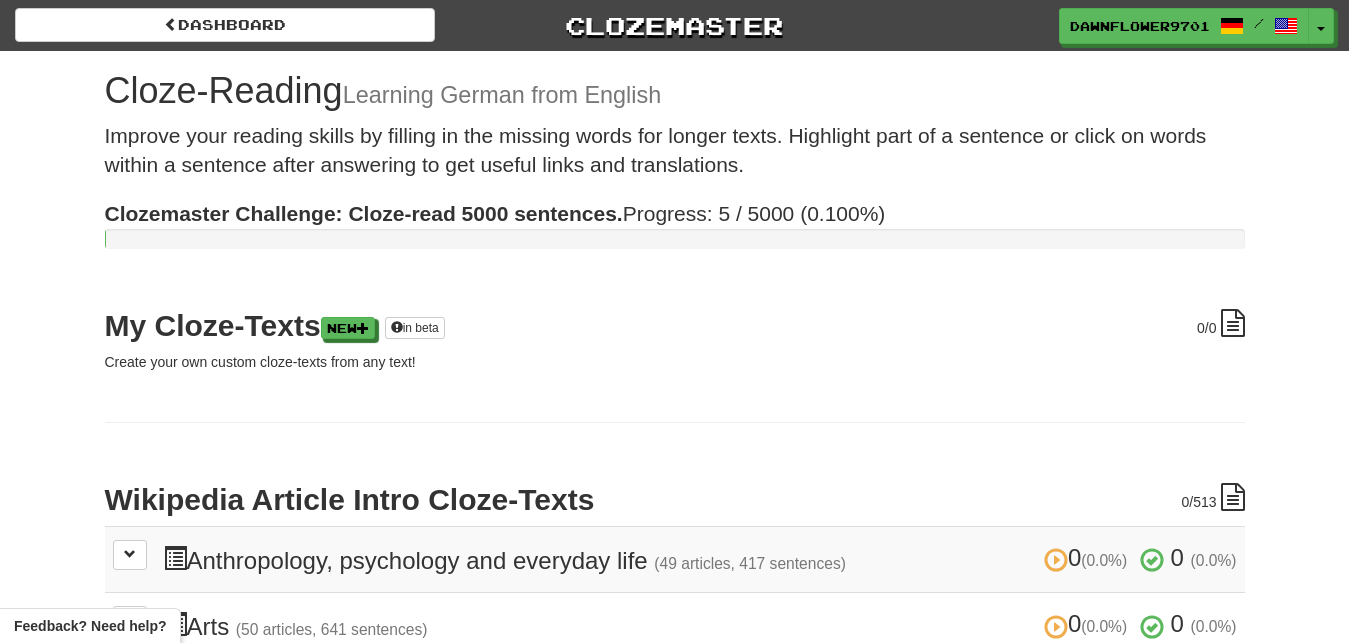 scroll, scrollTop: 0, scrollLeft: 0, axis: both 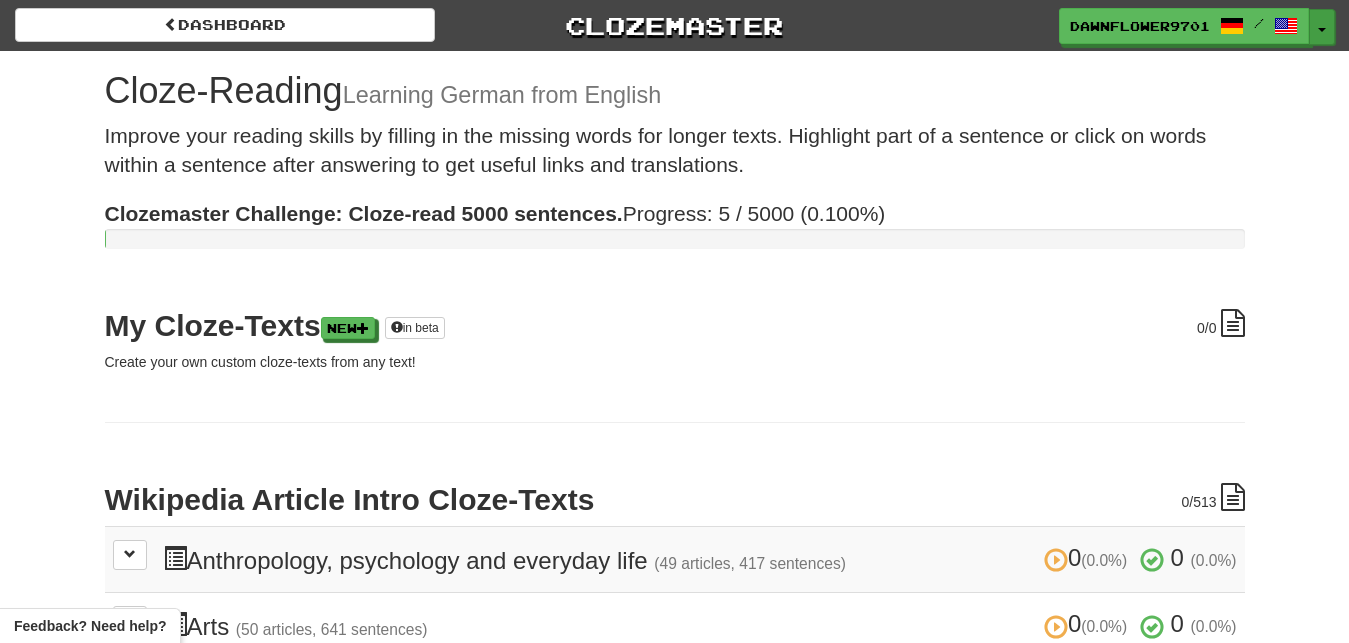 click on "Toggle Dropdown" at bounding box center [1322, 27] 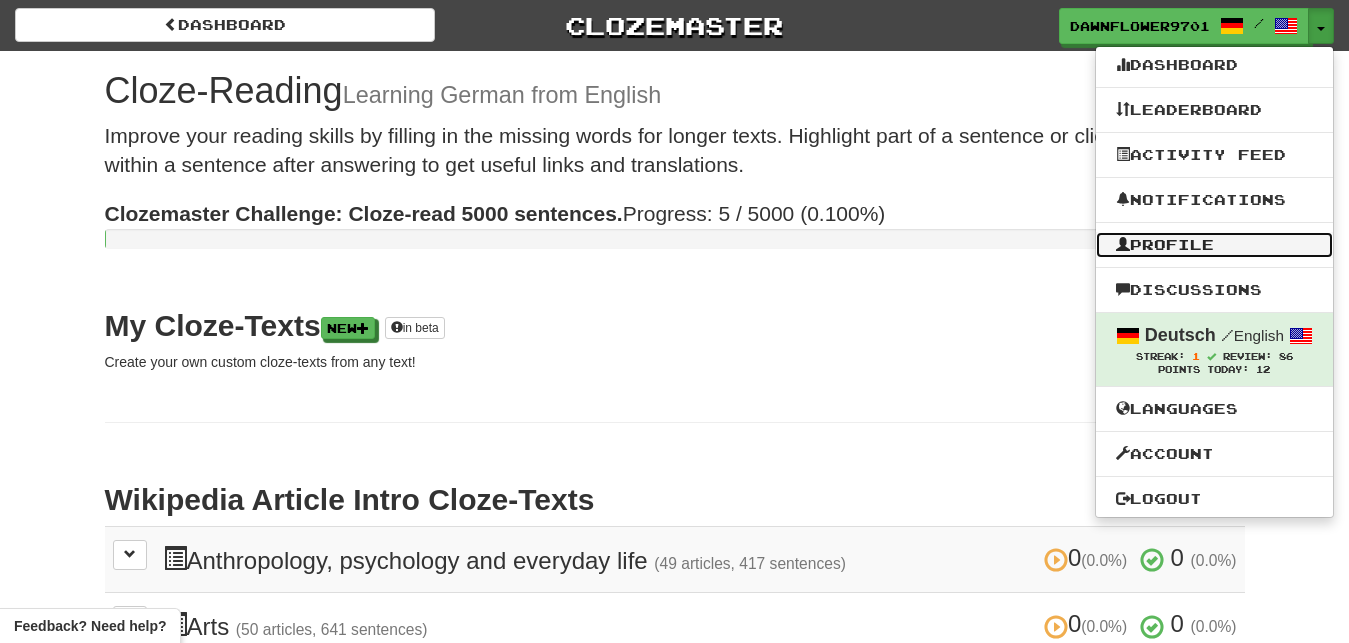 click on "Profile" at bounding box center [1214, 245] 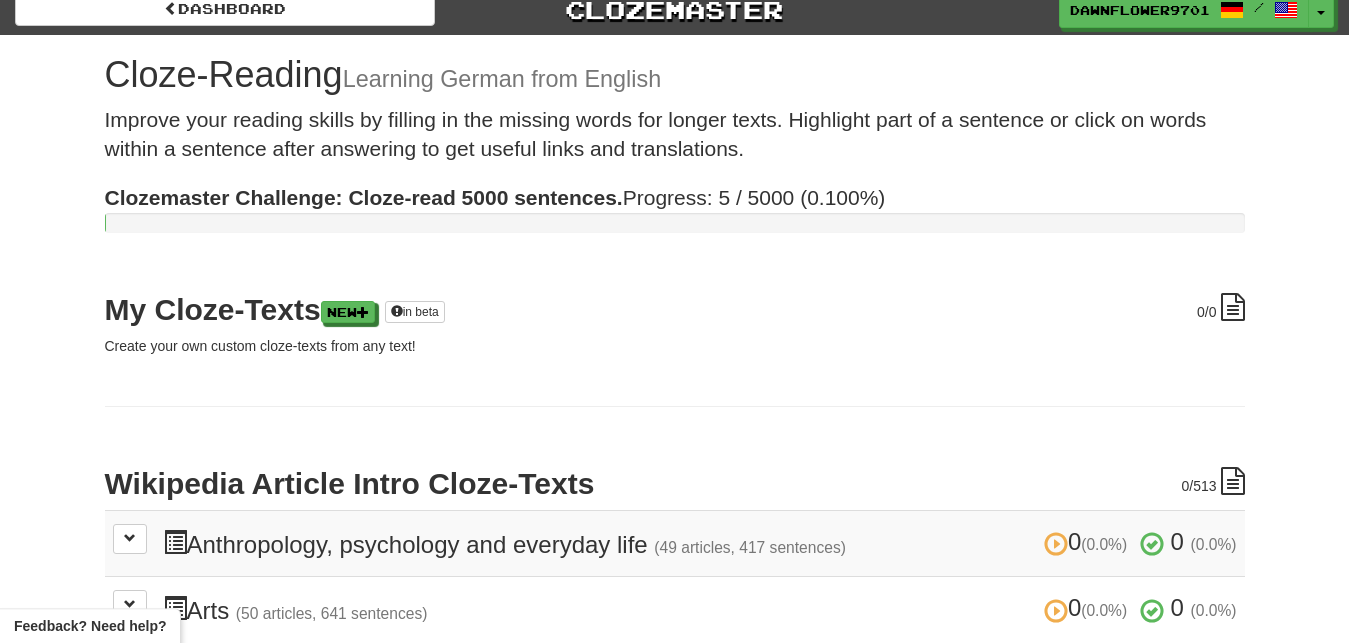 scroll, scrollTop: 0, scrollLeft: 0, axis: both 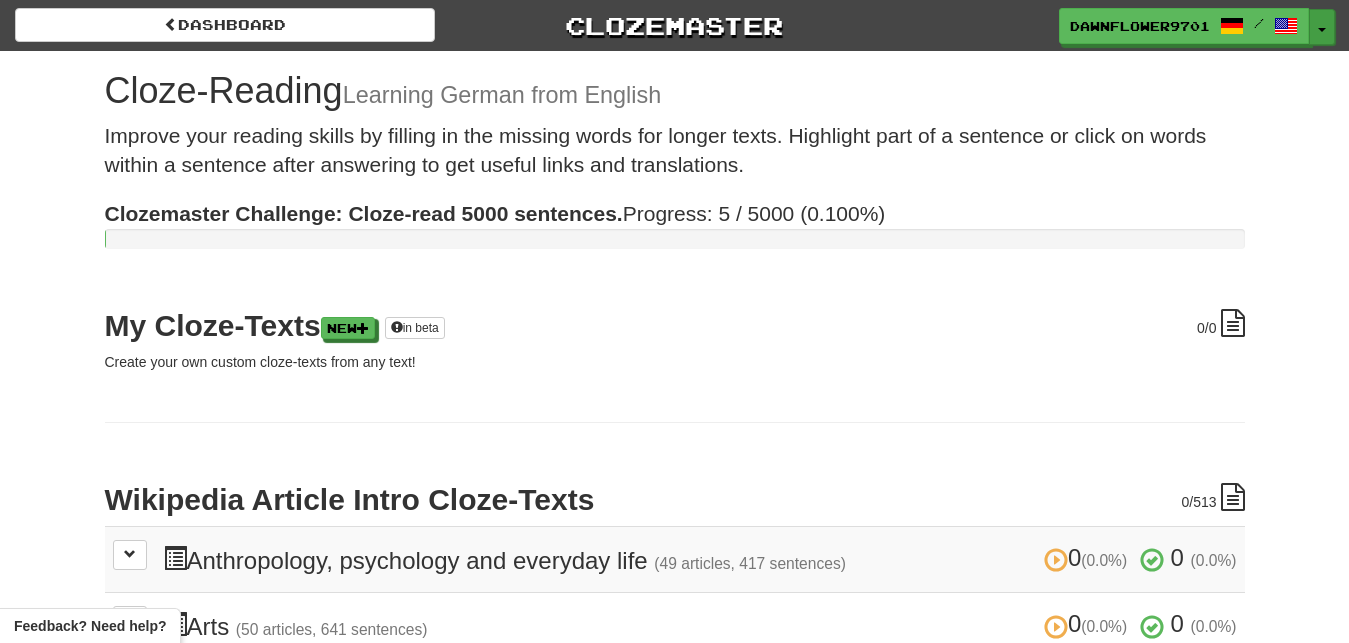 click on "Toggle Dropdown" at bounding box center [1322, 27] 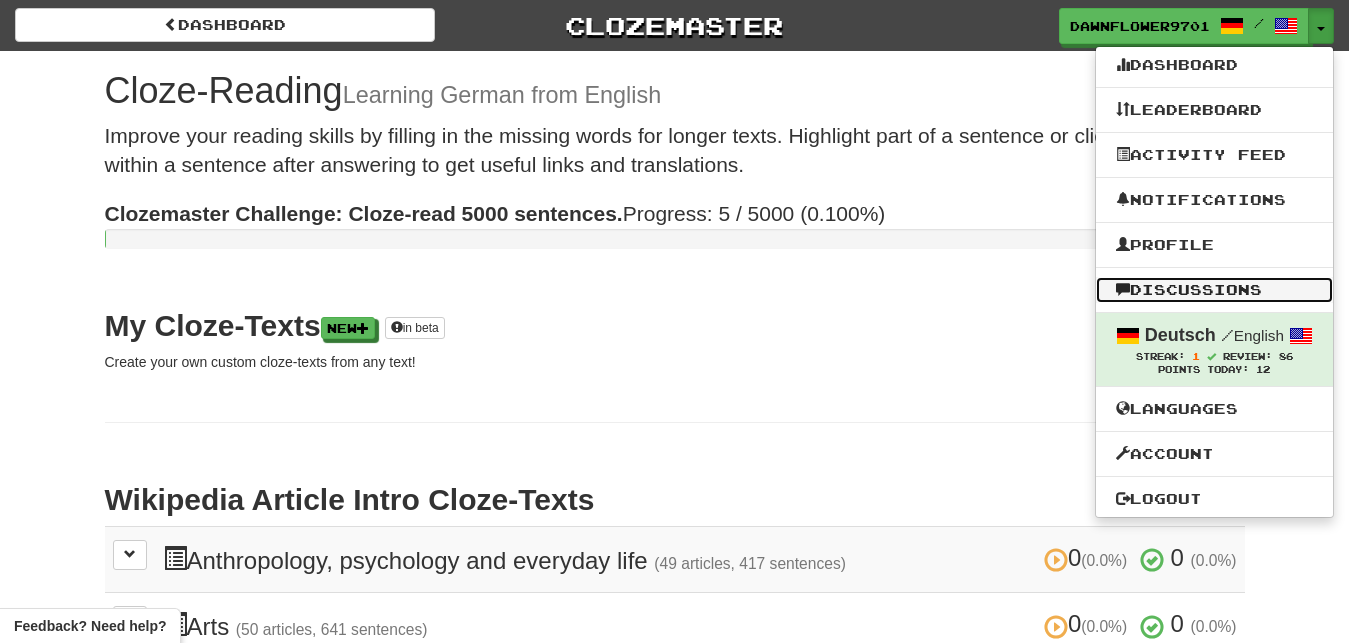 click on "Discussions" at bounding box center [1214, 290] 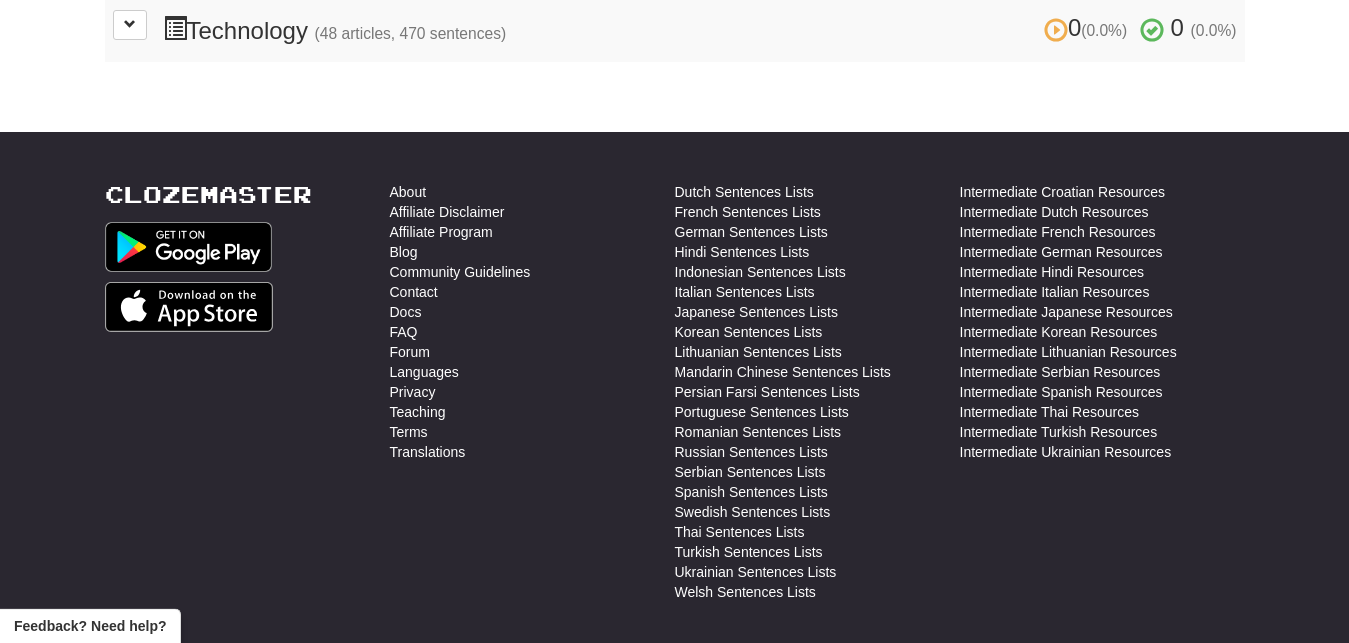 scroll, scrollTop: 1213, scrollLeft: 0, axis: vertical 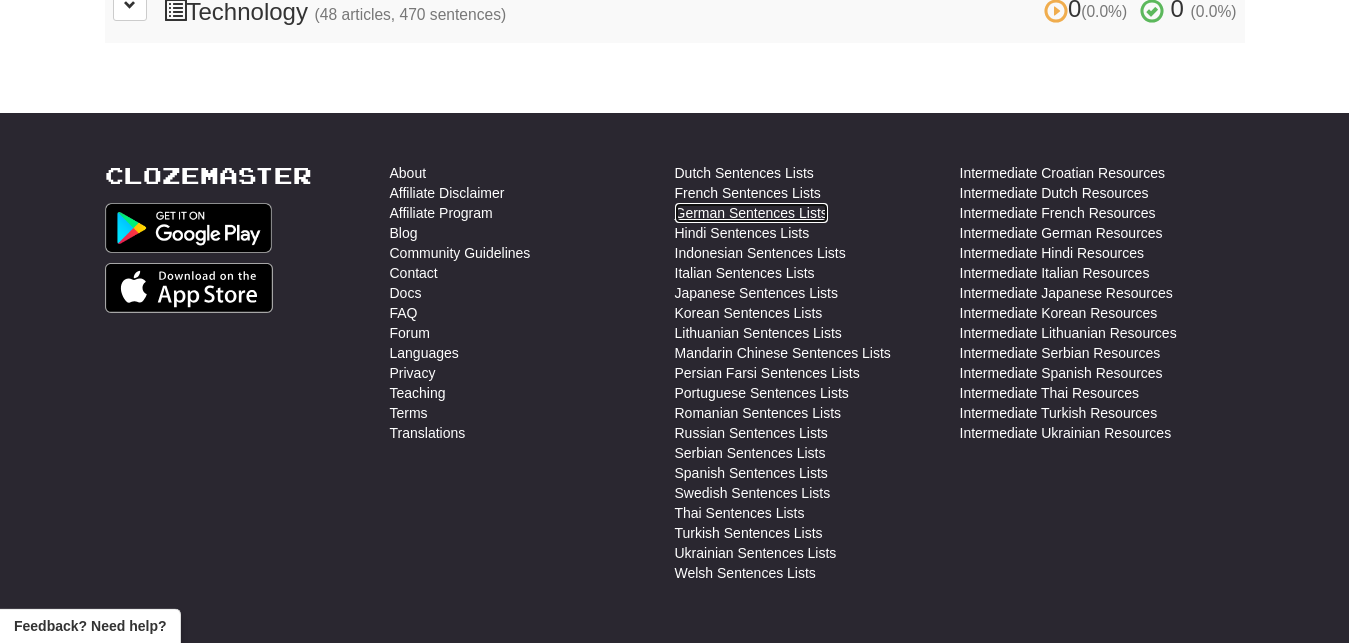 click on "German Sentences Lists" at bounding box center (751, 213) 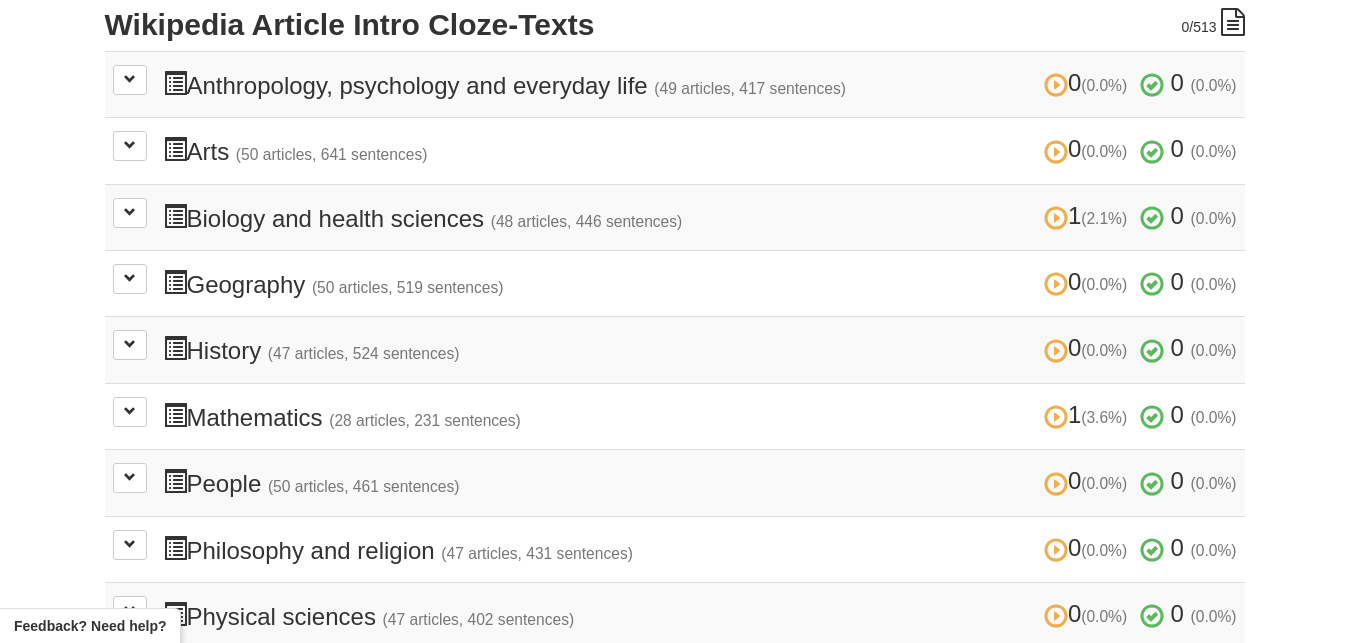 scroll, scrollTop: 469, scrollLeft: 0, axis: vertical 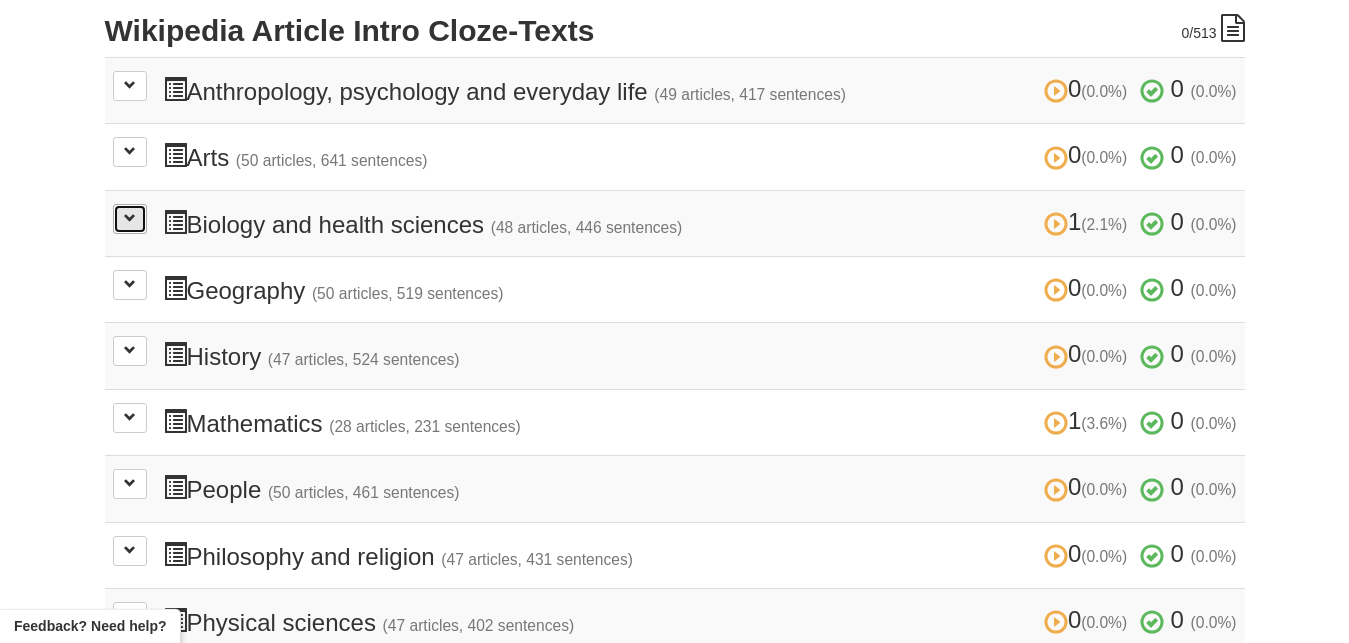 click at bounding box center [130, 218] 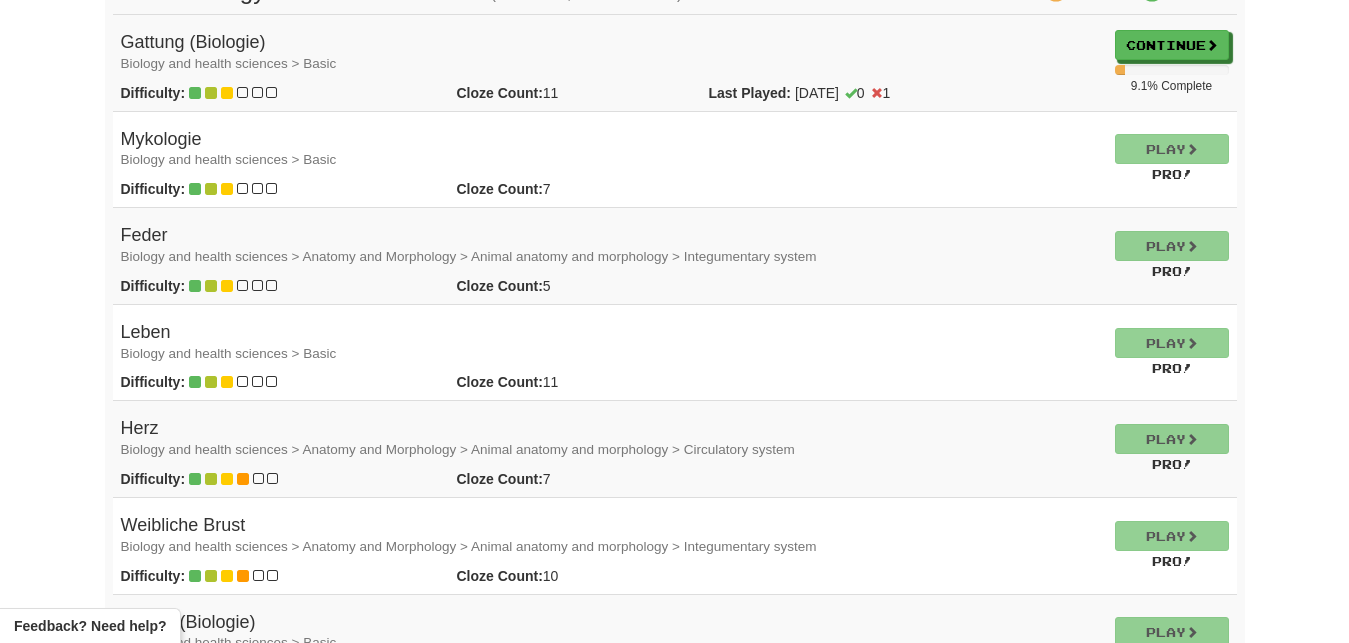 scroll, scrollTop: 725, scrollLeft: 0, axis: vertical 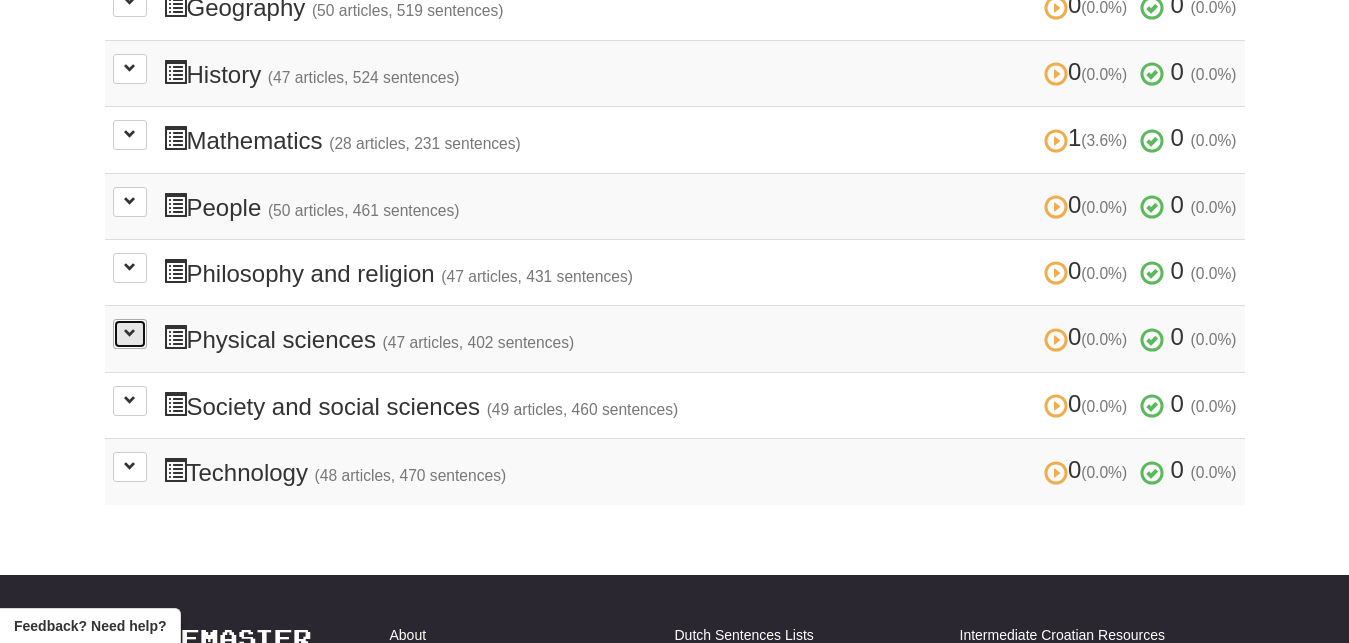 click at bounding box center [130, 333] 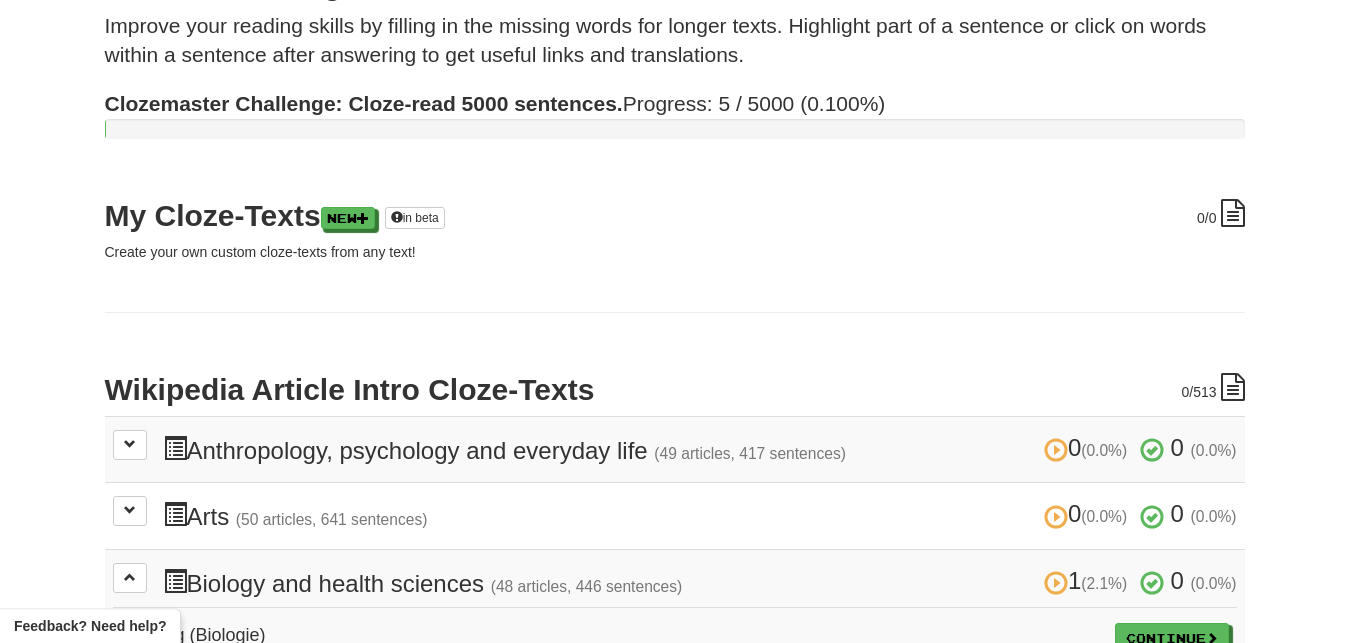 scroll, scrollTop: 0, scrollLeft: 0, axis: both 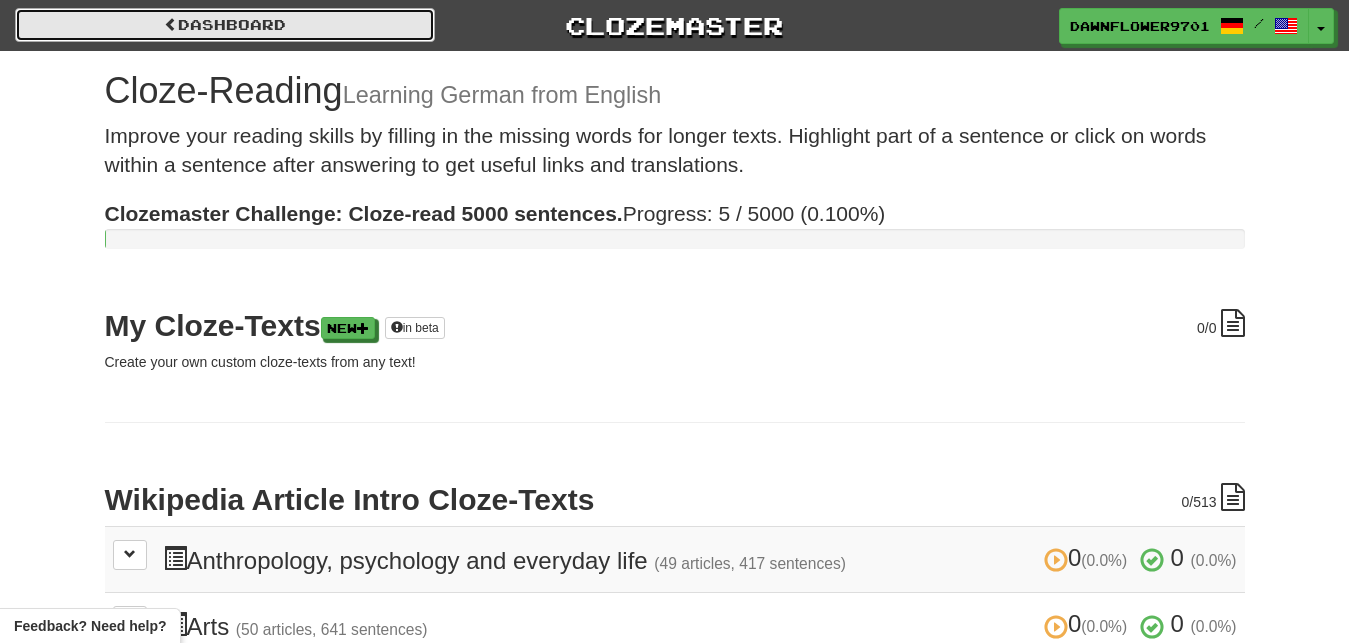 click on "Dashboard" at bounding box center [225, 25] 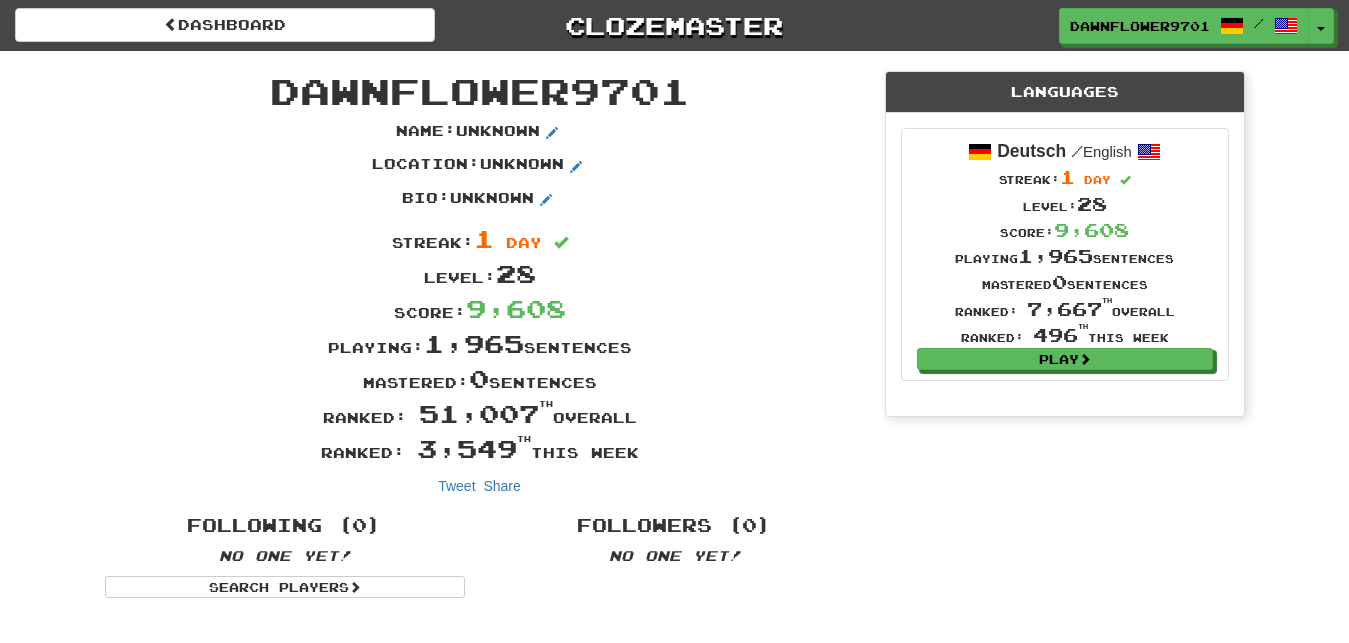 scroll, scrollTop: 0, scrollLeft: 0, axis: both 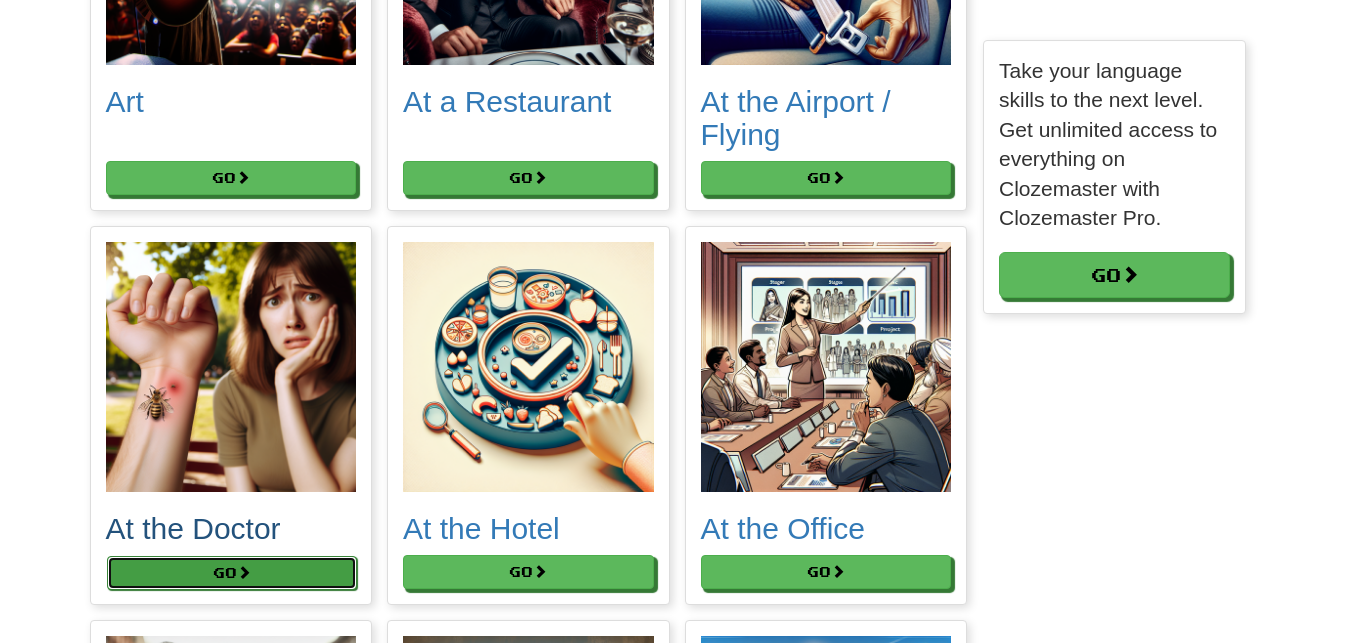 click on "Go" at bounding box center (232, 573) 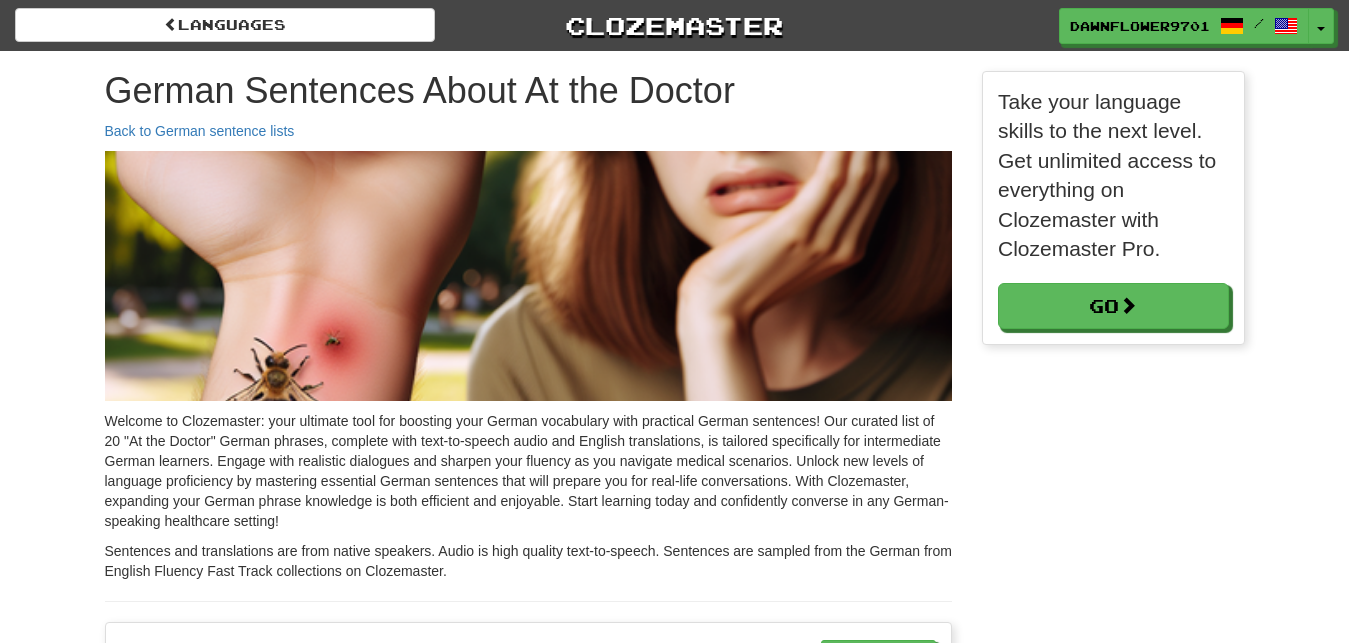 scroll, scrollTop: 0, scrollLeft: 0, axis: both 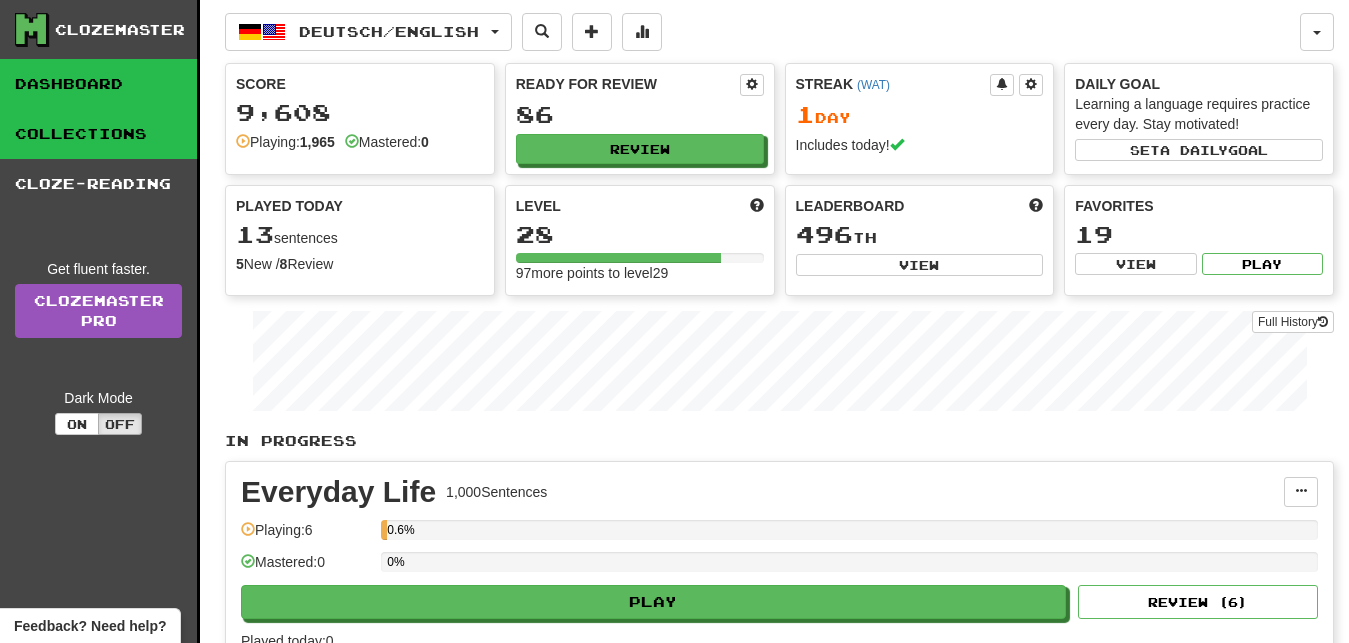 click on "Collections" at bounding box center (98, 134) 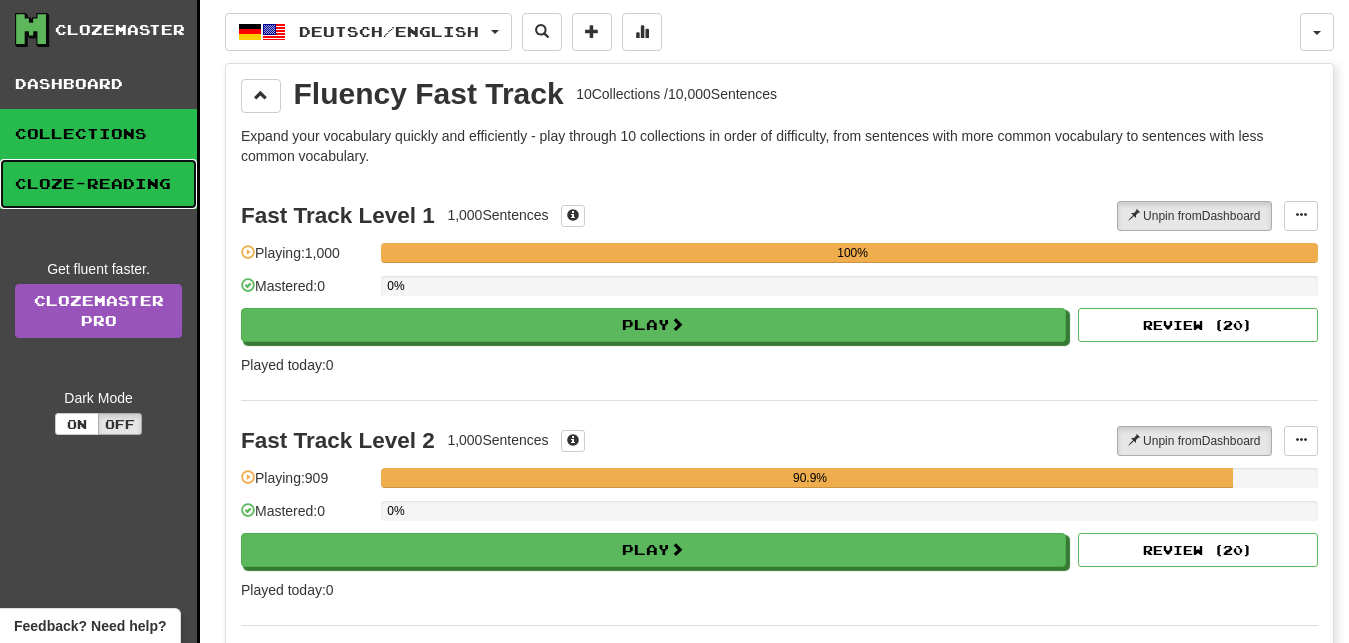 click on "Cloze-Reading" at bounding box center [98, 184] 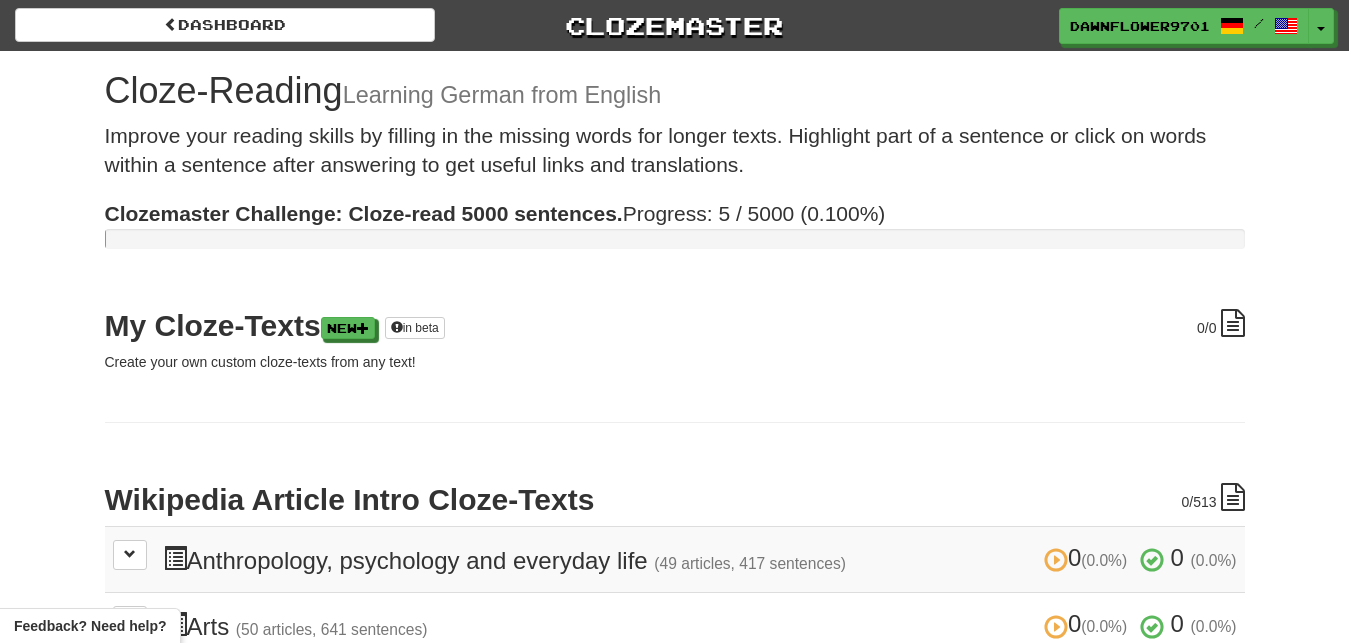scroll, scrollTop: 0, scrollLeft: 0, axis: both 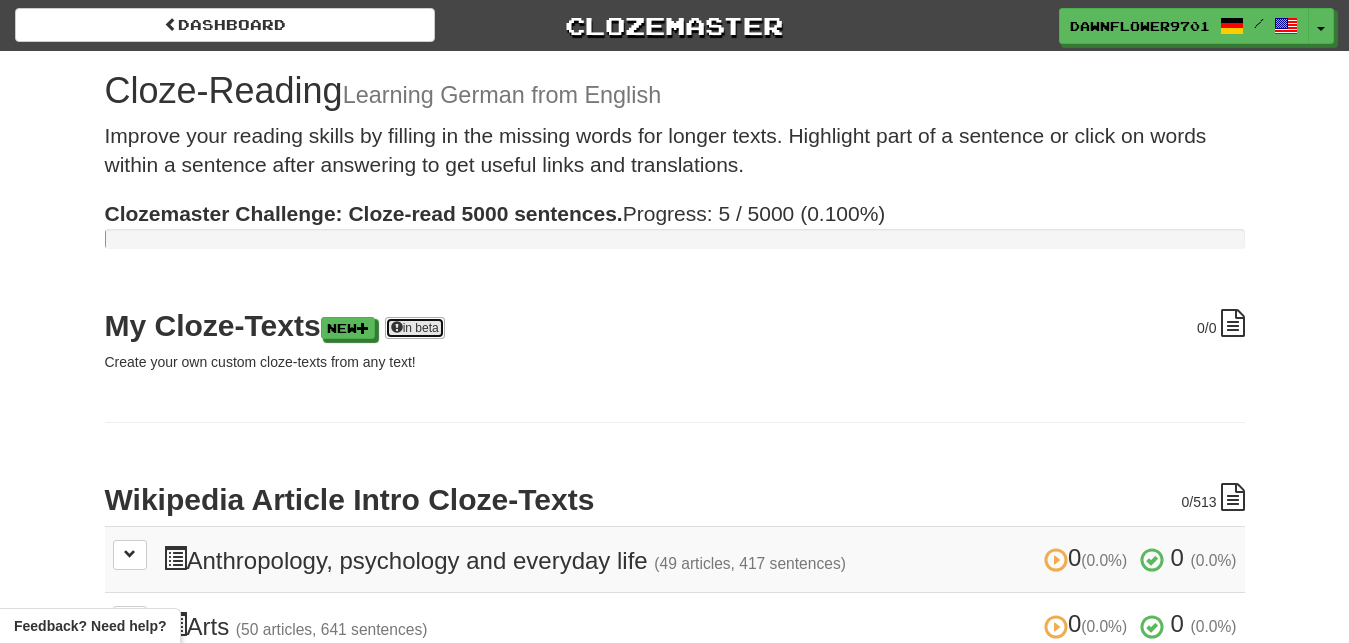click on "in beta" at bounding box center [415, 328] 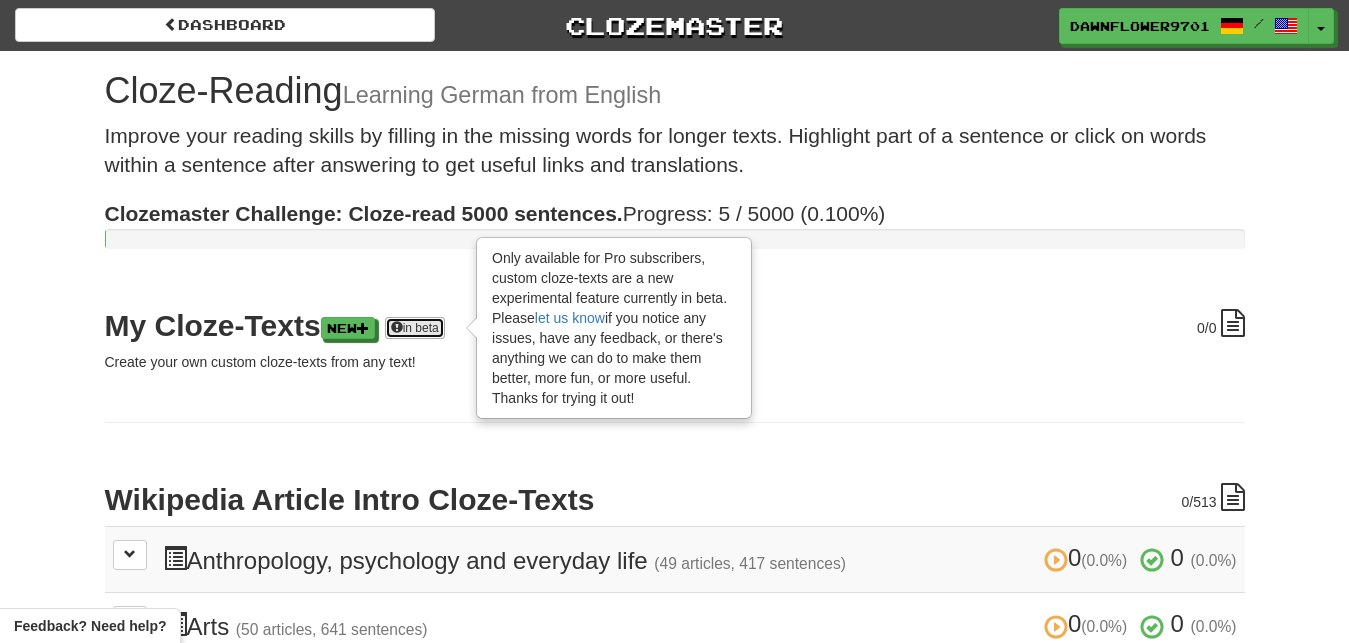 click on "in beta" at bounding box center [415, 328] 